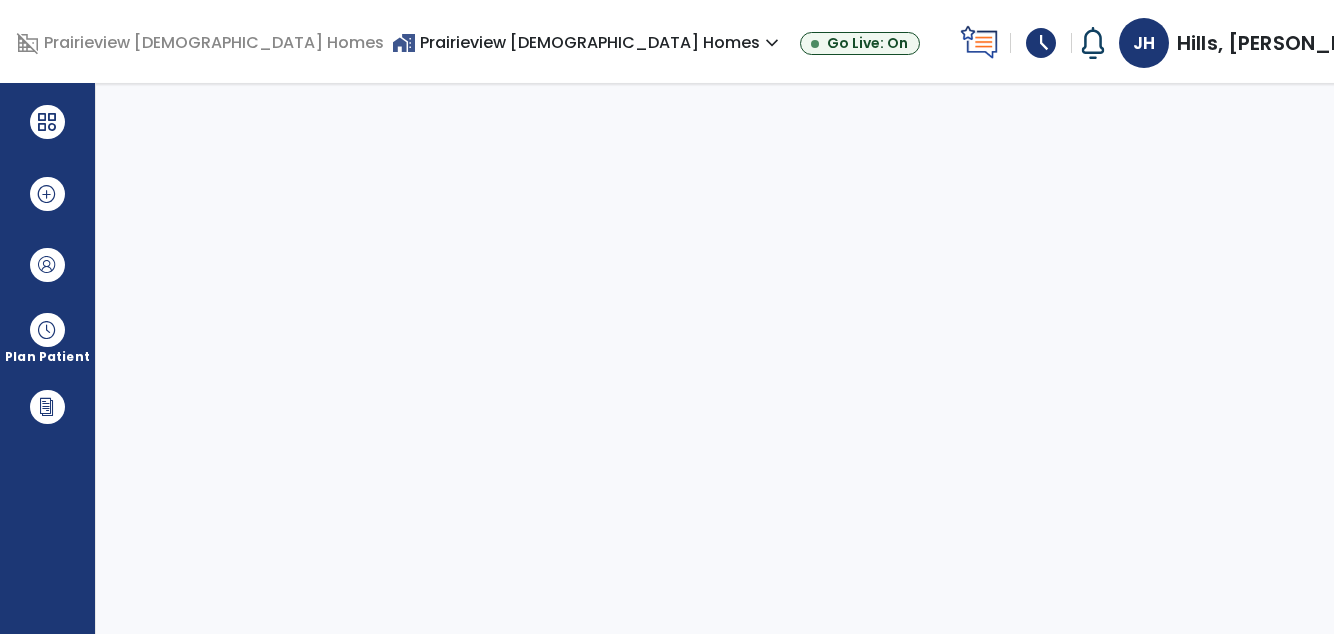 scroll, scrollTop: 0, scrollLeft: 0, axis: both 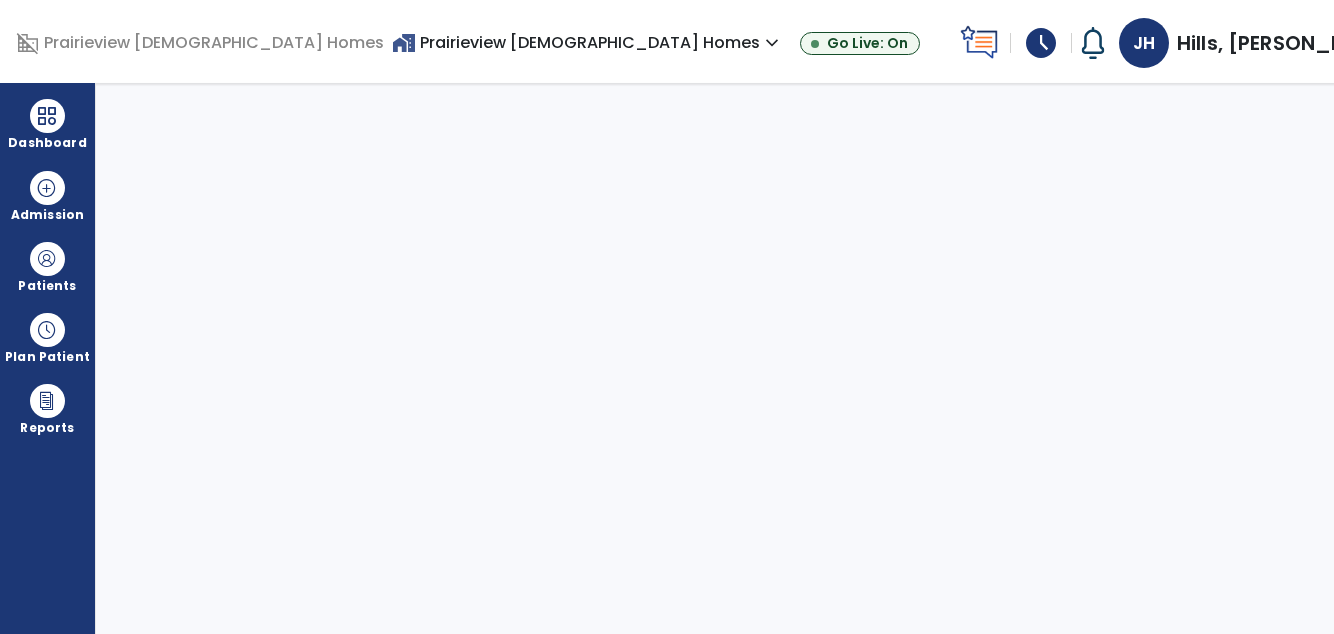 select on "****" 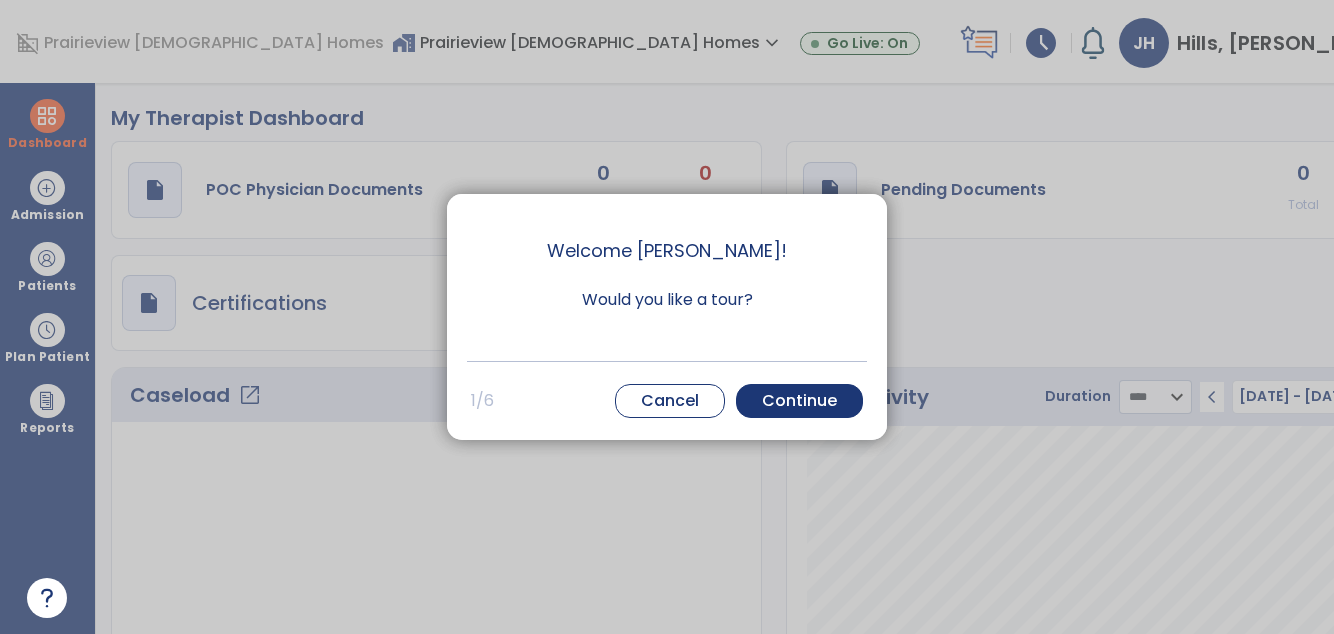 click on "Continue" at bounding box center (799, 401) 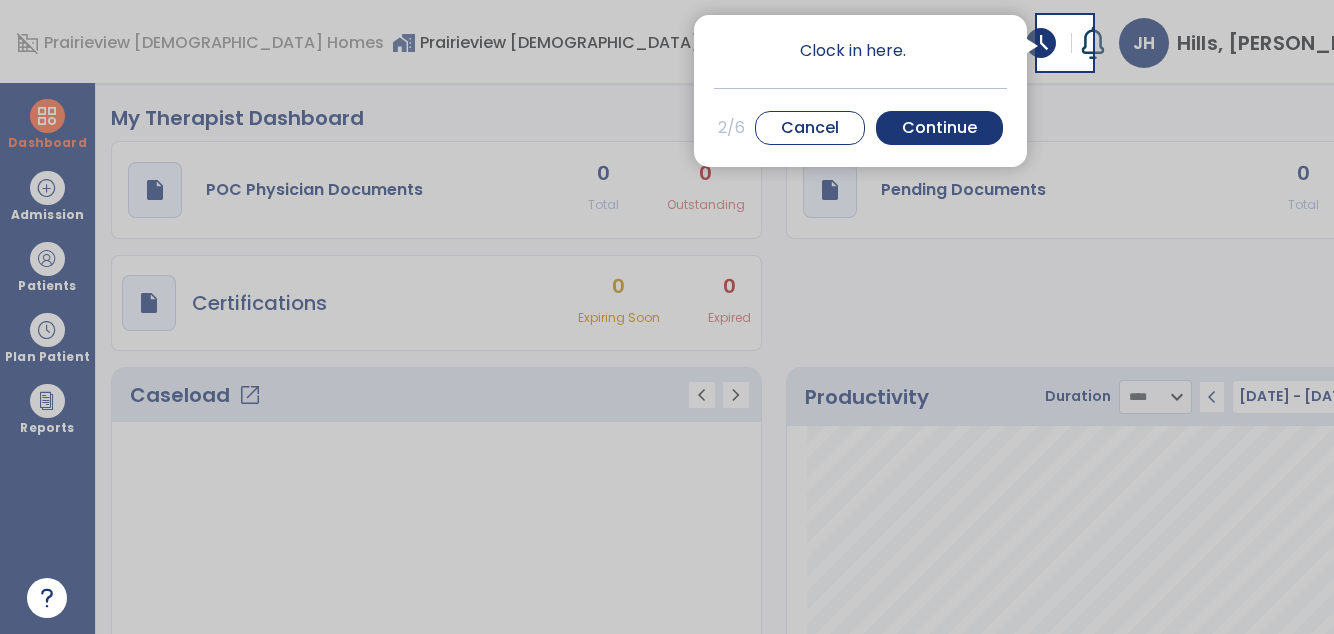 click on "Continue" at bounding box center (939, 128) 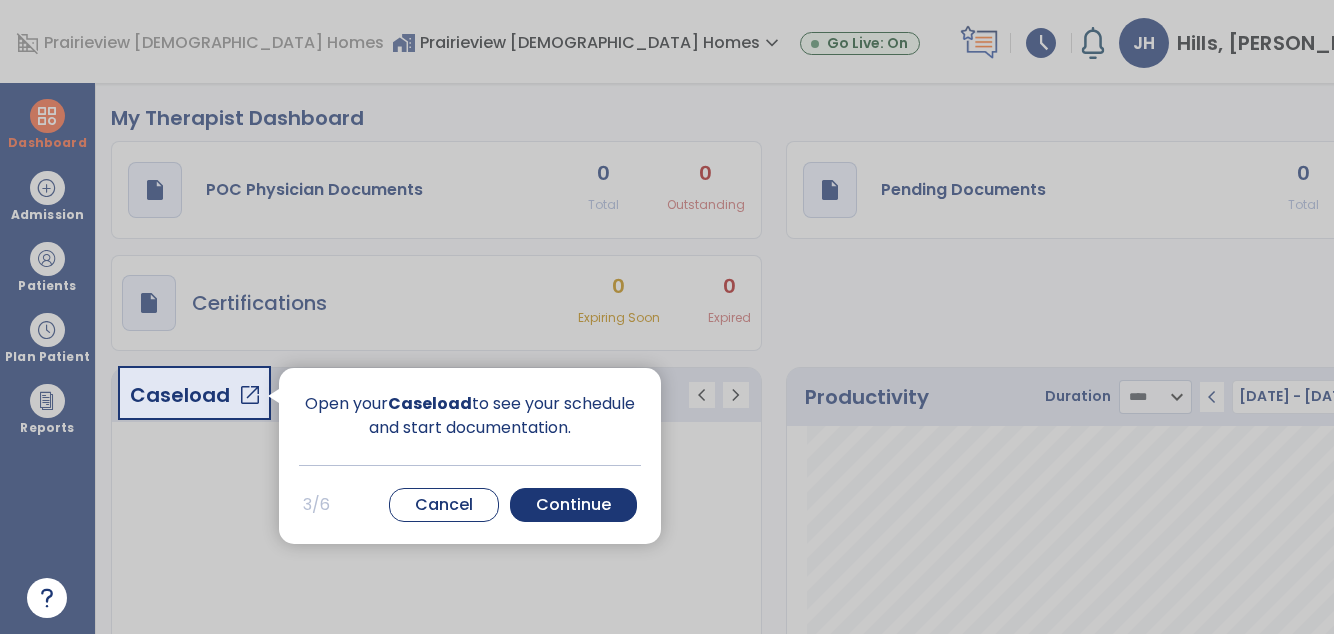 click on "Continue" at bounding box center (573, 505) 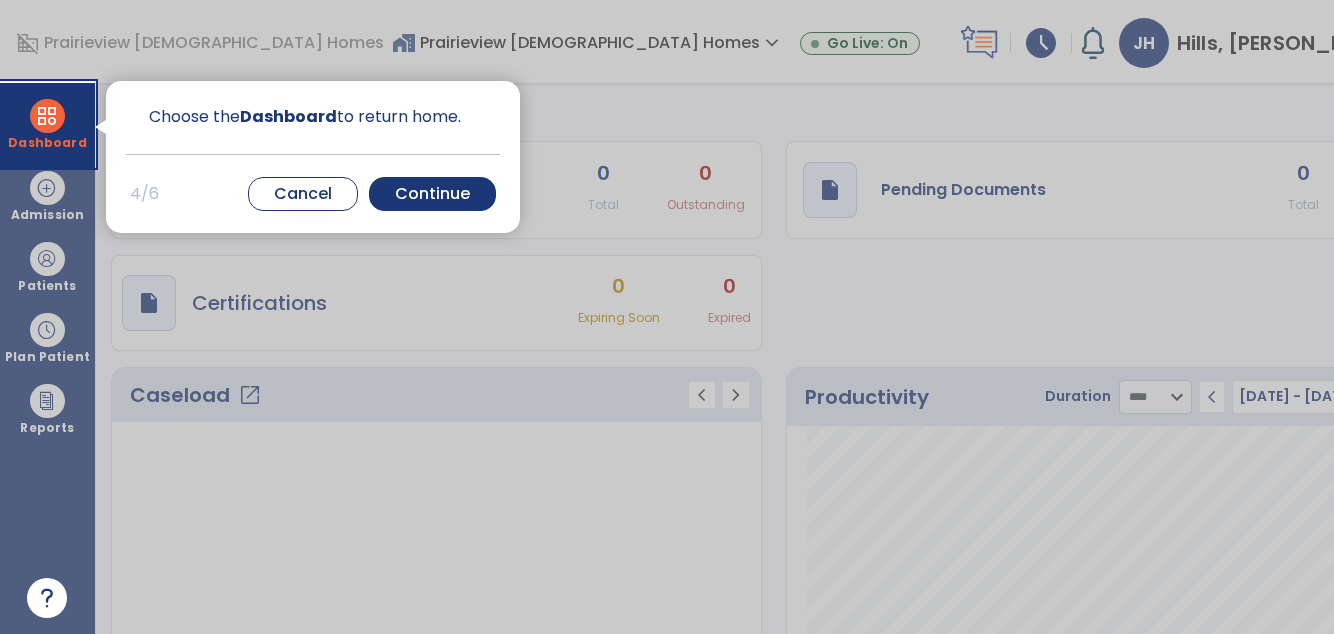 click on "Continue" at bounding box center (432, 194) 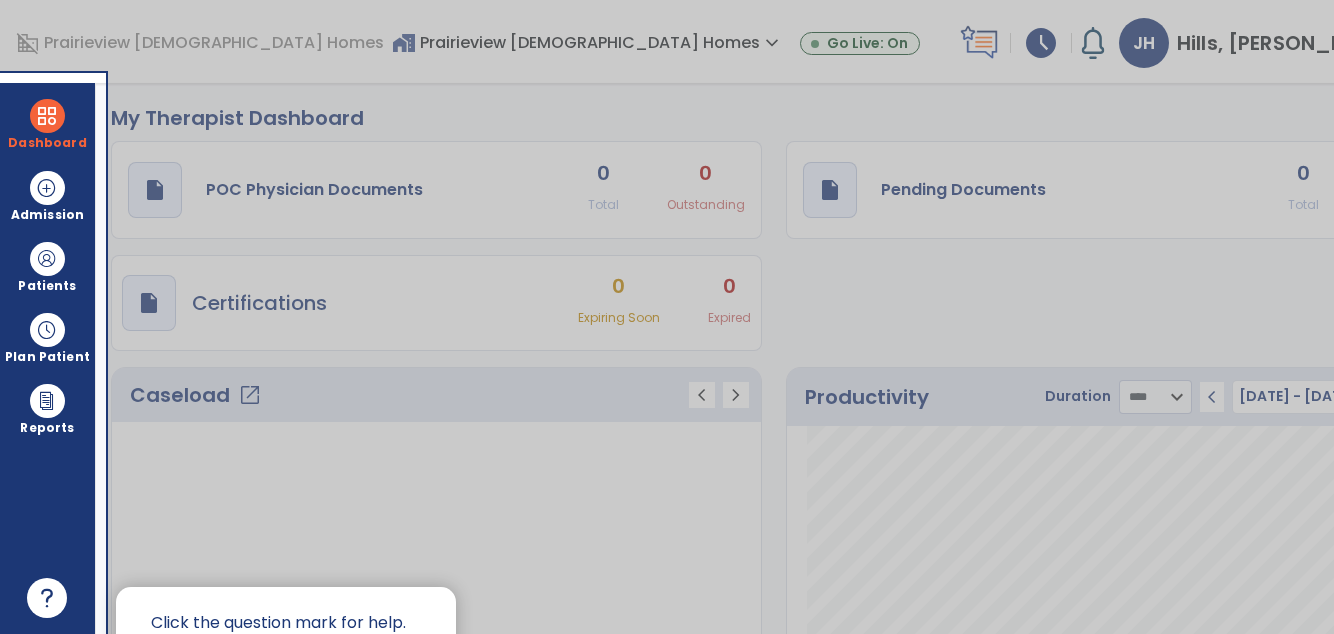 scroll, scrollTop: 32, scrollLeft: 0, axis: vertical 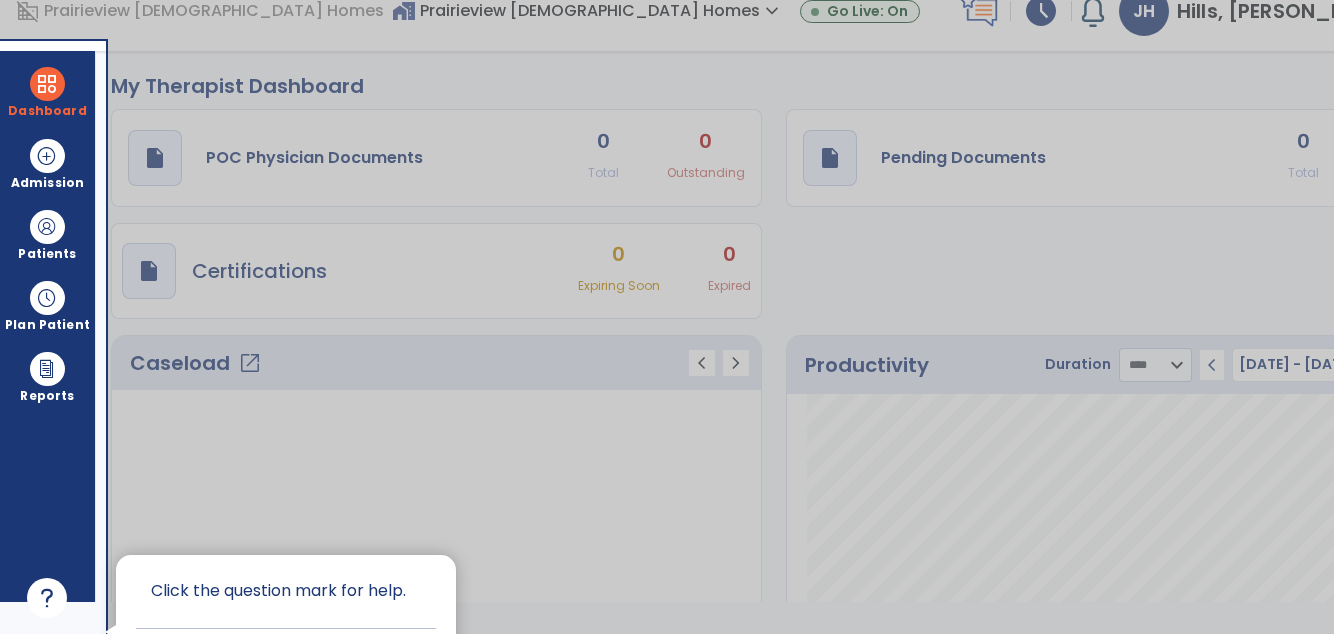 click 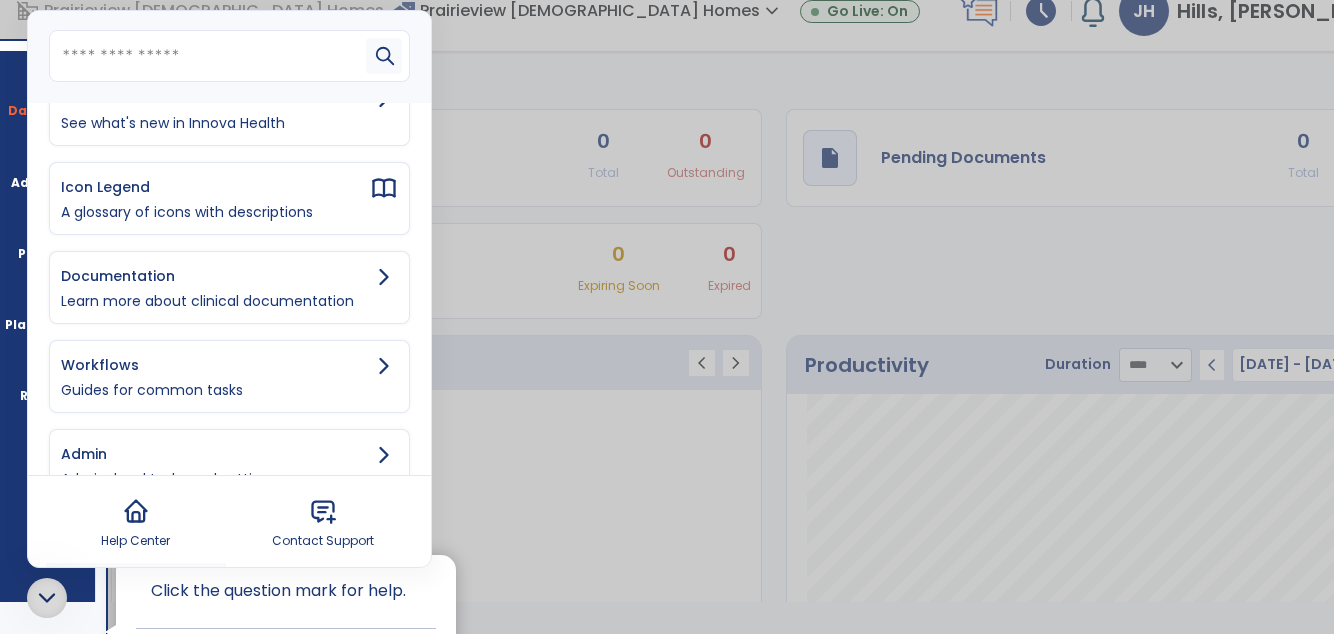 scroll, scrollTop: 0, scrollLeft: 0, axis: both 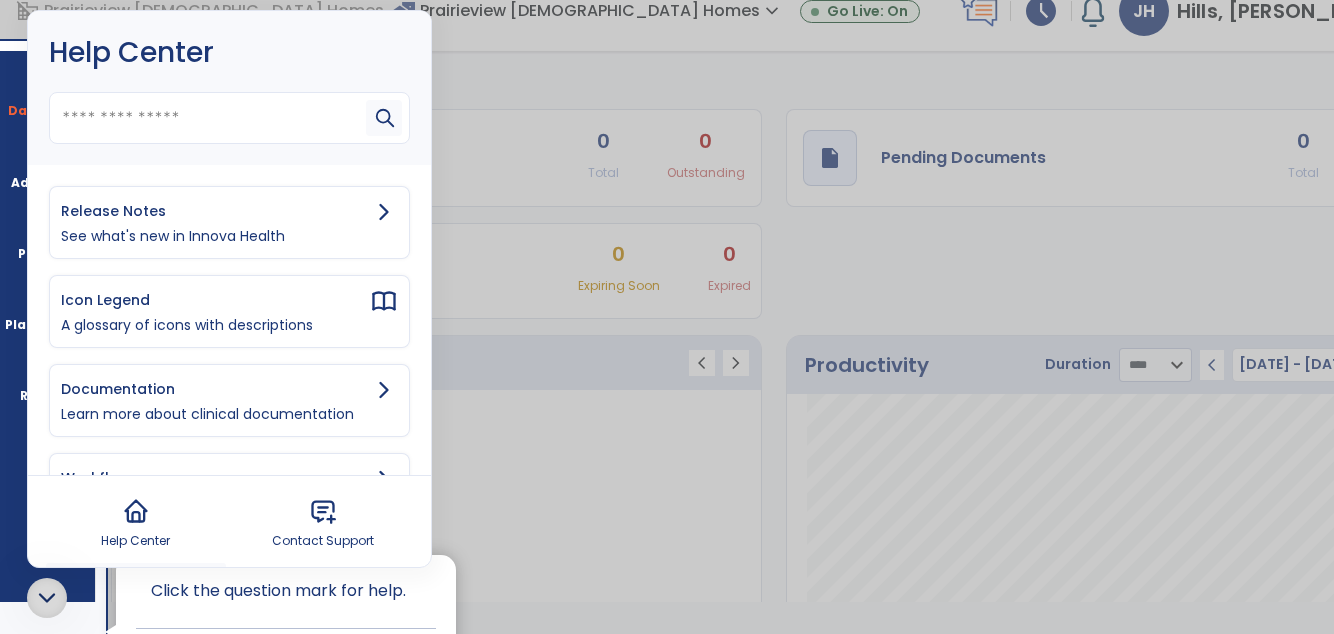 click on "See what's new in Innova Health" at bounding box center (229, 236) 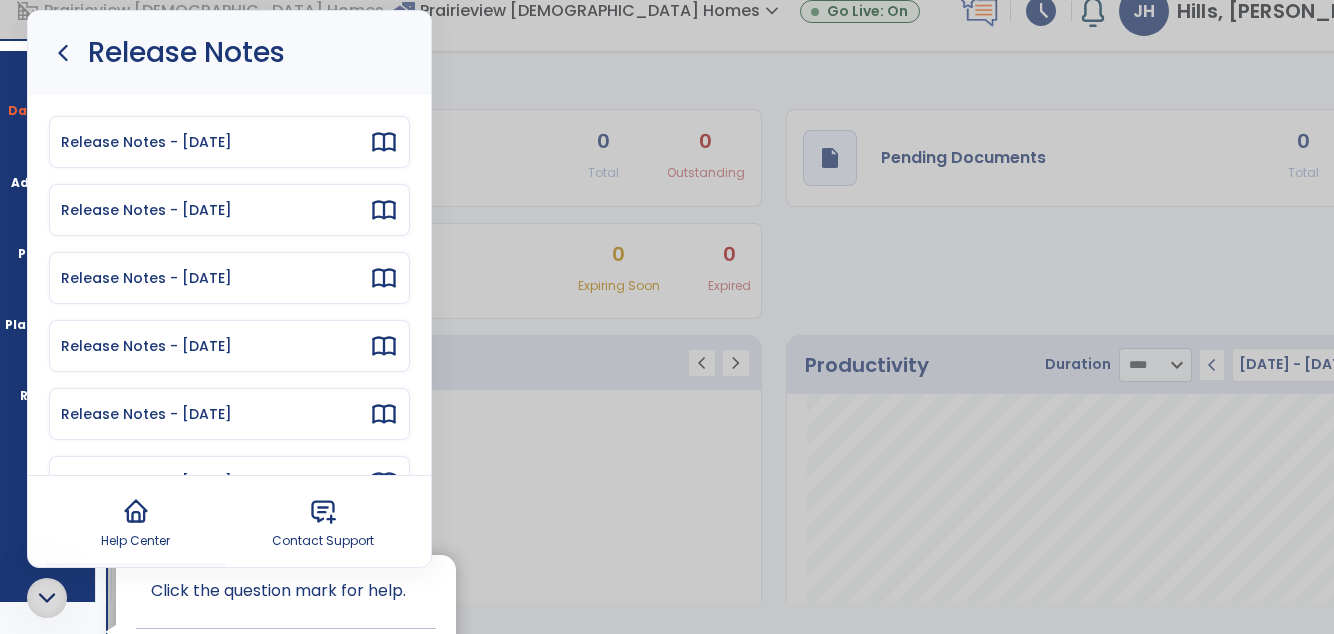 click on "Release Notes - [DATE]" at bounding box center (215, 142) 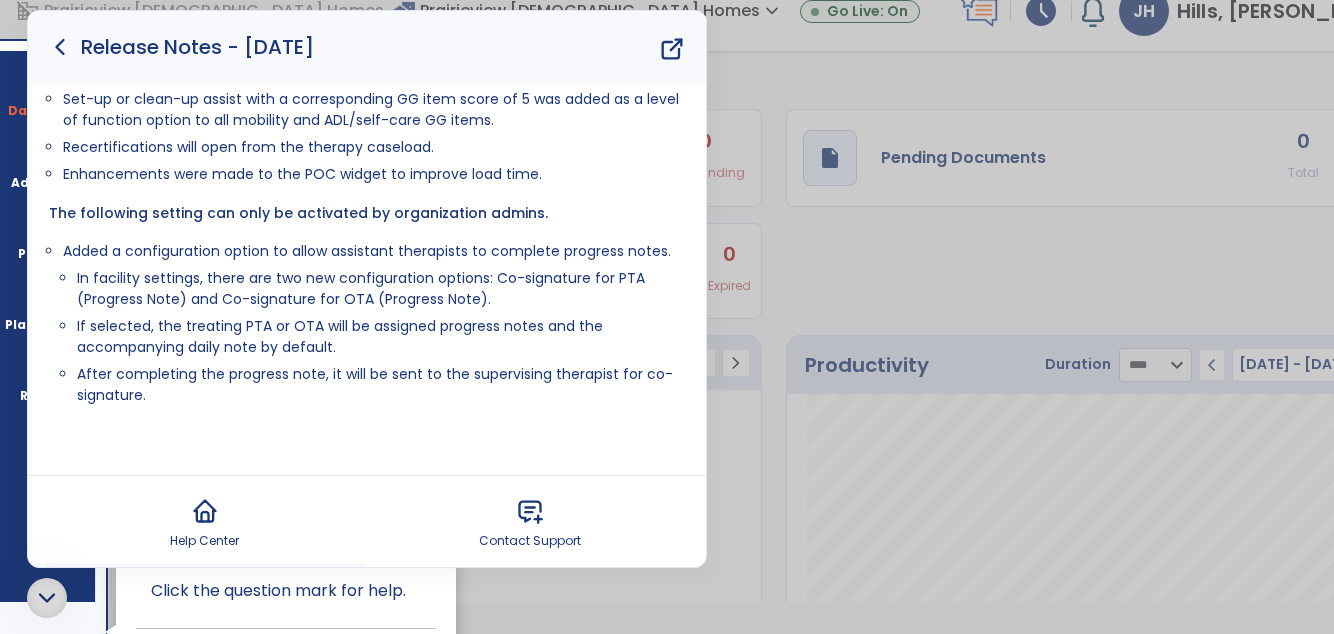 click 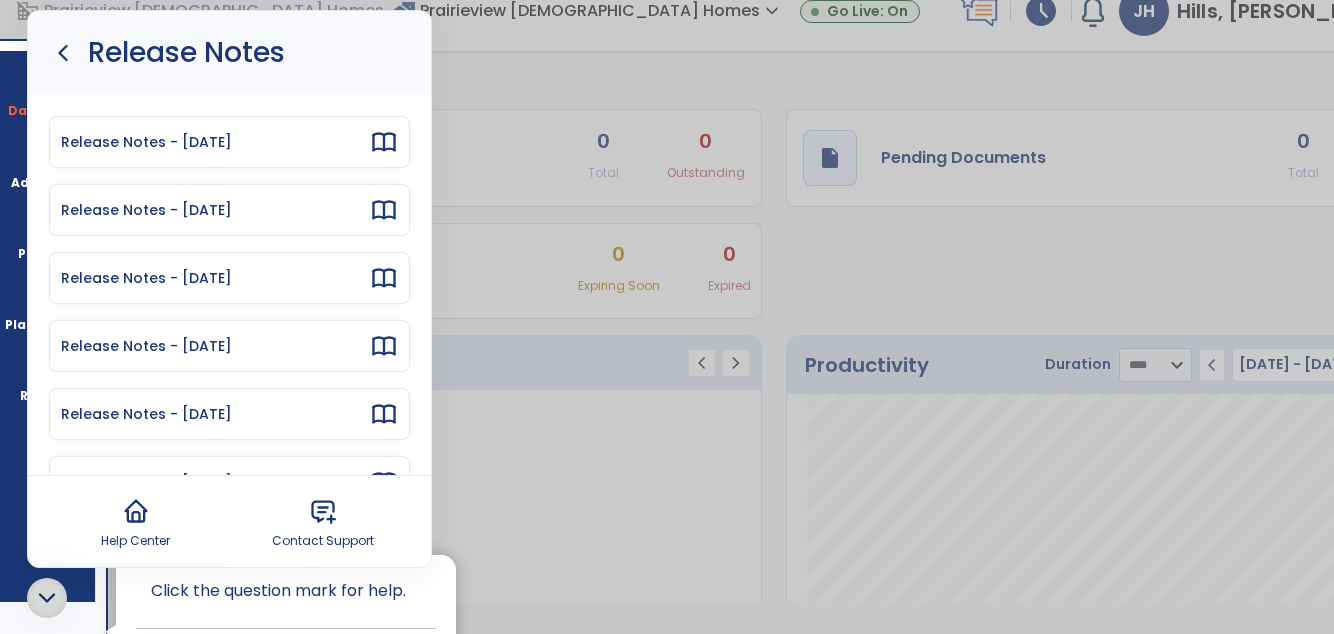 click at bounding box center [719, 369] 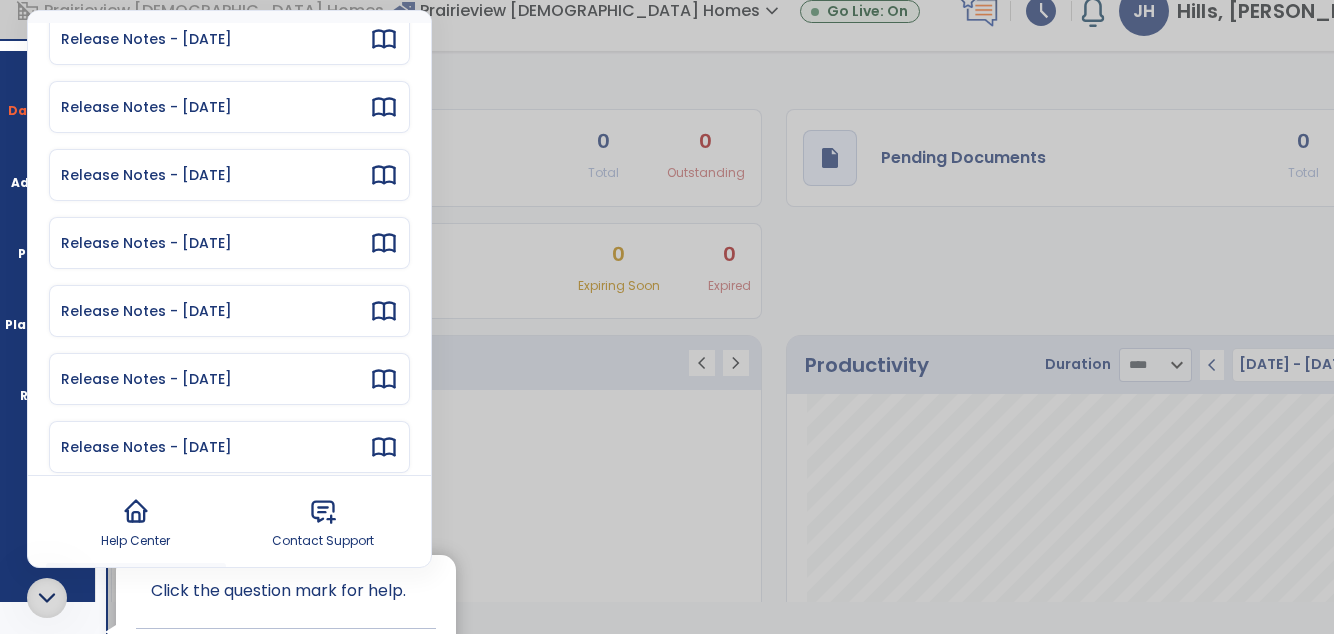 scroll, scrollTop: 240, scrollLeft: 0, axis: vertical 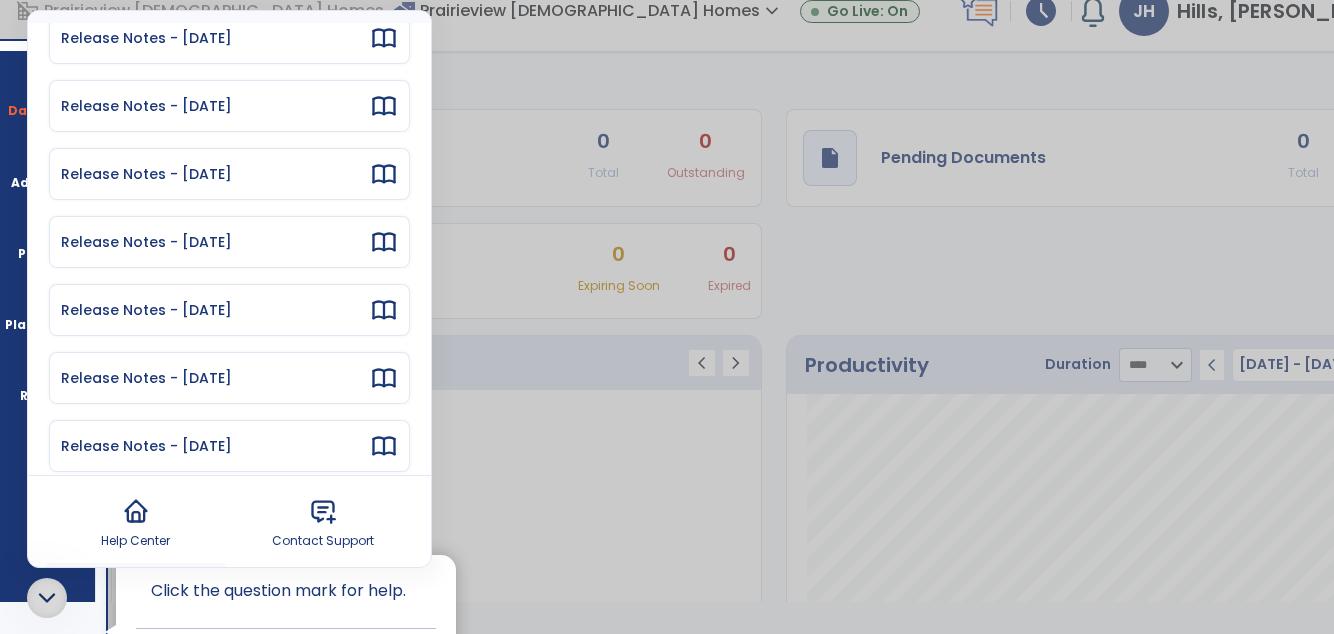 click on "Release Notes - [DATE]" at bounding box center (215, 446) 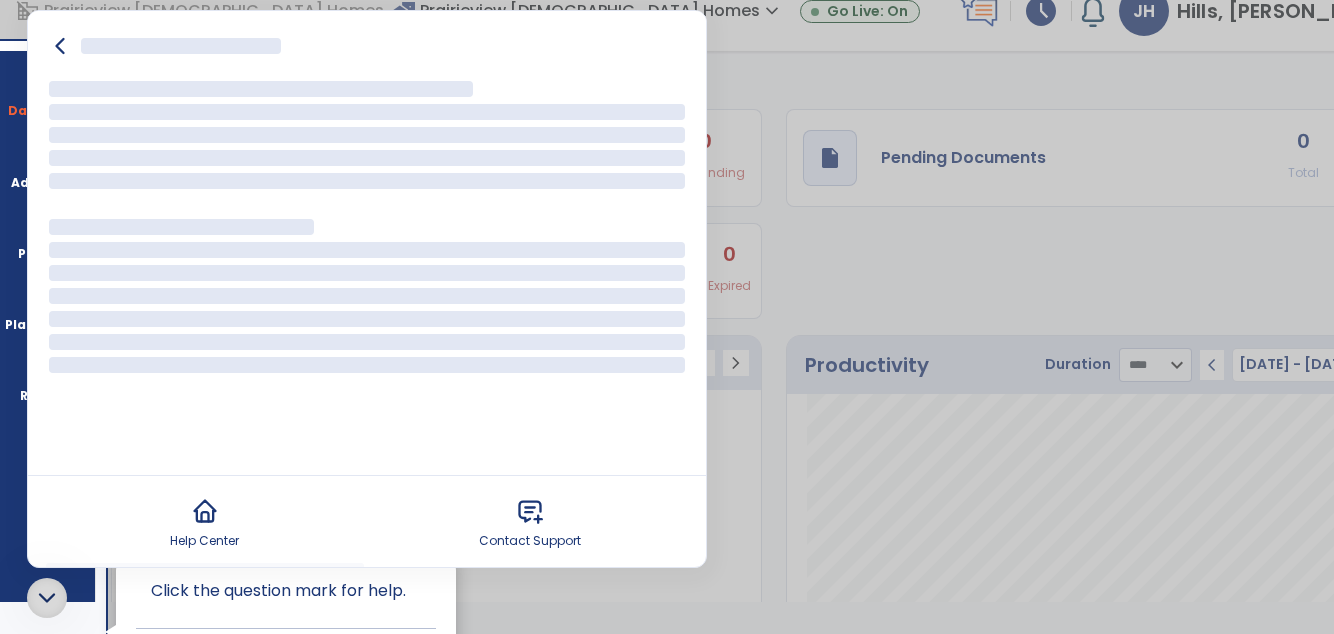 scroll, scrollTop: 0, scrollLeft: 0, axis: both 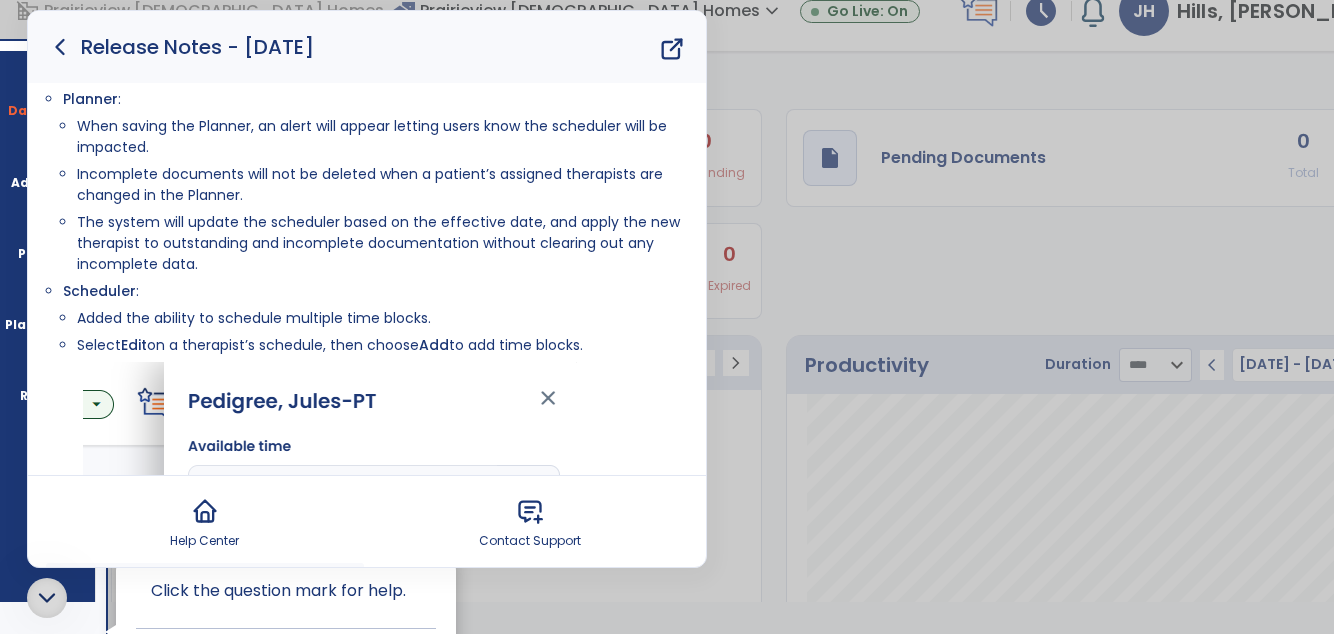 click 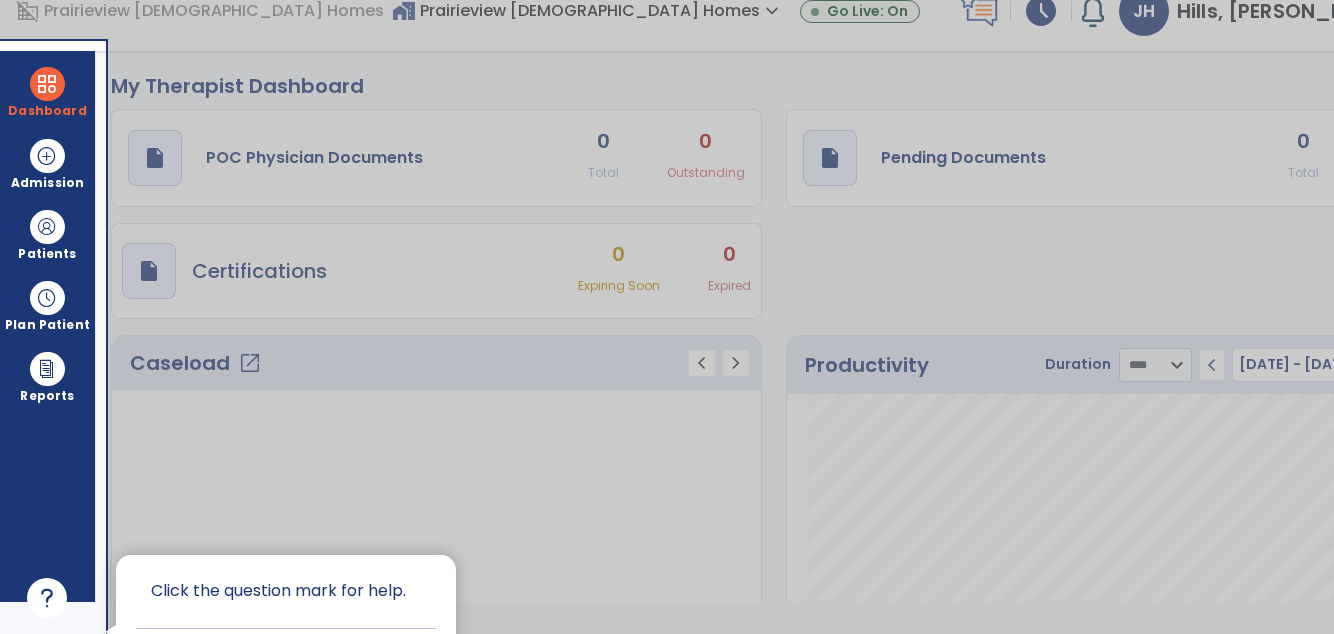 click at bounding box center [719, 369] 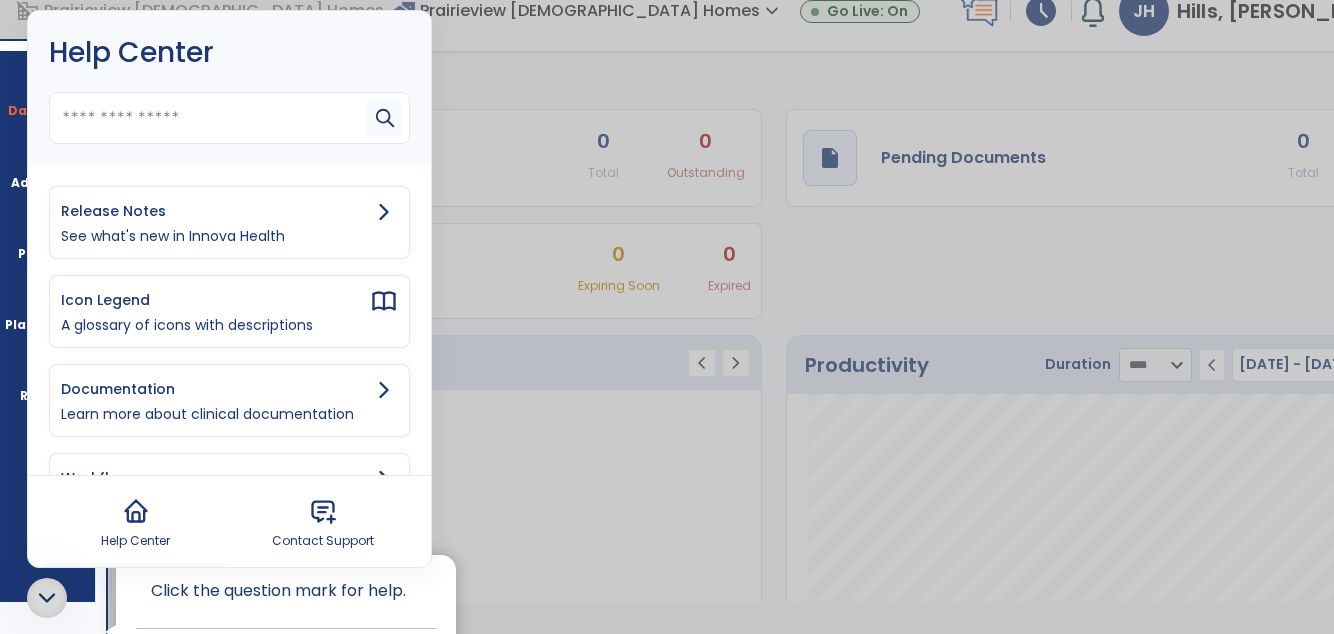 click on "Click the question mark for help." at bounding box center (286, 591) 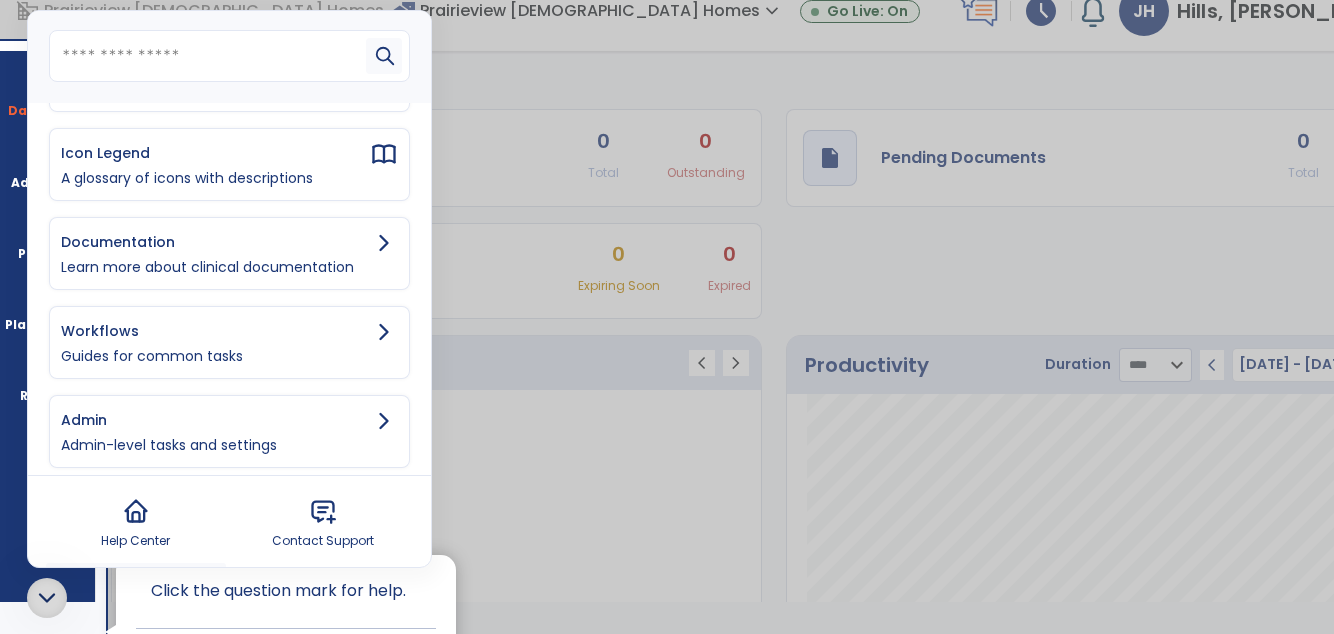scroll, scrollTop: 148, scrollLeft: 0, axis: vertical 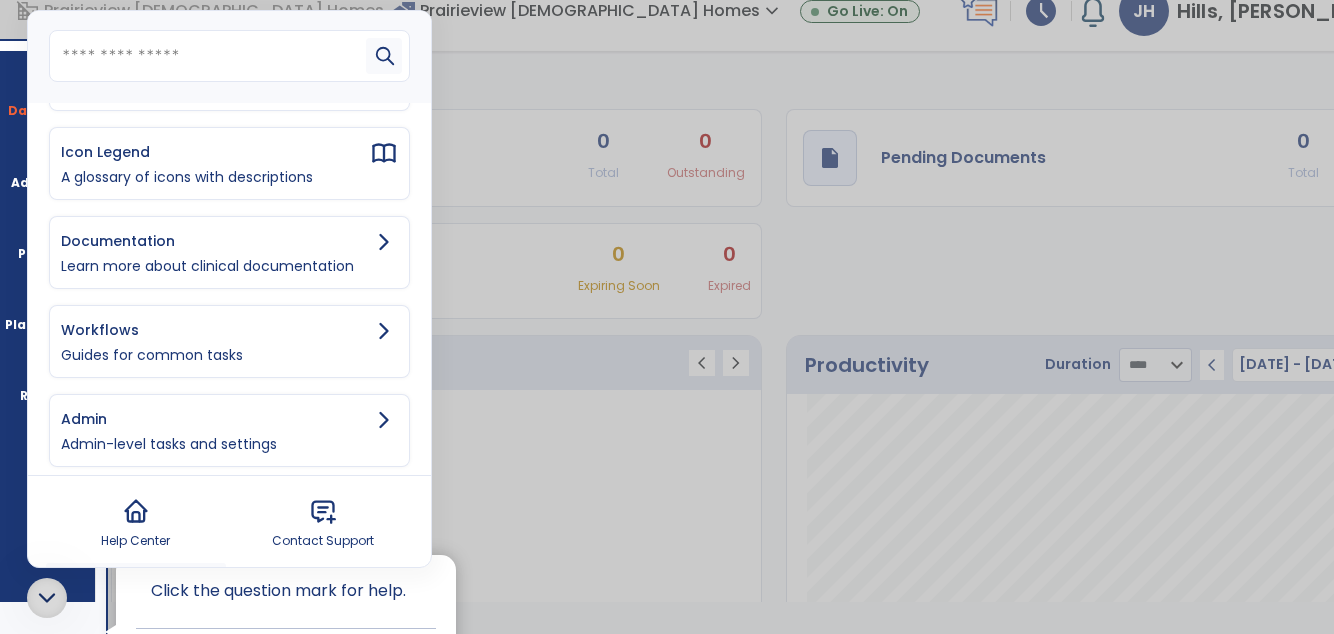 click on "Learn more about clinical documentation" at bounding box center (229, 266) 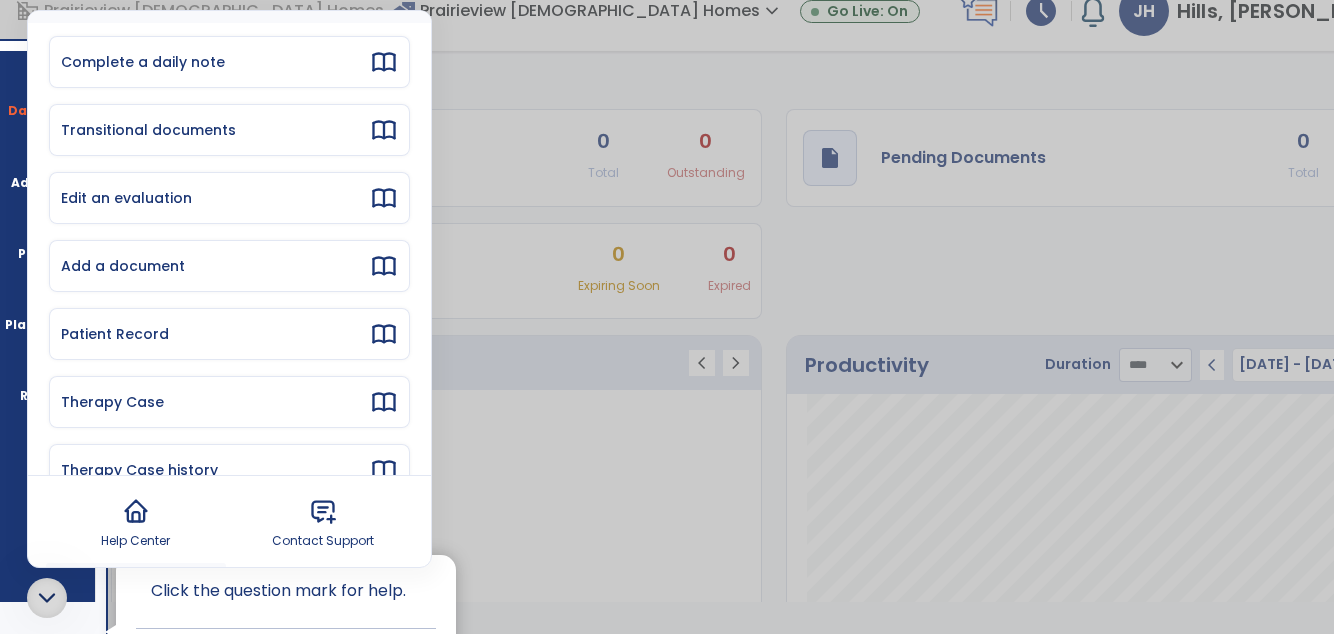 scroll, scrollTop: 0, scrollLeft: 0, axis: both 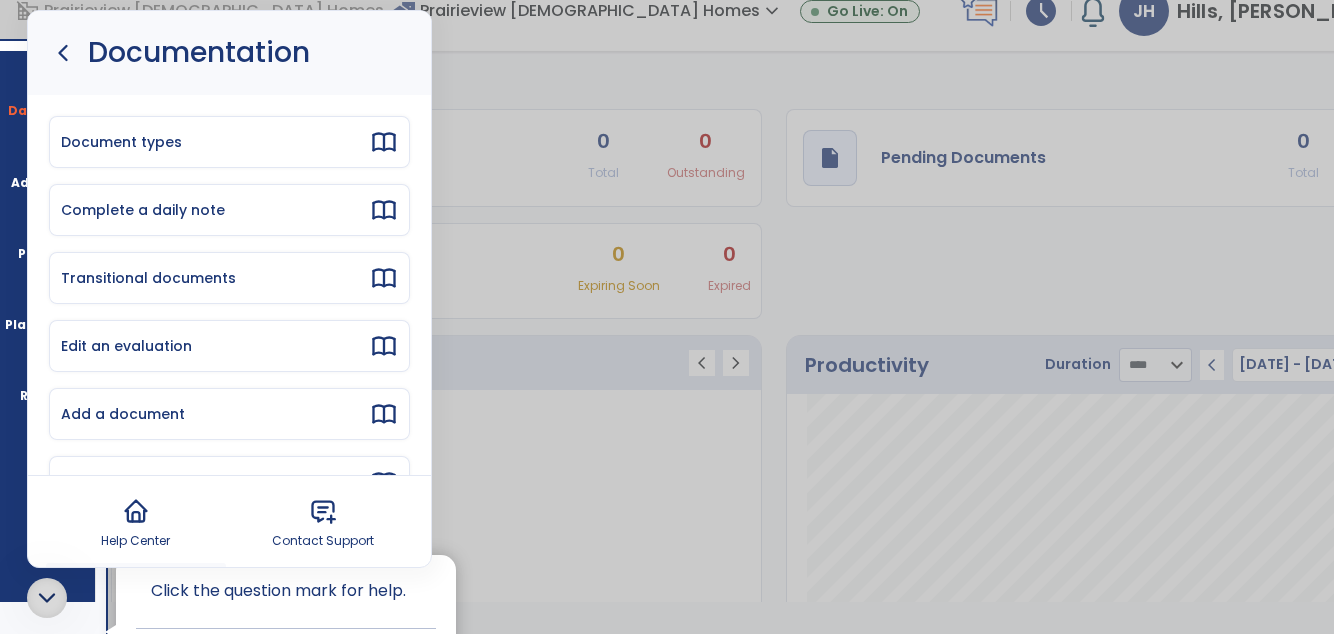 click on "Complete a daily note" at bounding box center [229, 210] 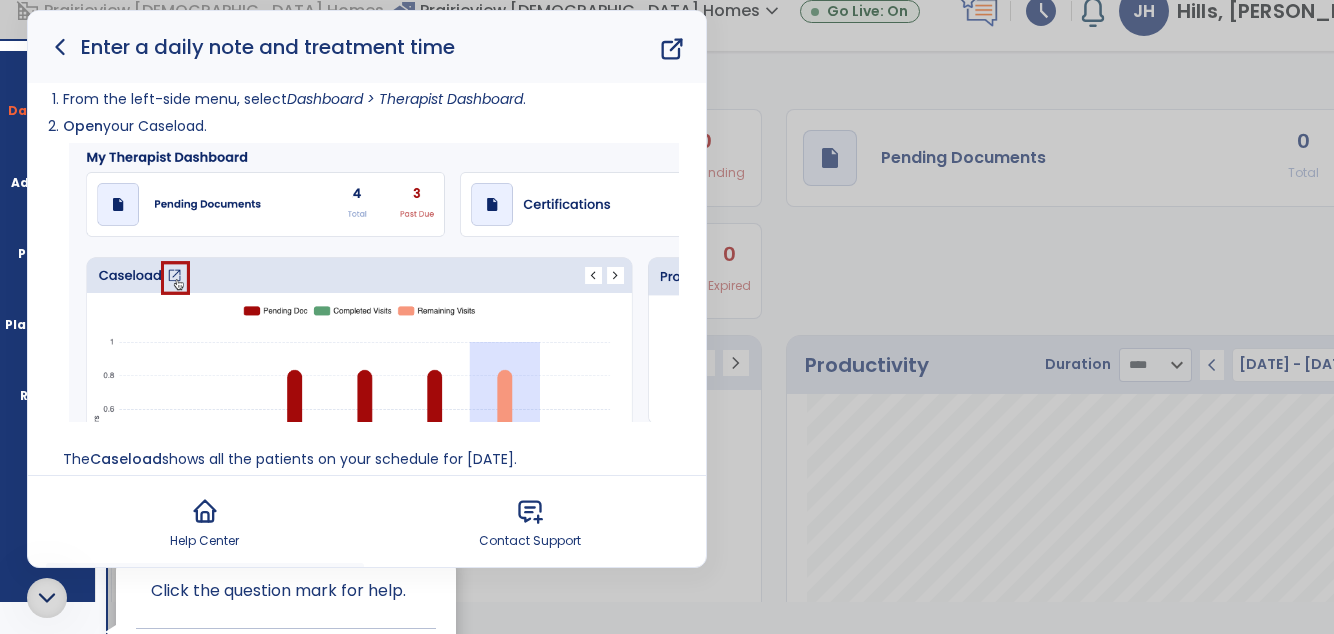 click on "Dashboard  dashboard  Therapist Dashboard Admission Patients  format_list_bulleted  Patient List  space_dashboard  Patient Board  insert_chart  PDPM Board Plan Patient  event_note  Planner  content_paste_go  Scheduler  content_paste_go  Whiteboard Reports  export_notes  Billing Exports  note_alt  EOM Report  event_note  Minutes By Payor  inbox_customize  Service Log  playlist_add_check  Triple Check Report" at bounding box center (48, 326) 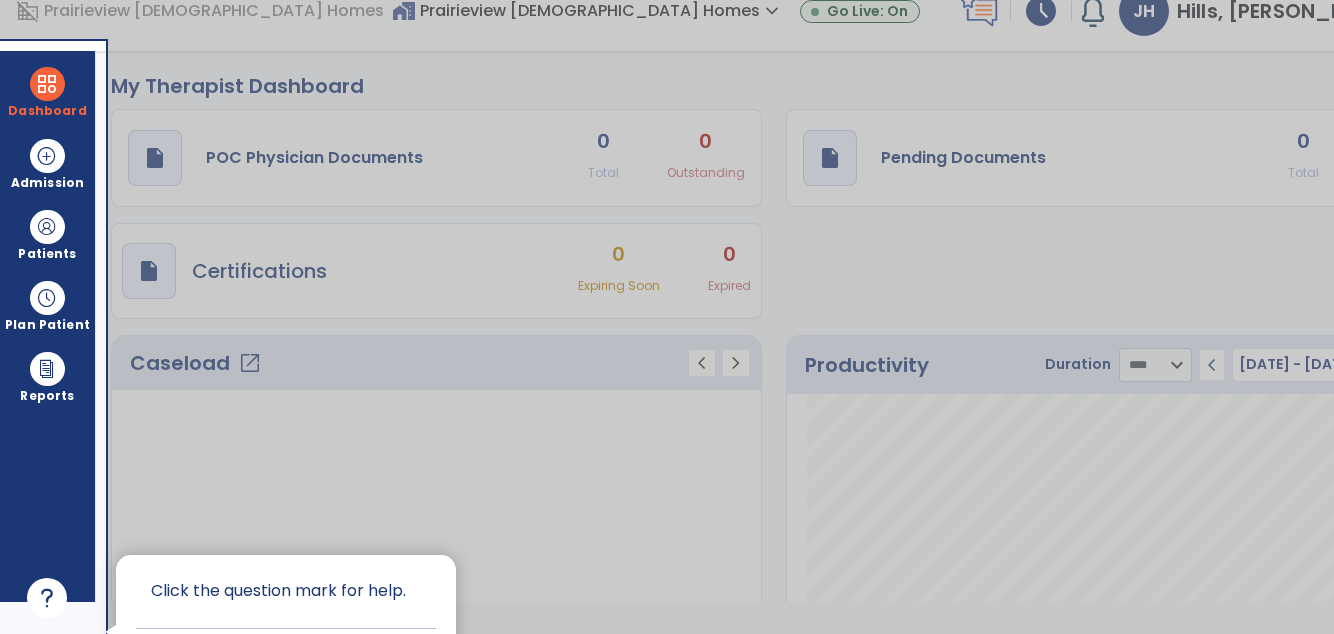 click at bounding box center (719, 369) 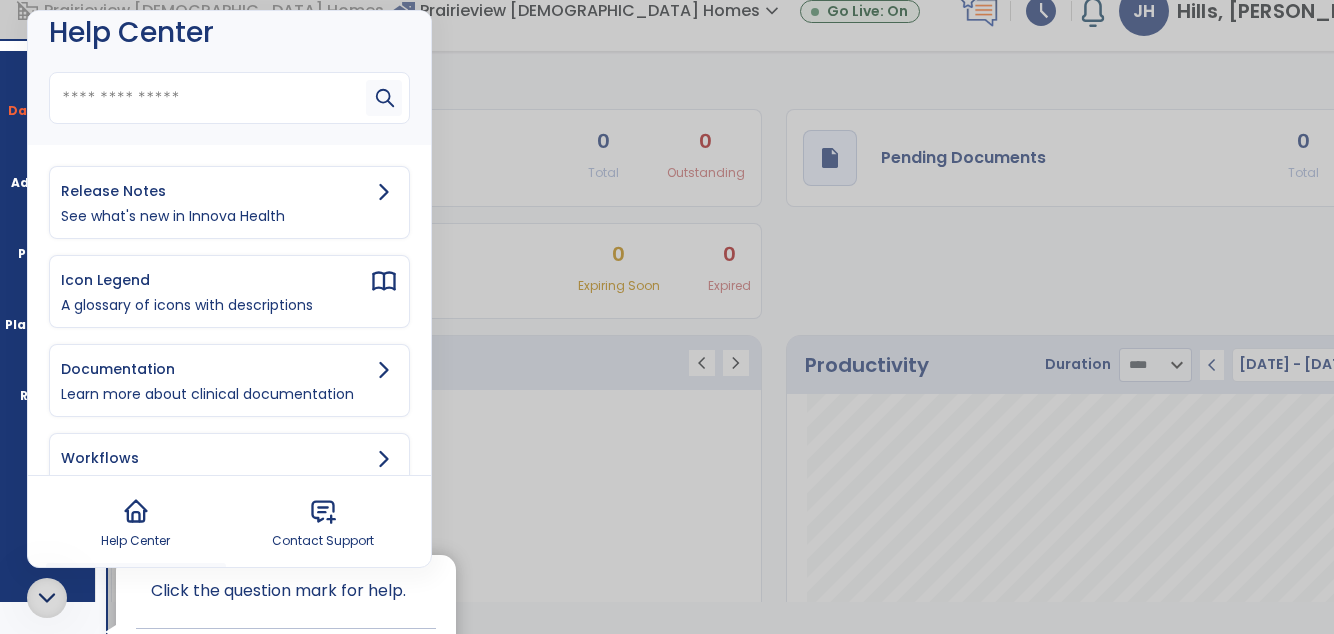 scroll, scrollTop: 19, scrollLeft: 0, axis: vertical 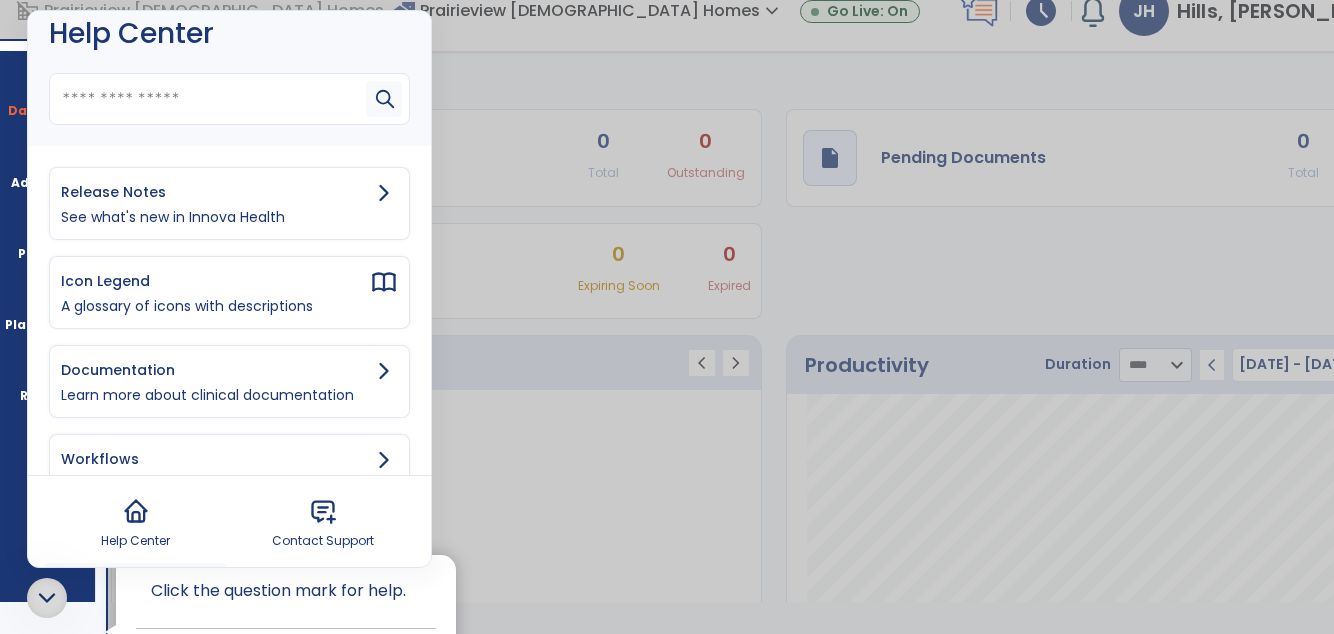click on "A glossary of icons with descriptions" at bounding box center [229, 306] 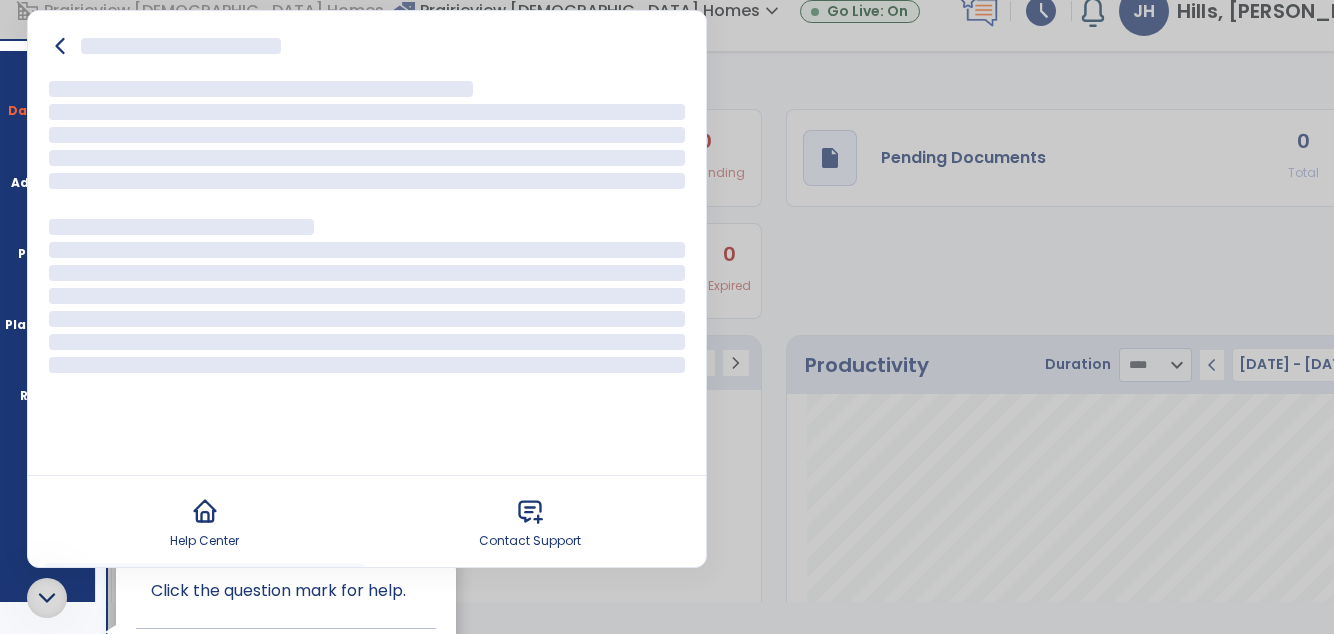scroll, scrollTop: 0, scrollLeft: 0, axis: both 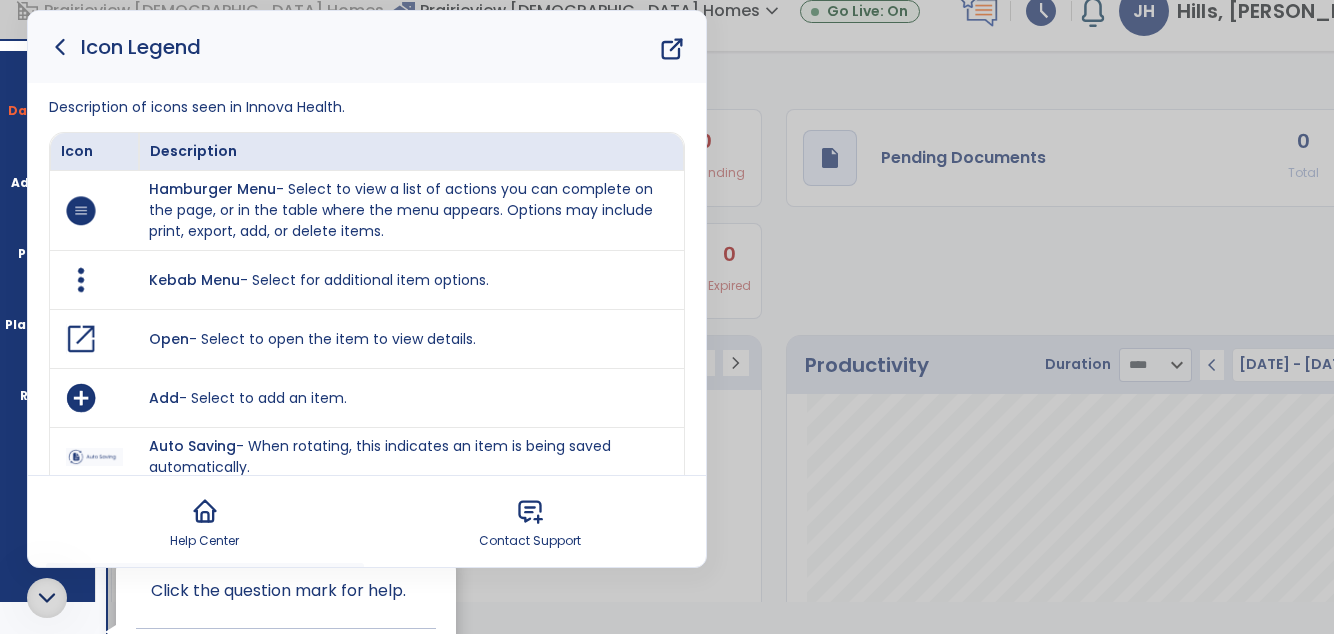 click 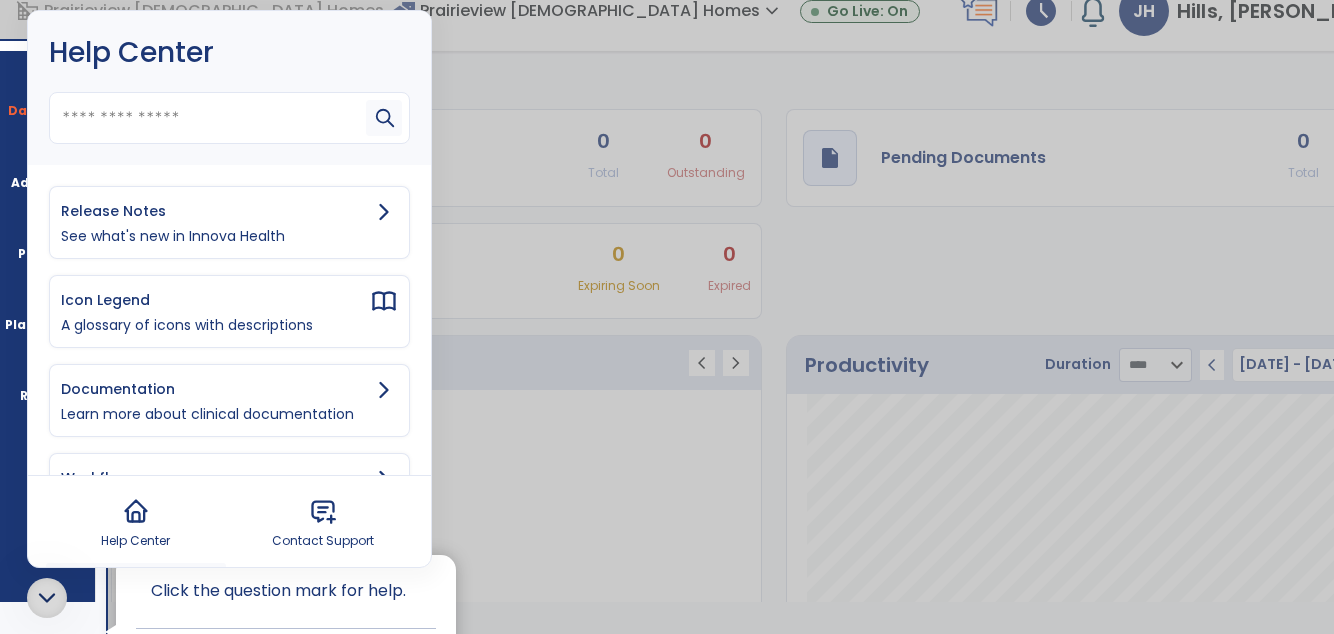 click at bounding box center (47, 598) 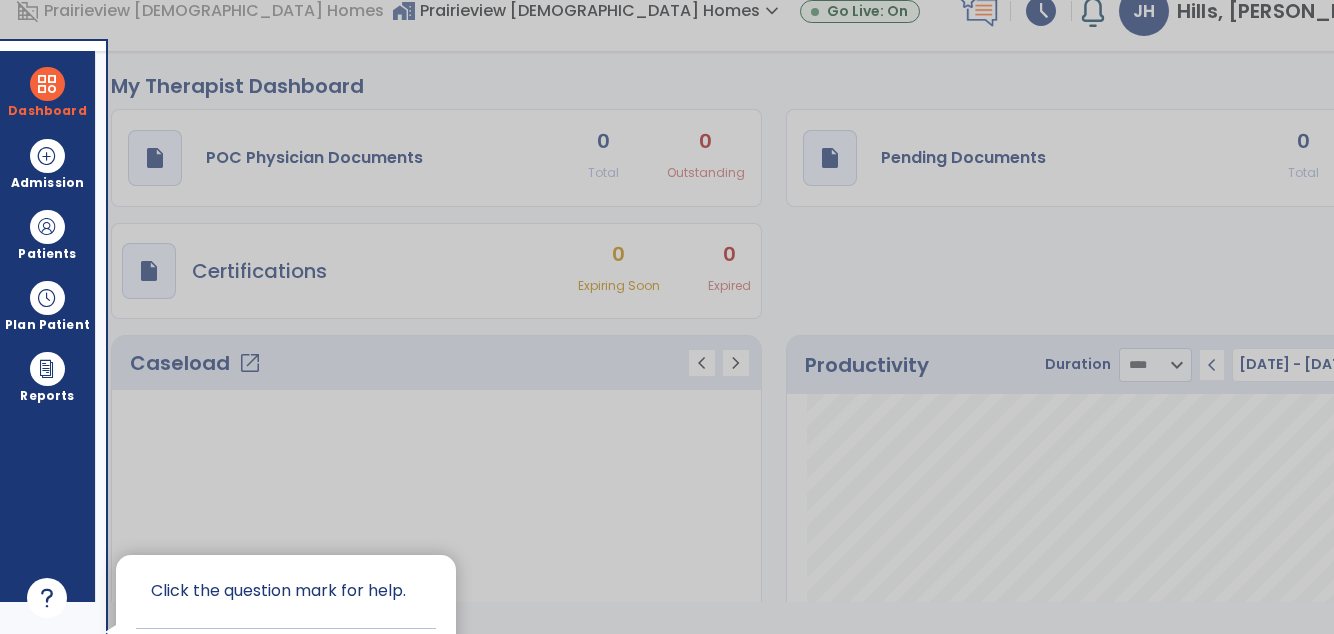 click 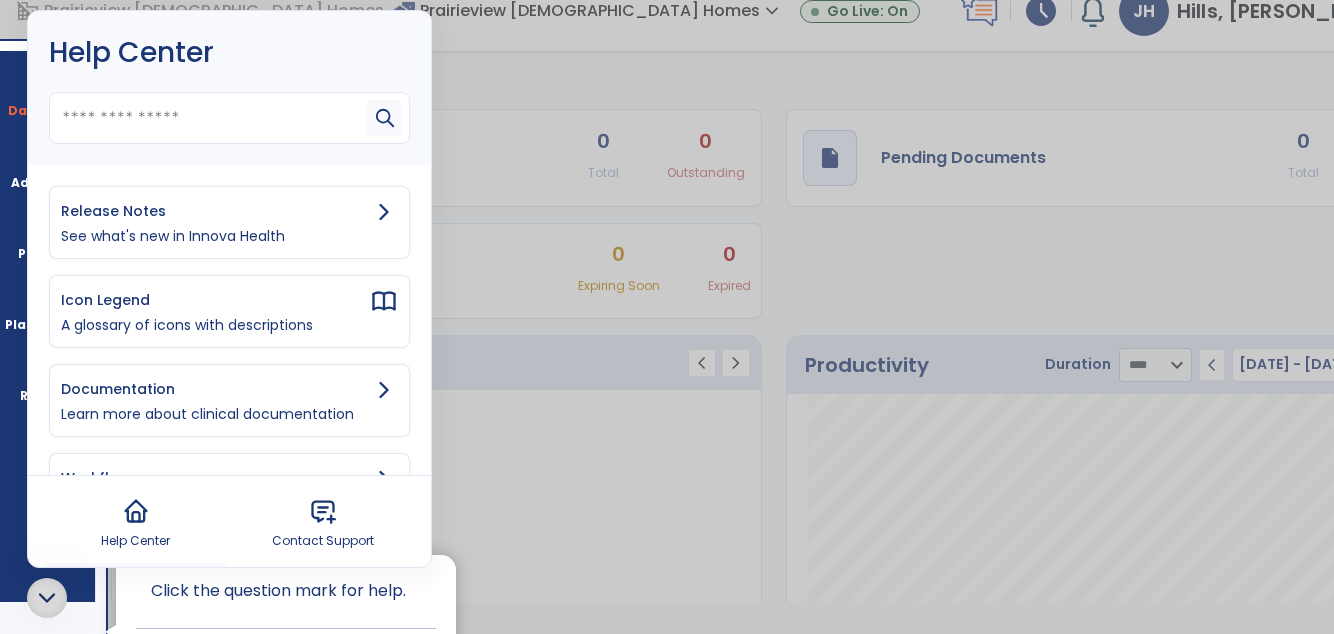 click at bounding box center [719, 369] 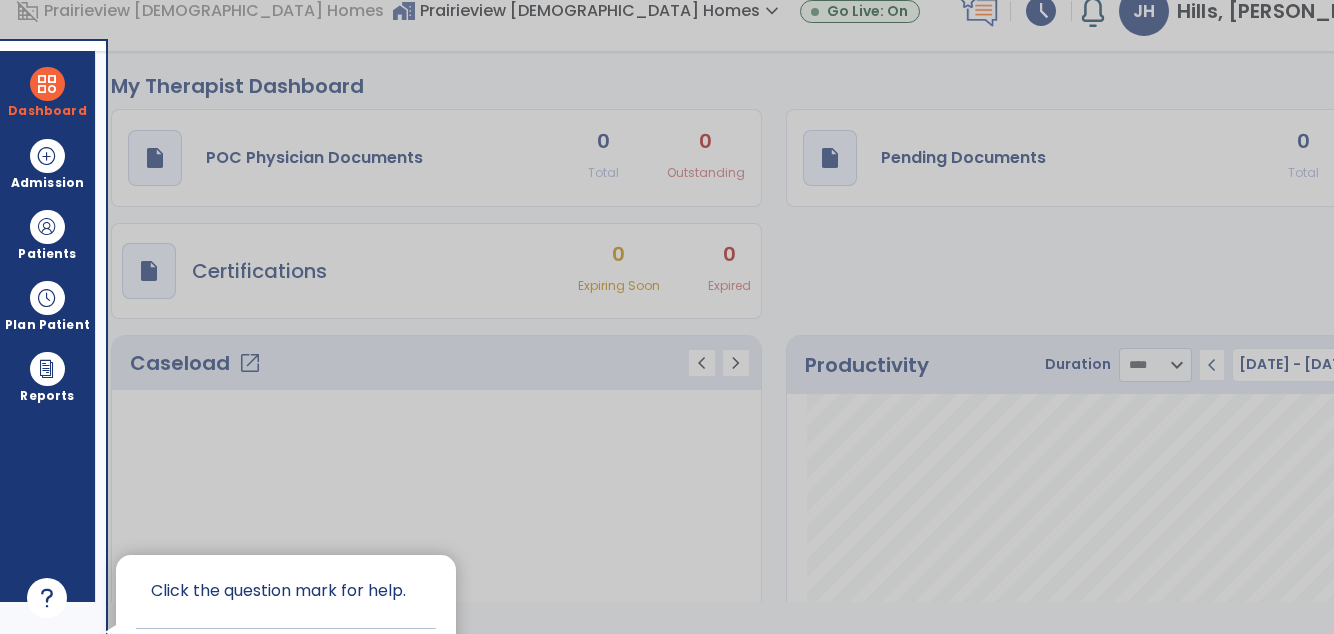 click on "Dashboard  dashboard  Therapist Dashboard Admission Patients  format_list_bulleted  Patient List  space_dashboard  Patient Board  insert_chart  PDPM Board Plan Patient  event_note  Planner  content_paste_go  Scheduler  content_paste_go  Whiteboard Reports  export_notes  Billing Exports  note_alt  EOM Report  event_note  Minutes By Payor  inbox_customize  Service Log  playlist_add_check  Triple Check Report" at bounding box center (48, 326) 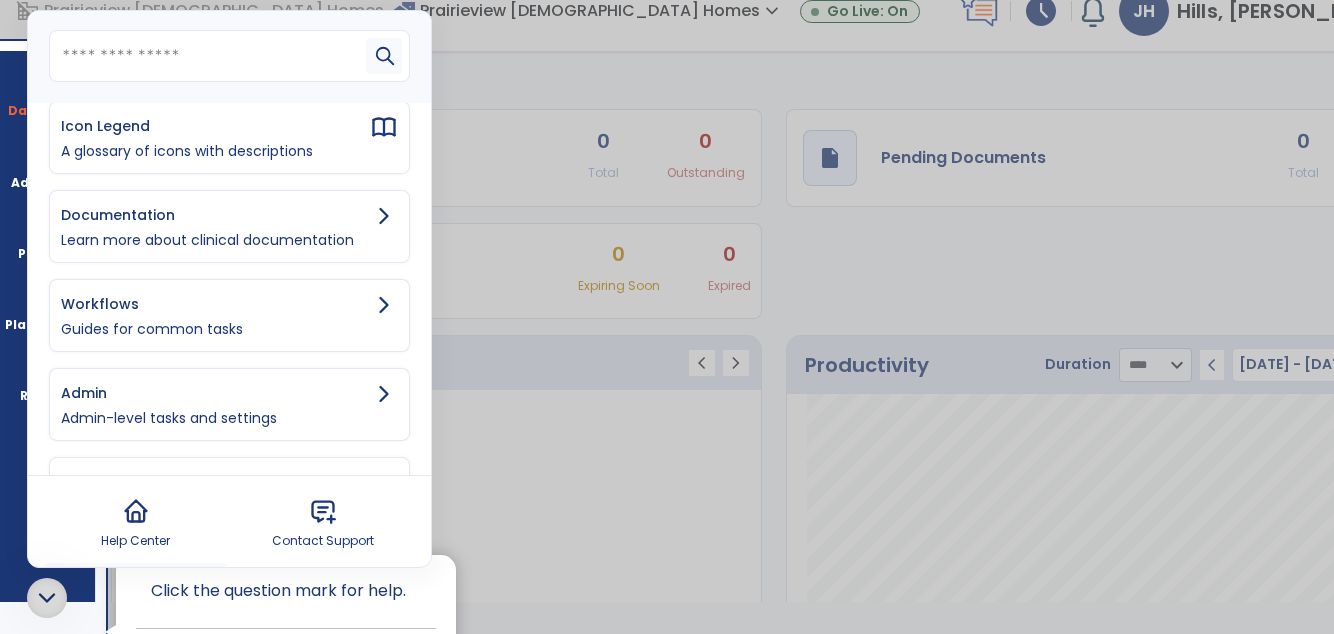 scroll, scrollTop: 176, scrollLeft: 0, axis: vertical 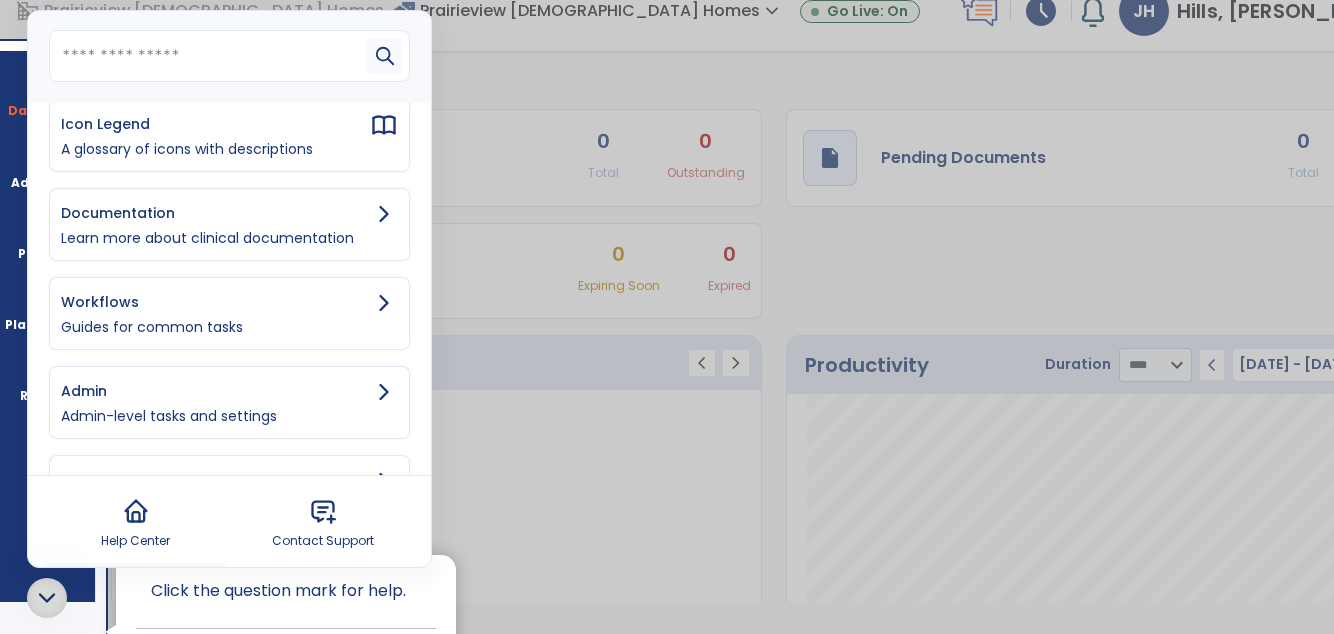 click on "Guides for common tasks" at bounding box center [229, 327] 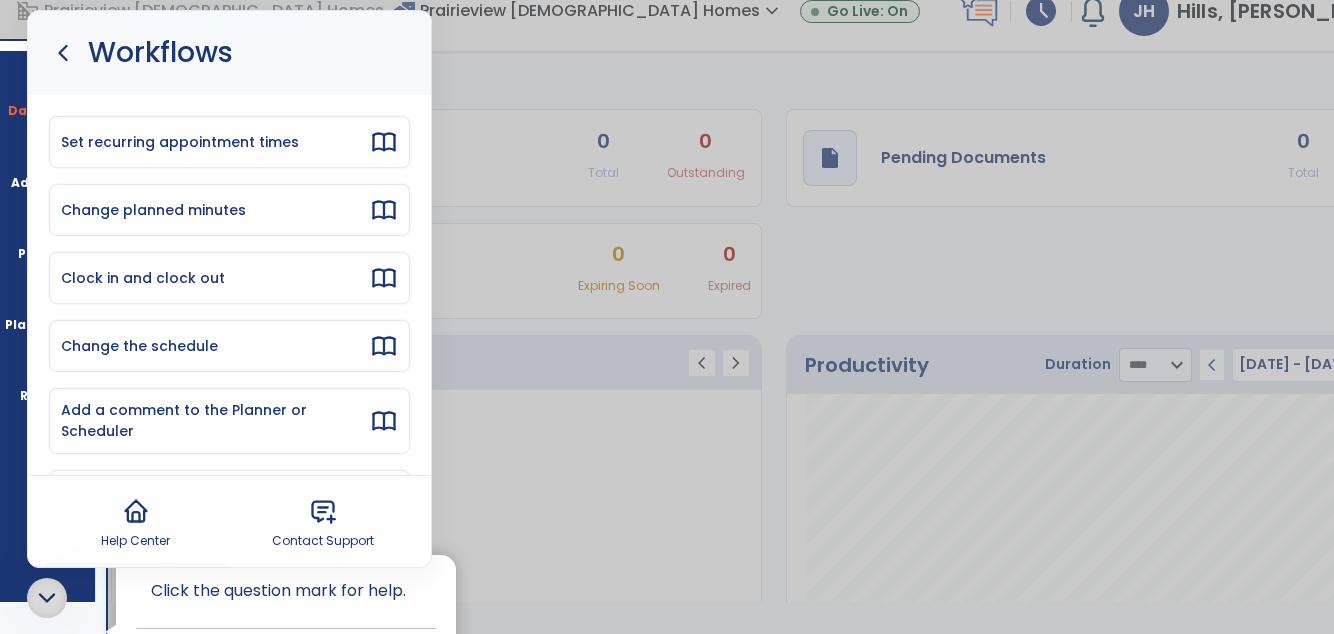 click on "Set recurring appointment times" at bounding box center (215, 142) 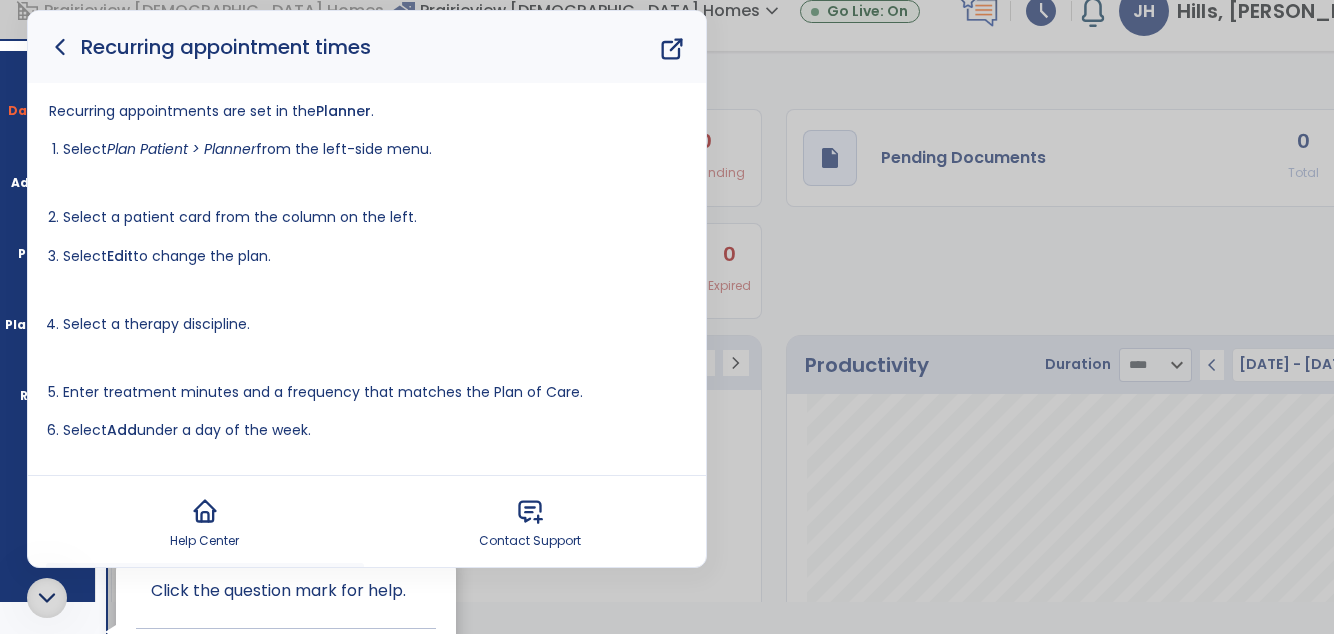 click 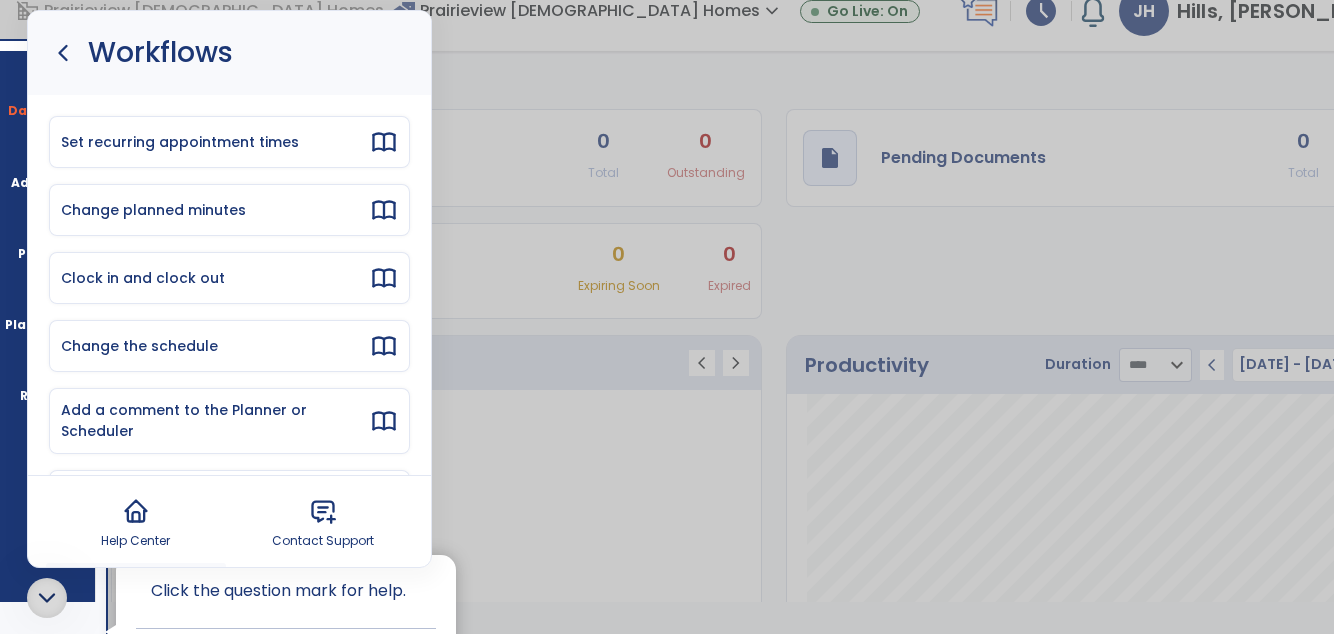 click on "Change planned minutes" at bounding box center [229, 210] 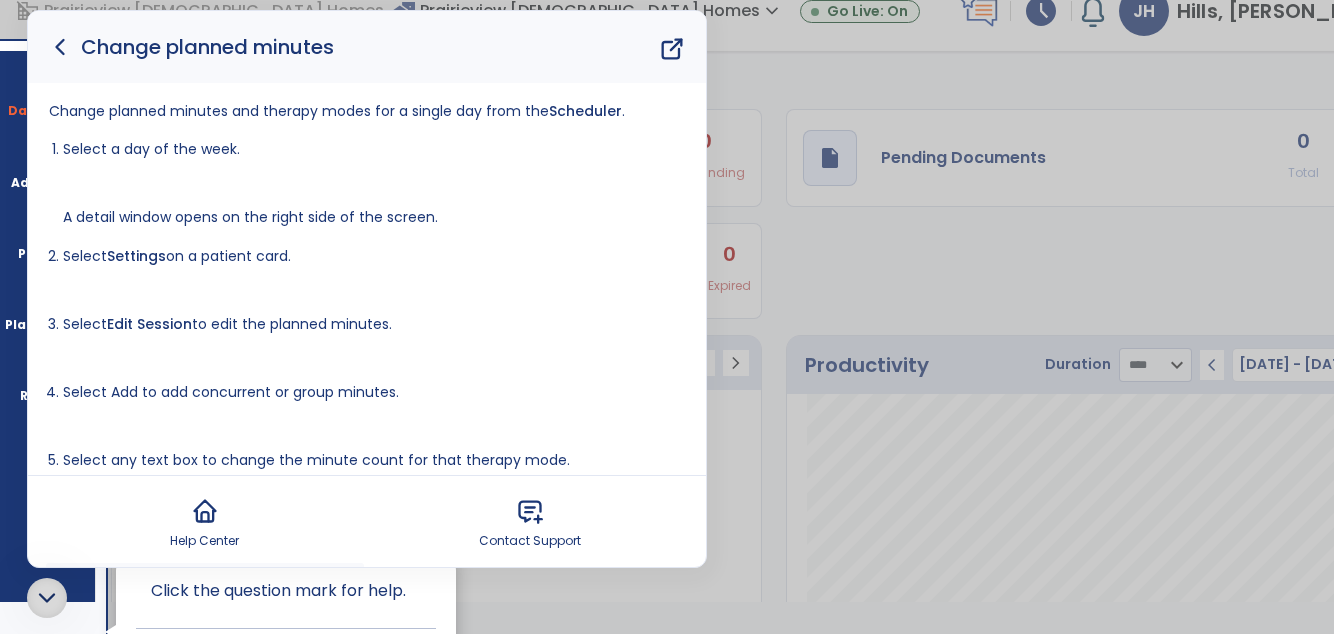 click 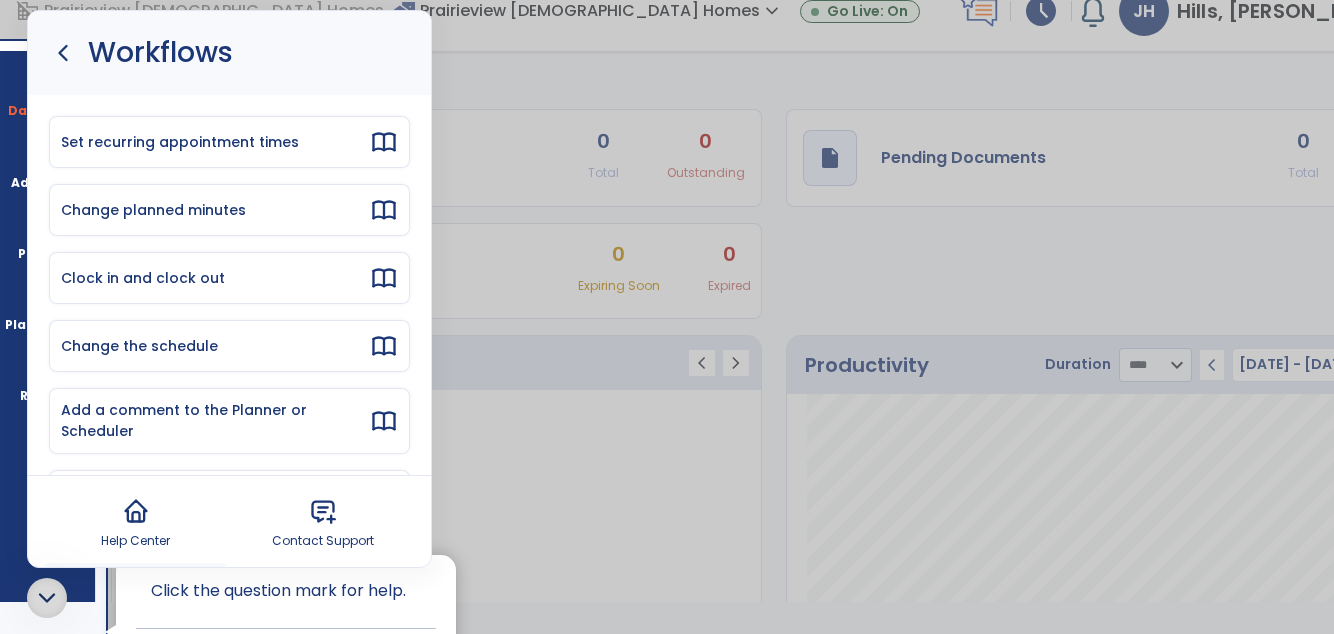 click on "Clock in and clock out" at bounding box center [215, 278] 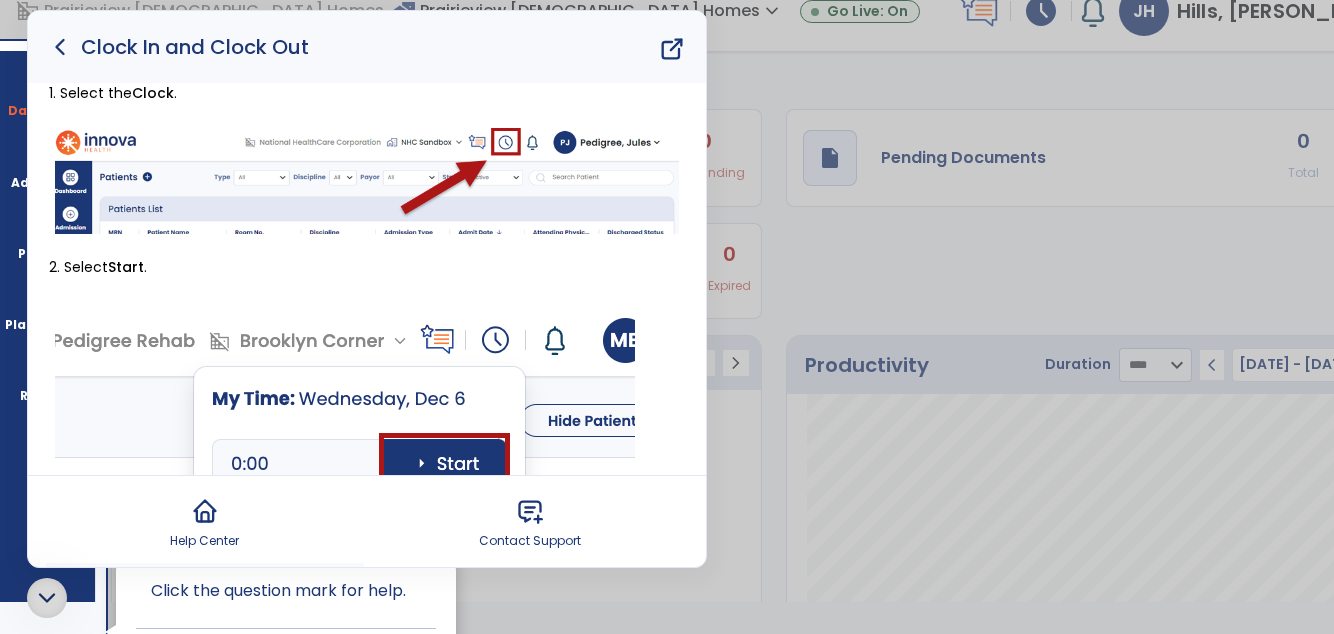 click 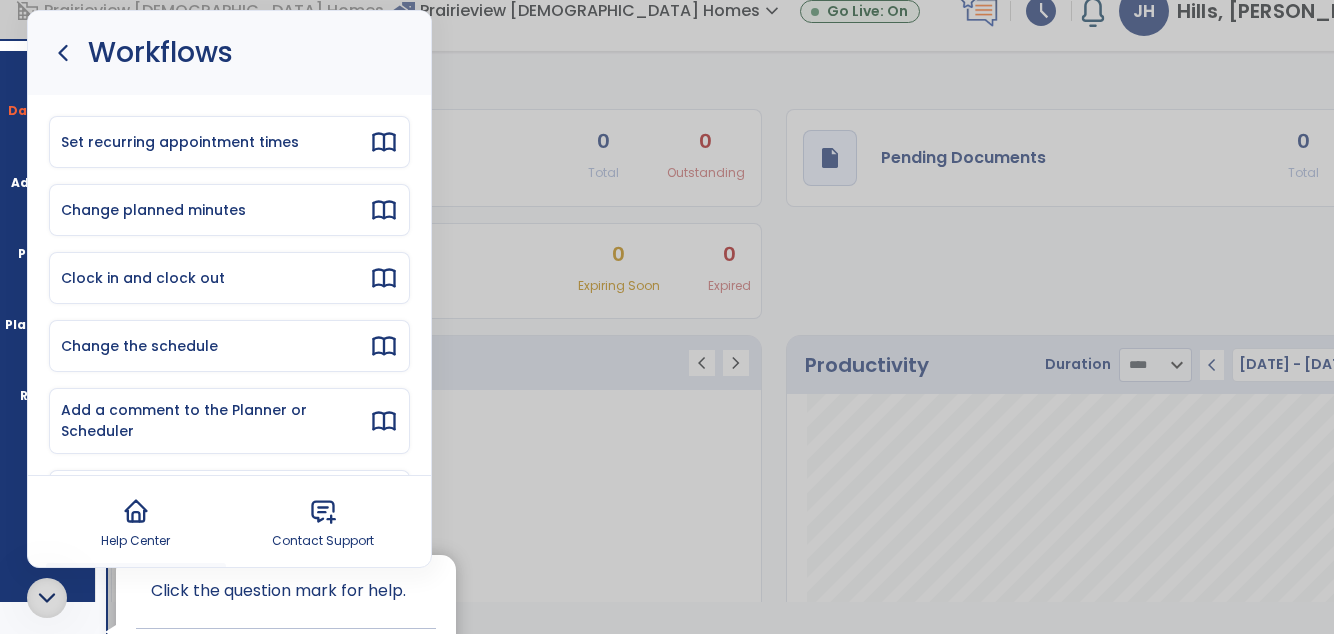 click on "Change the schedule" at bounding box center [229, 346] 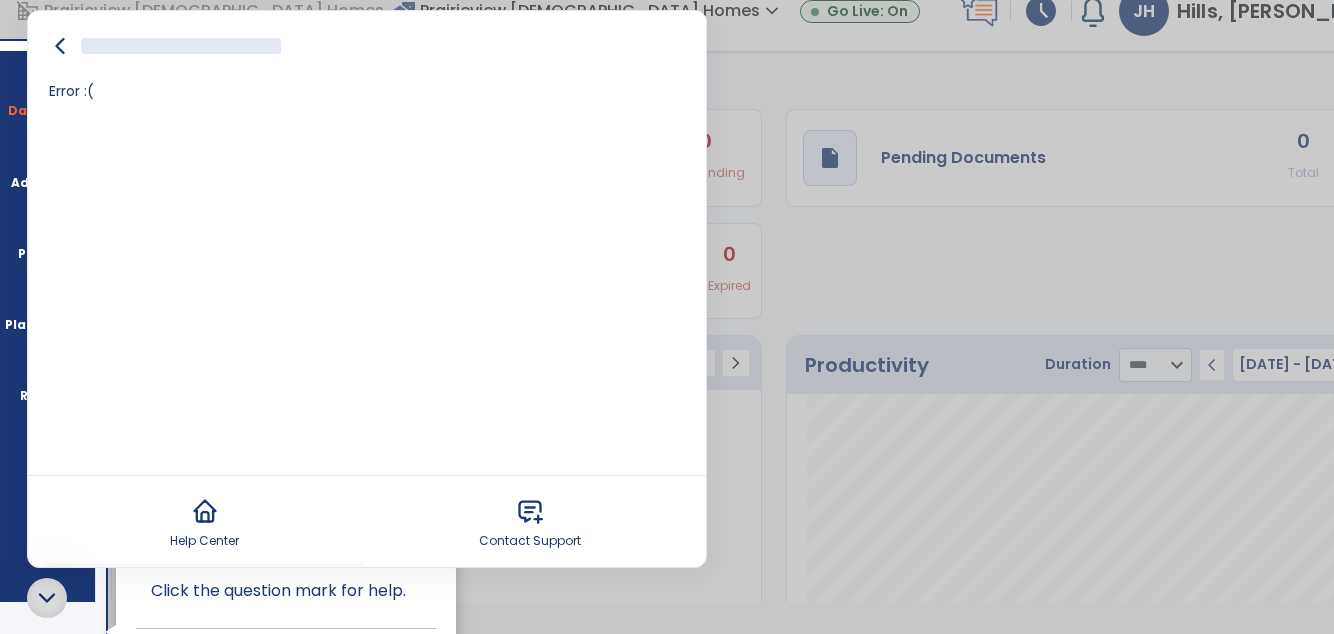 click 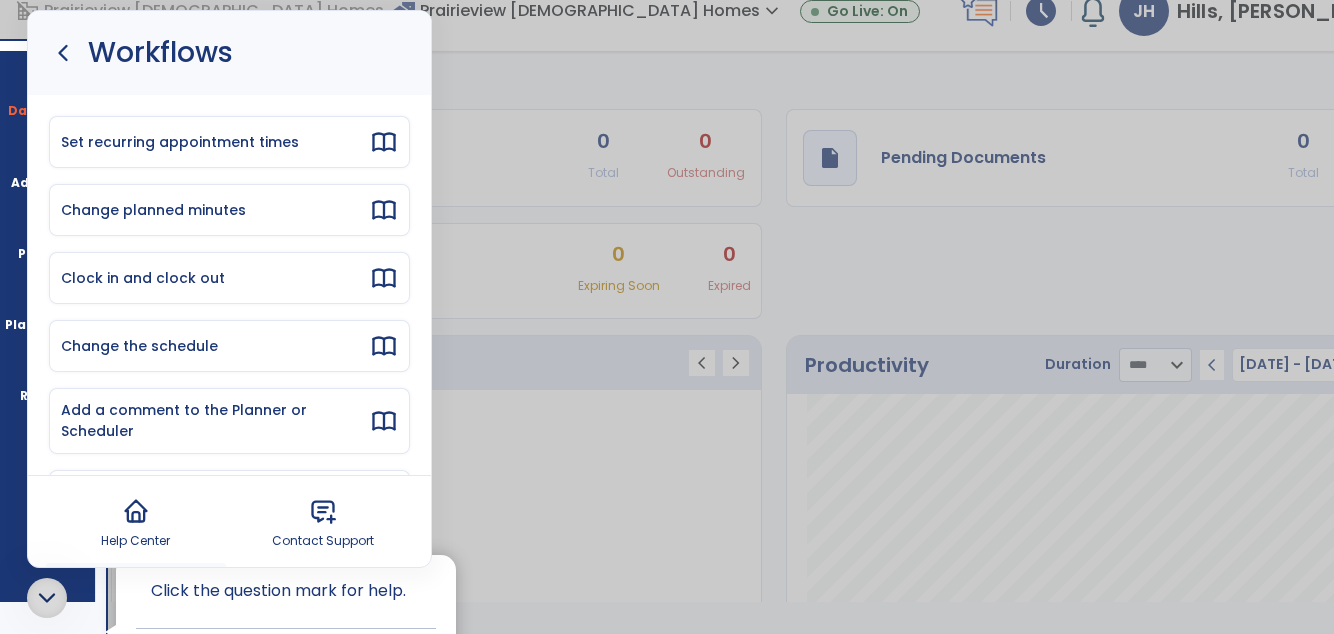click on "Add a comment to the Planner or Scheduler" at bounding box center (215, 421) 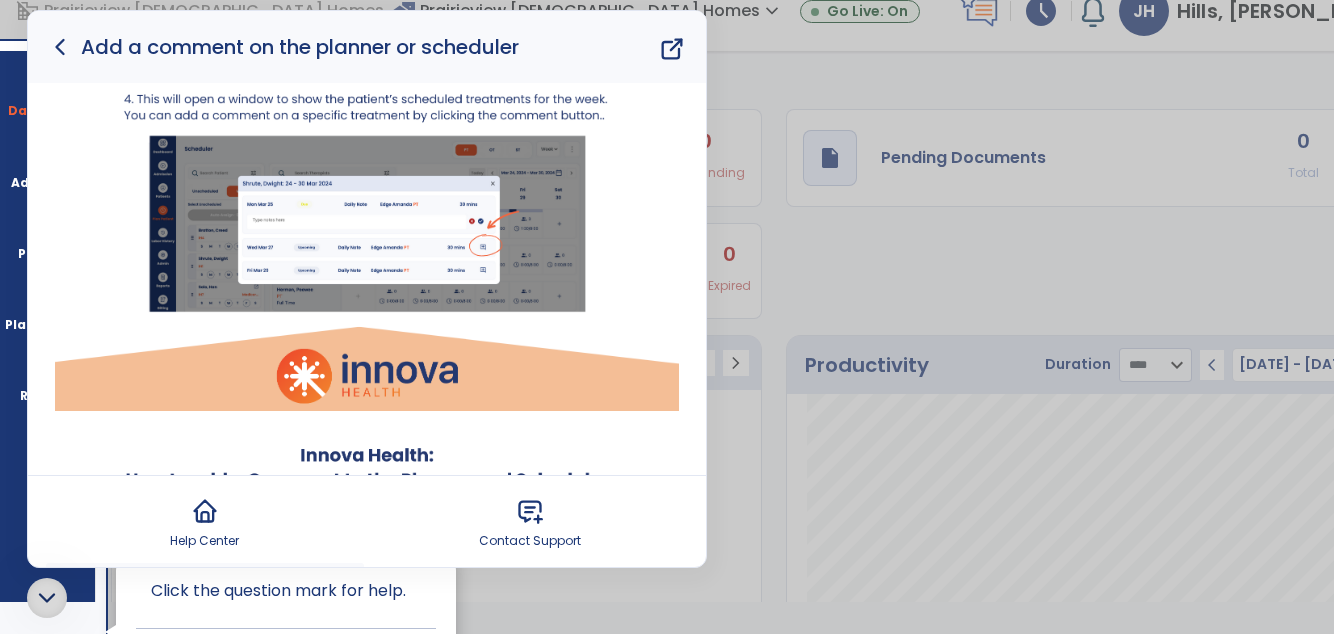 scroll, scrollTop: 494, scrollLeft: 0, axis: vertical 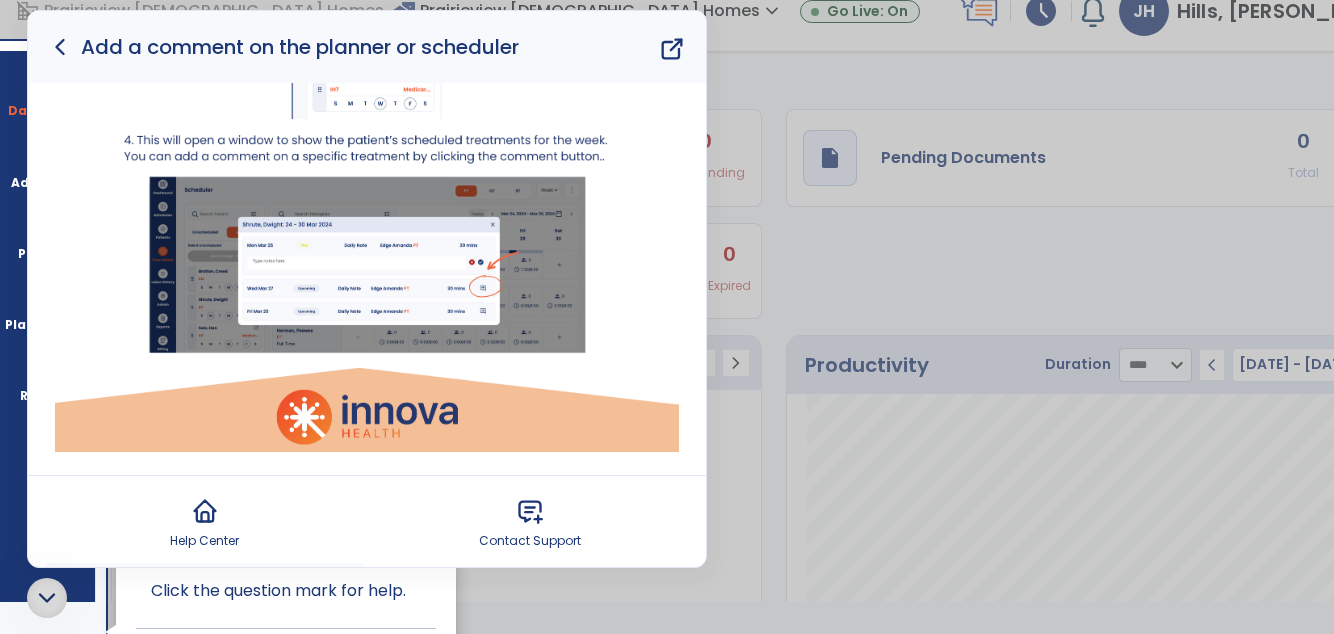 click 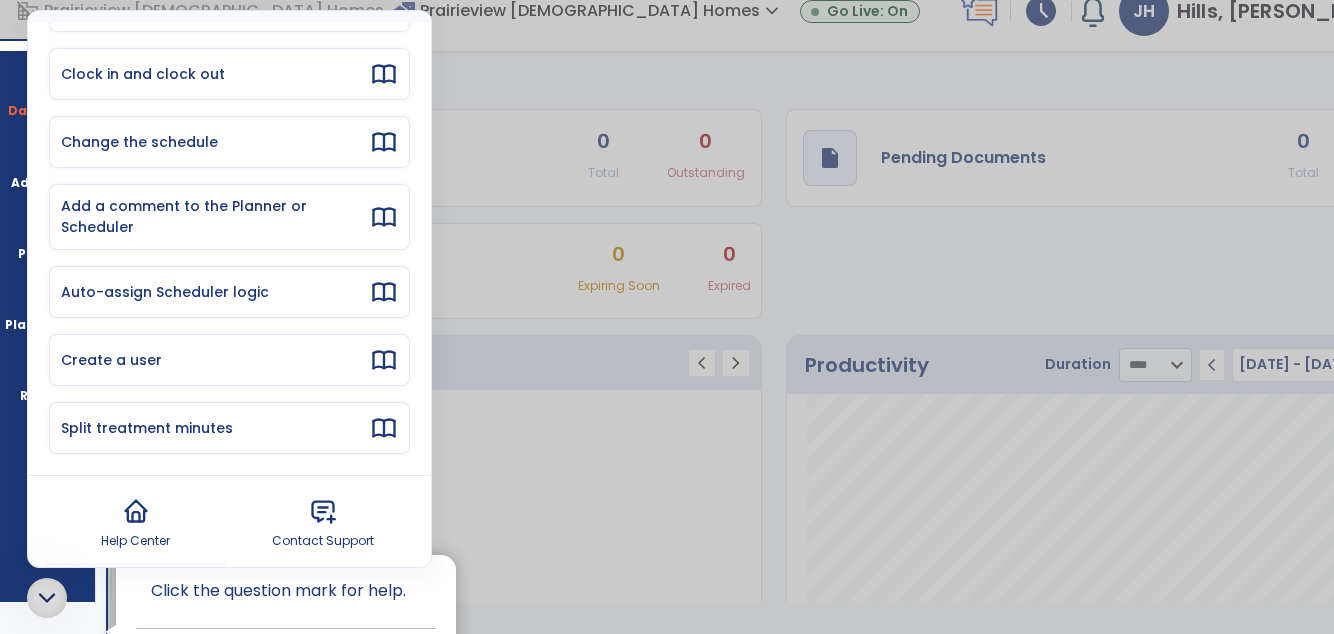 scroll, scrollTop: 203, scrollLeft: 0, axis: vertical 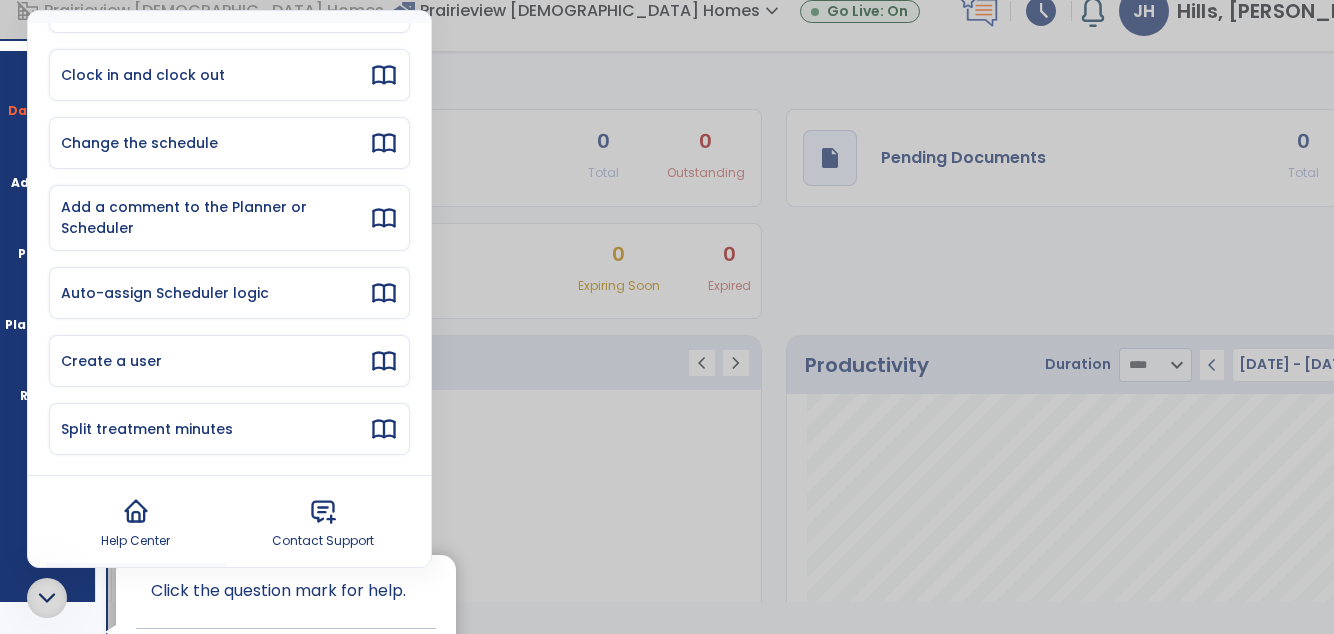 click on "Auto-assign Scheduler logic" at bounding box center [215, 293] 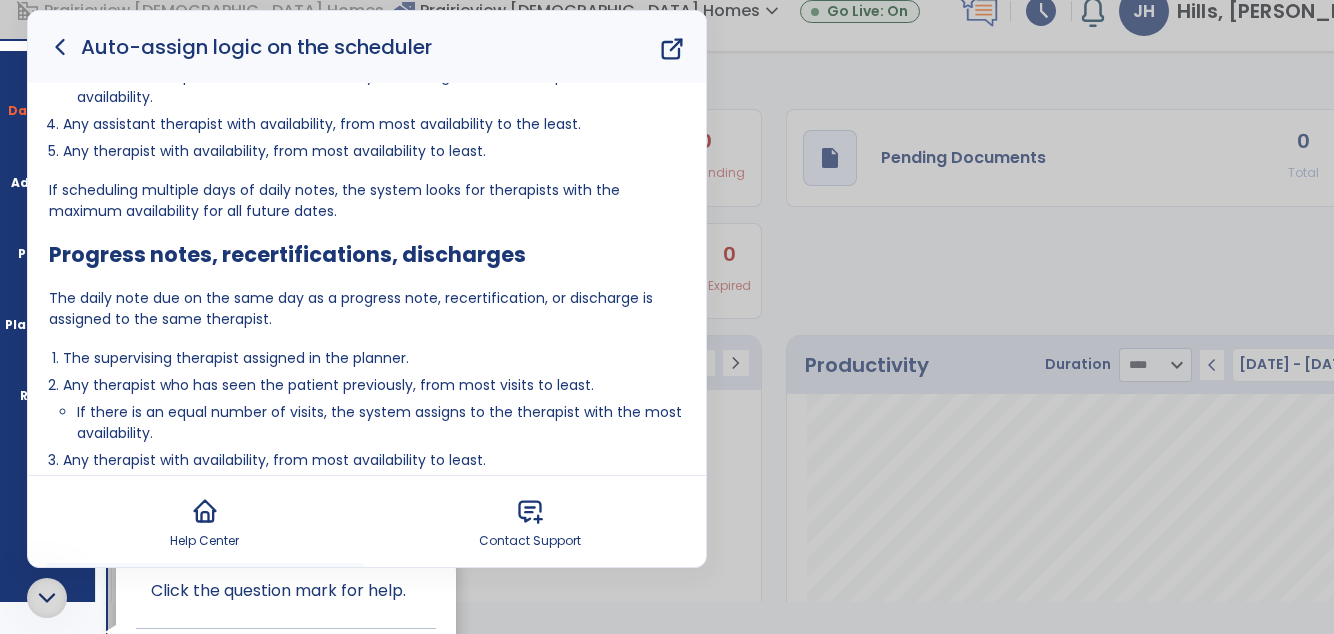 scroll, scrollTop: 298, scrollLeft: 0, axis: vertical 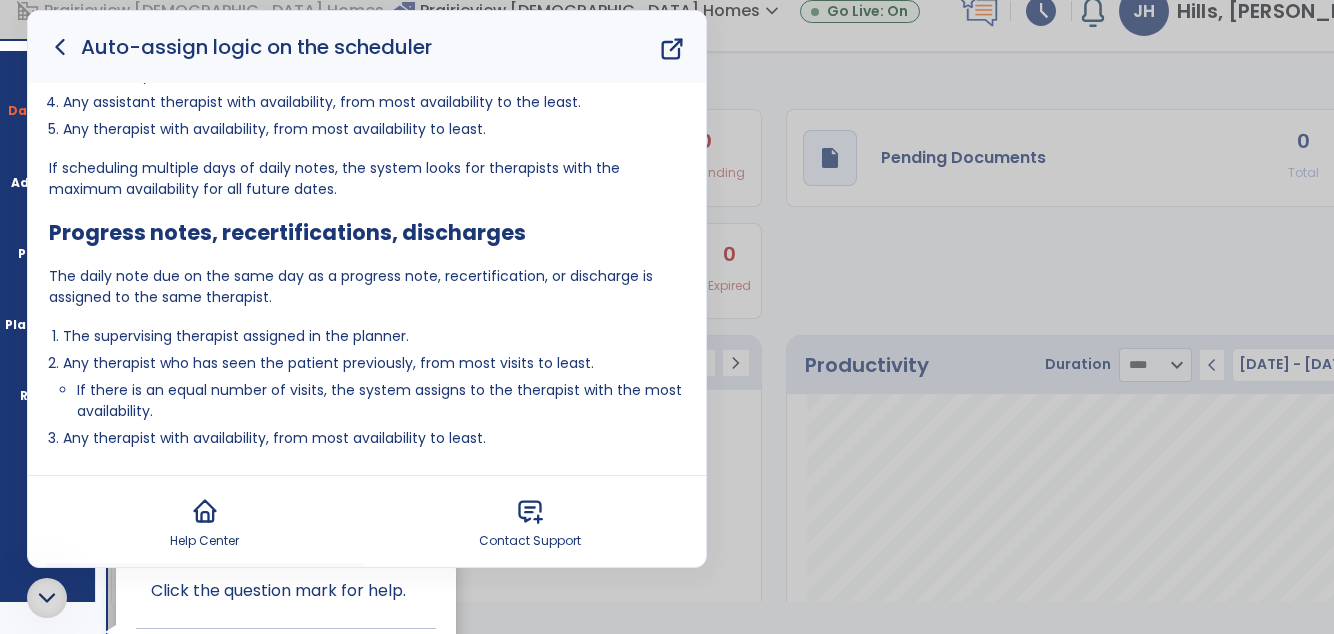 click 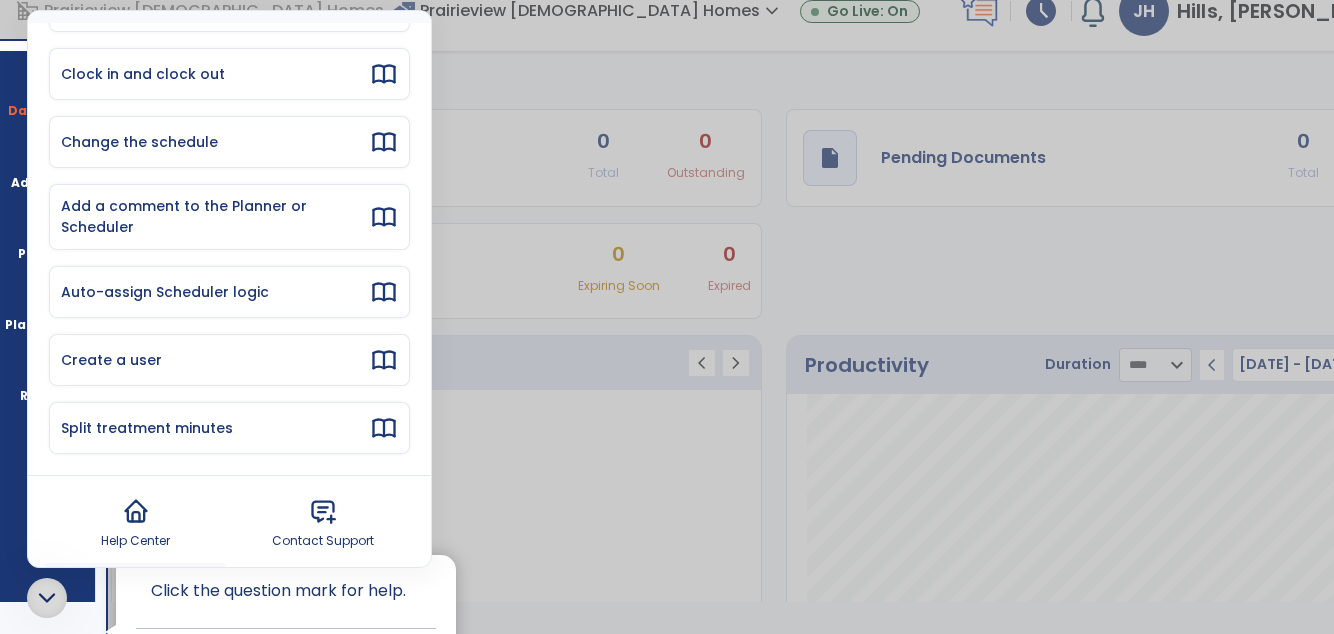 scroll, scrollTop: 203, scrollLeft: 0, axis: vertical 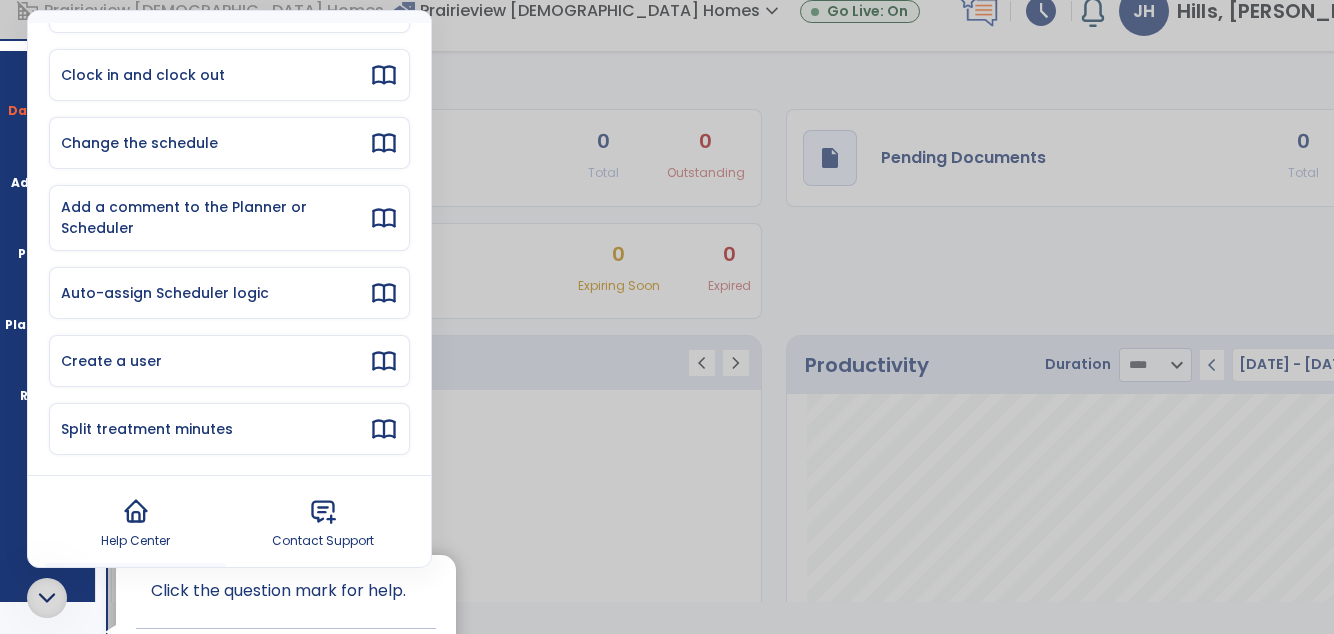 click on "Auto-assign Scheduler logic" at bounding box center [229, 293] 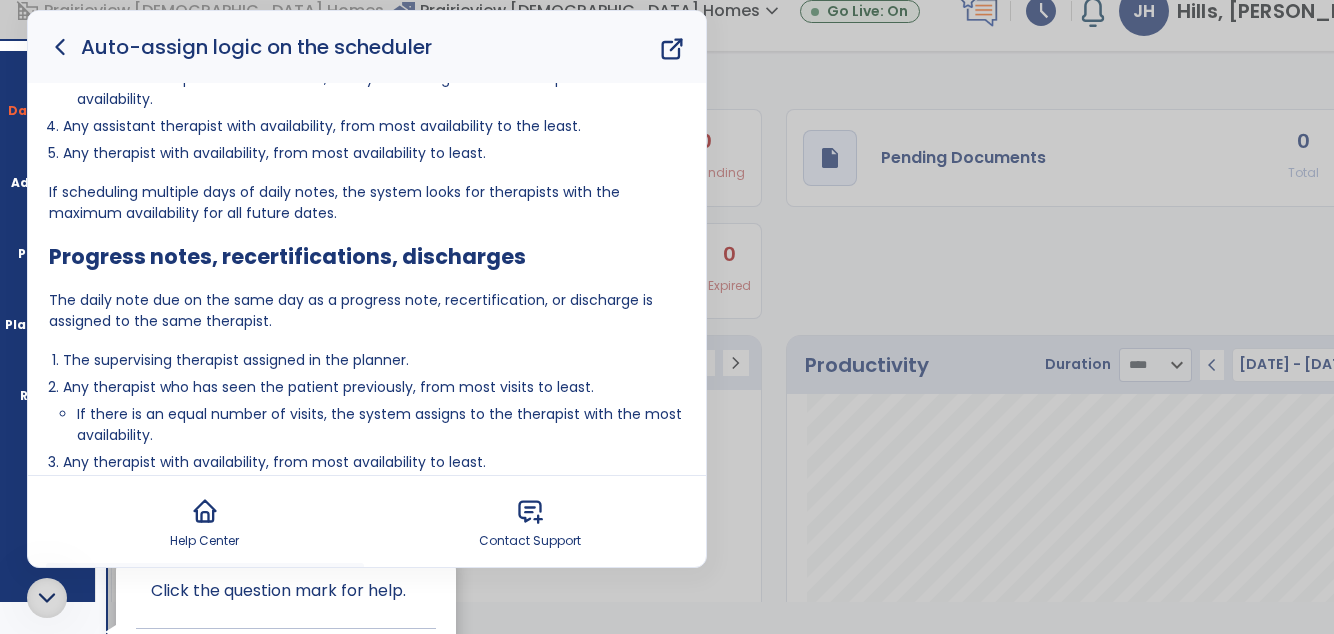 scroll, scrollTop: 298, scrollLeft: 0, axis: vertical 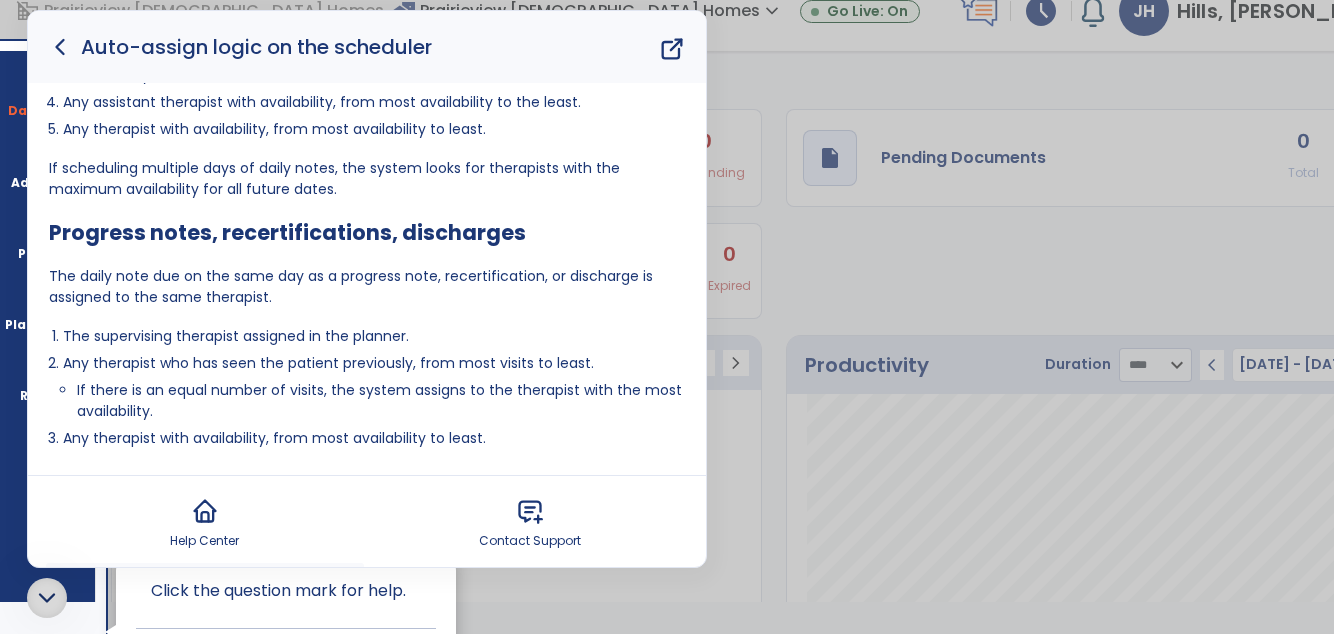 click 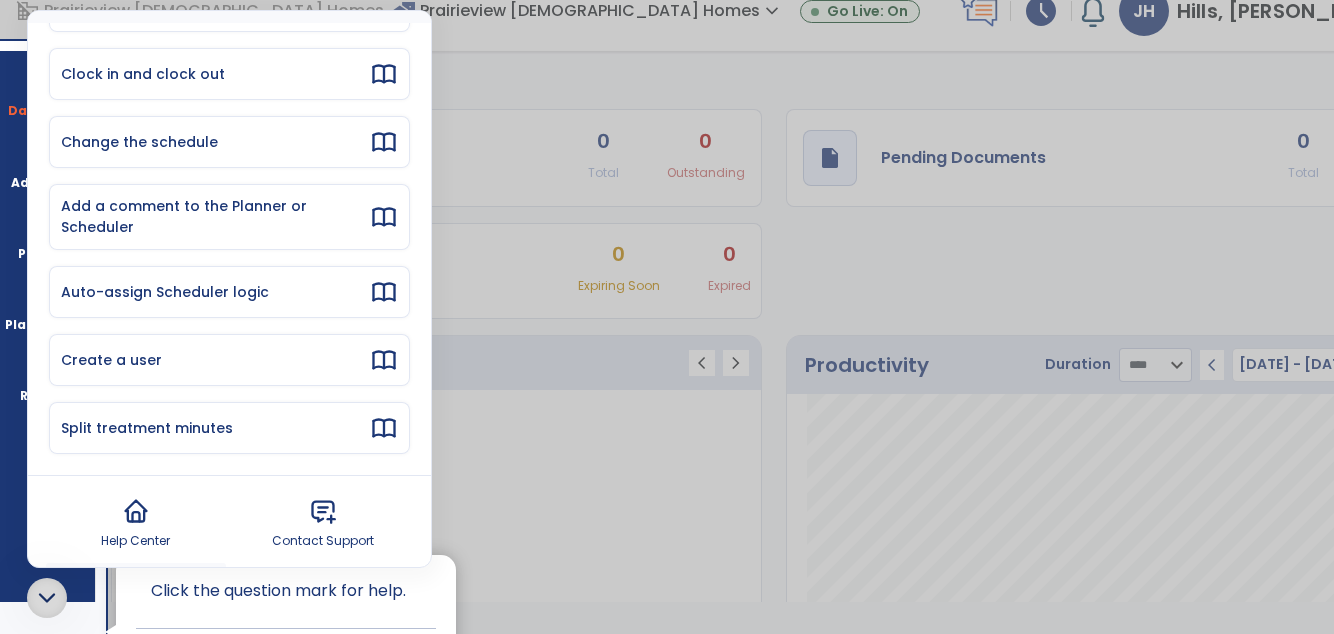 scroll, scrollTop: 203, scrollLeft: 0, axis: vertical 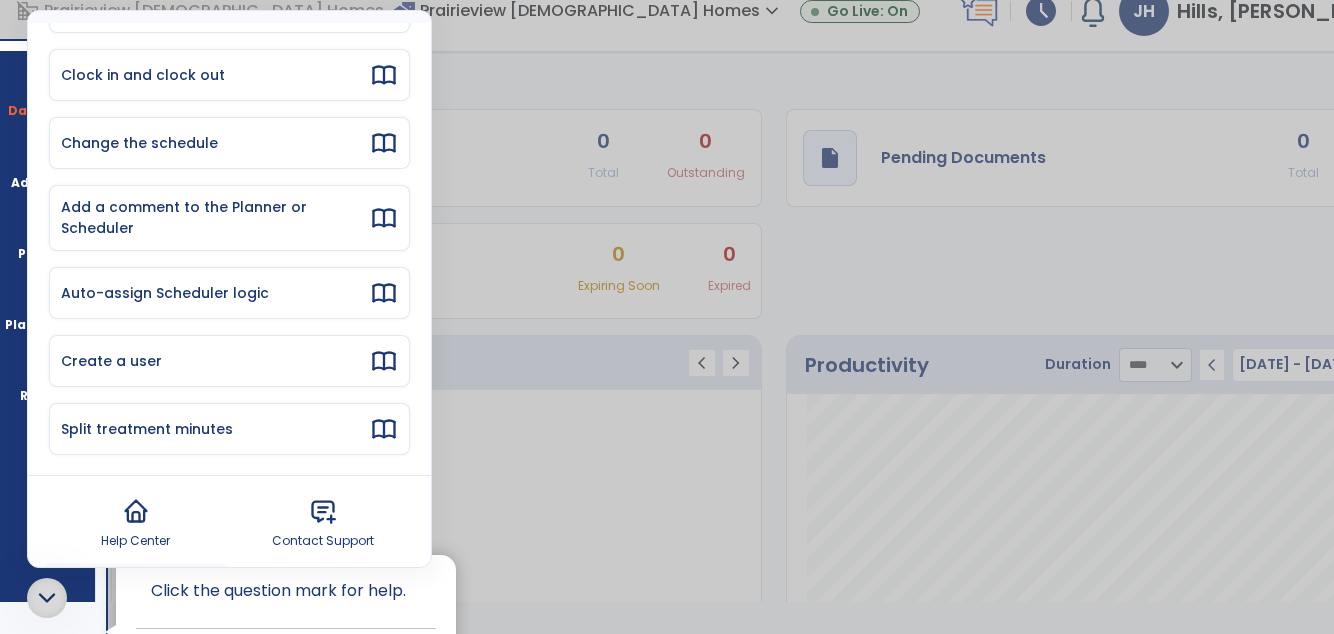 click on "Create a user" at bounding box center (215, 361) 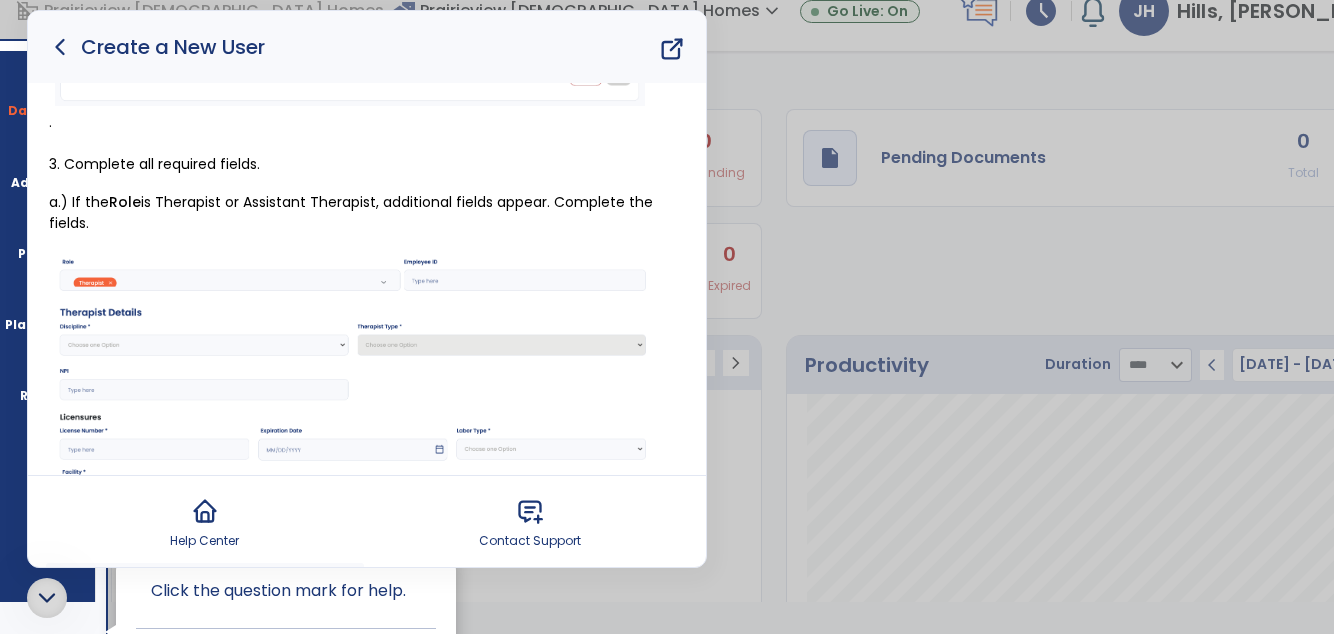 scroll, scrollTop: 1192, scrollLeft: 0, axis: vertical 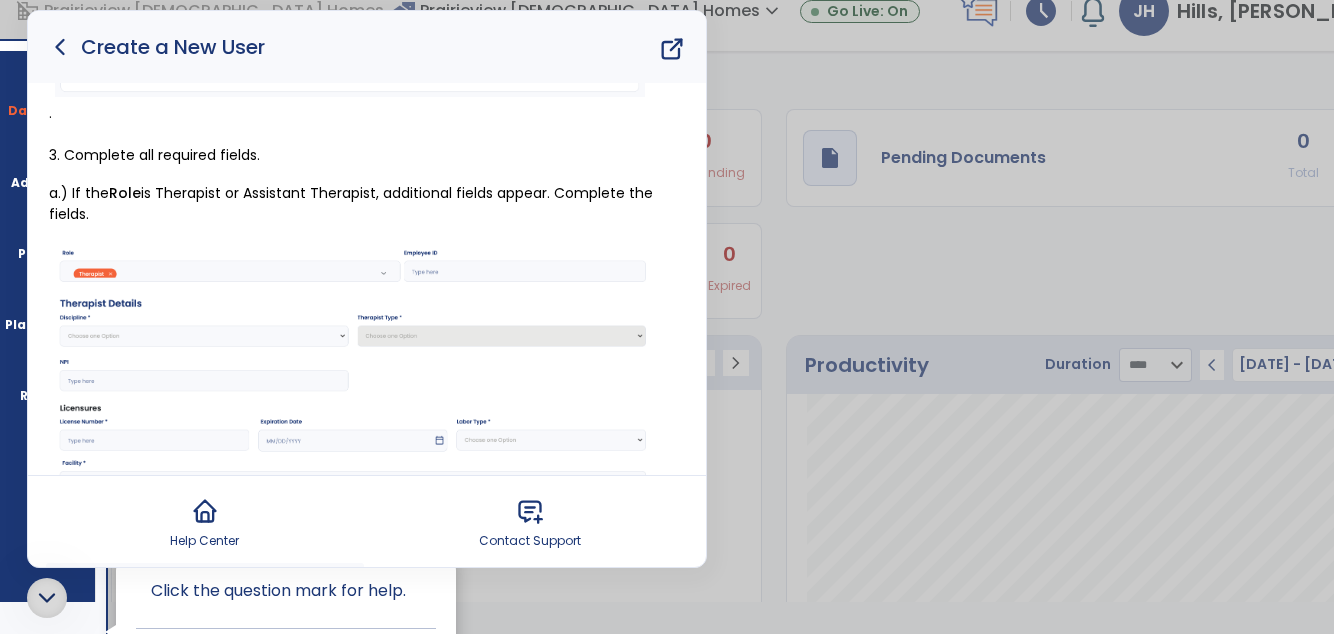 click 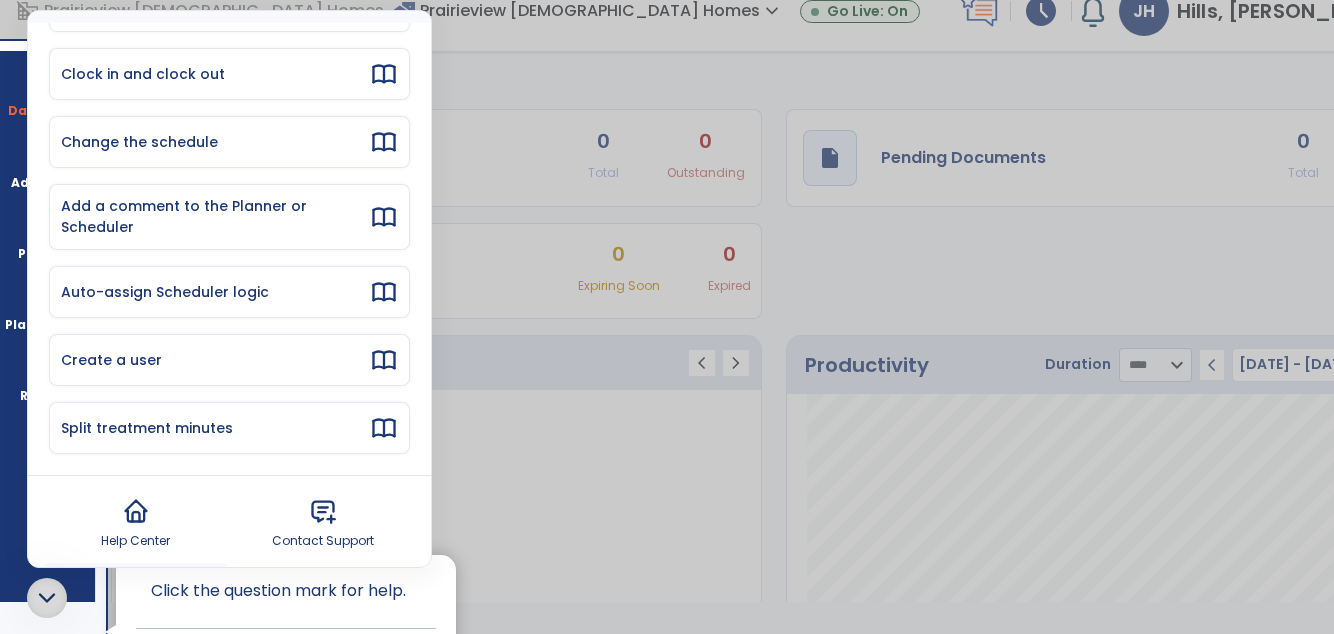 scroll, scrollTop: 189, scrollLeft: 0, axis: vertical 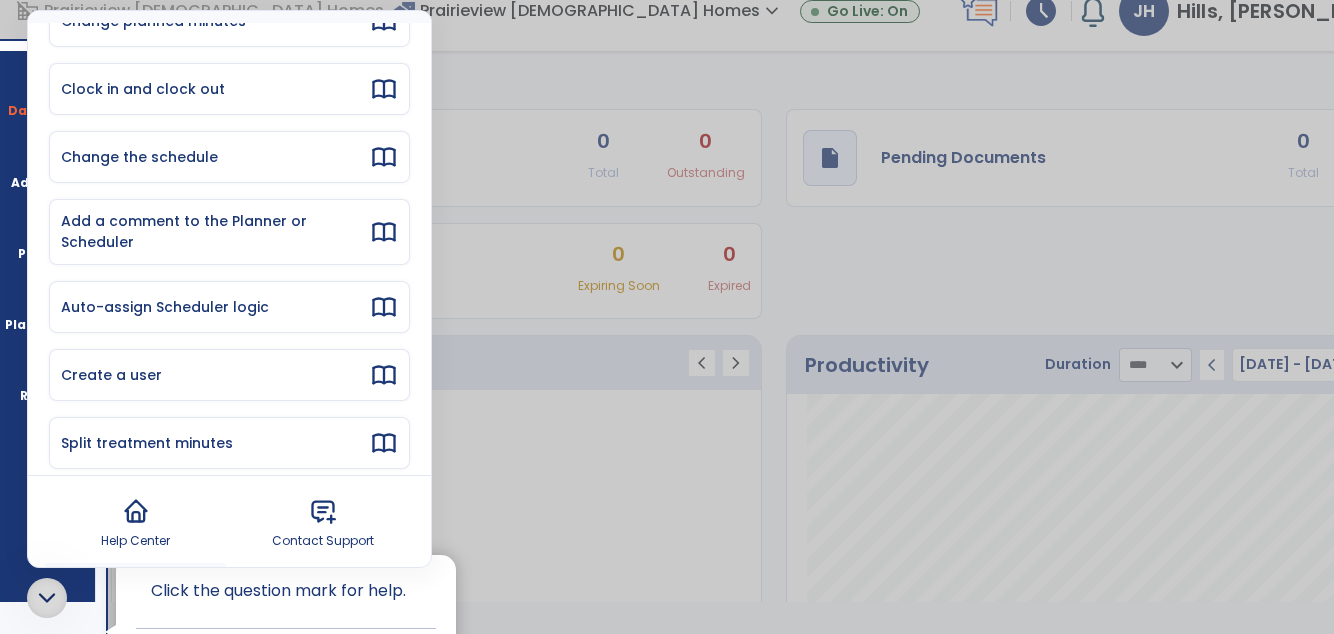 click on "Split treatment minutes" at bounding box center [215, 443] 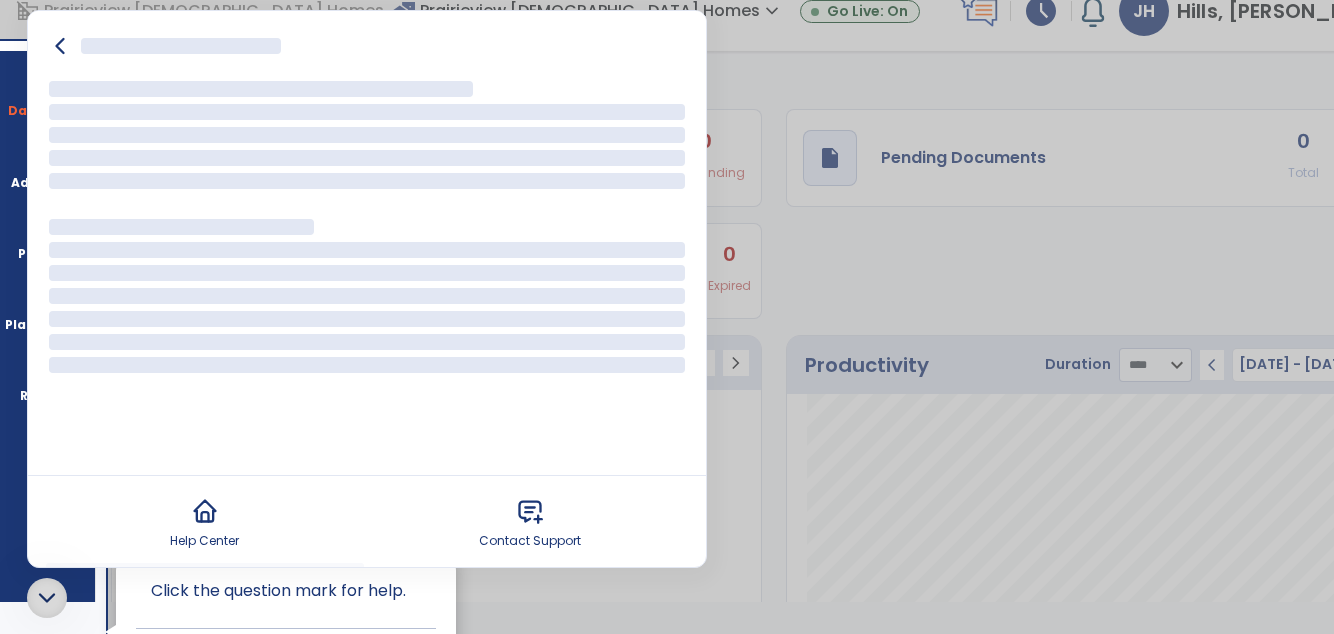 scroll, scrollTop: 0, scrollLeft: 0, axis: both 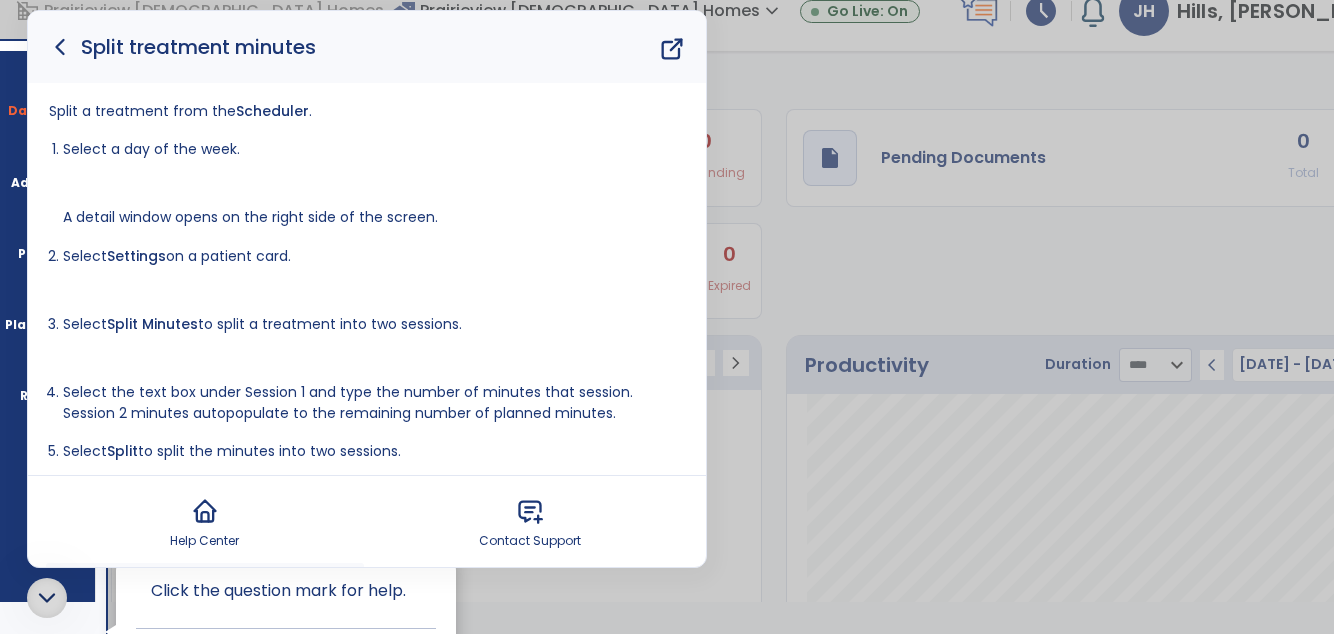 click 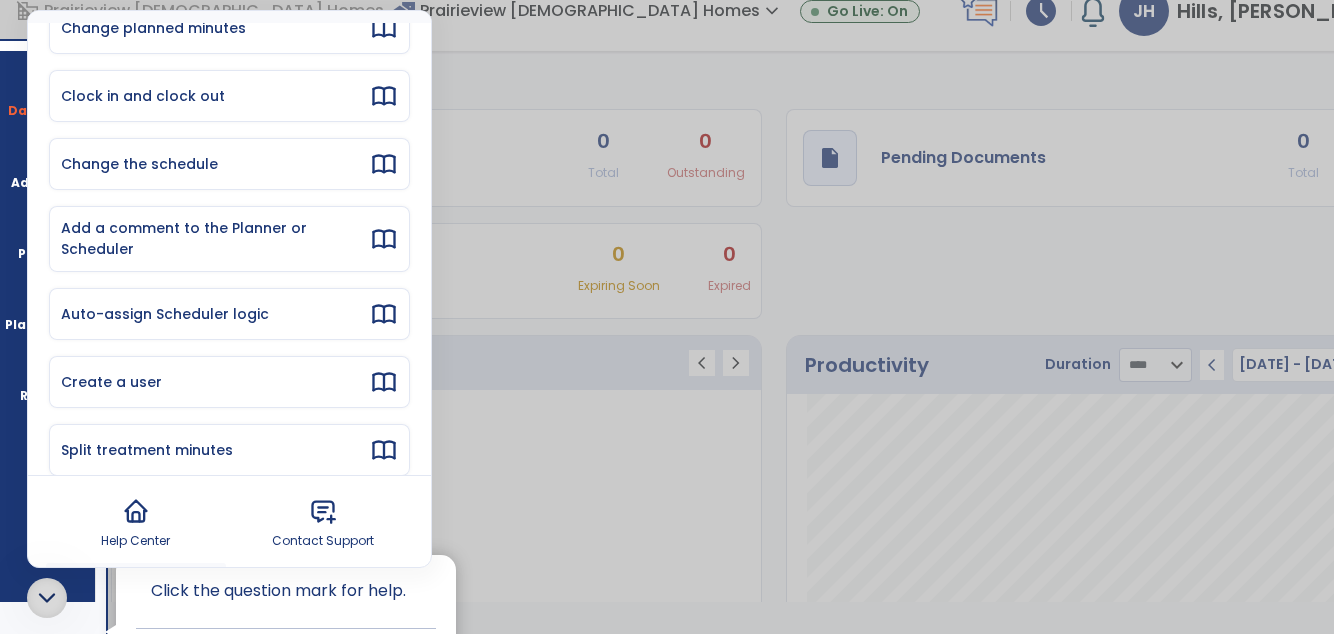 scroll, scrollTop: 203, scrollLeft: 0, axis: vertical 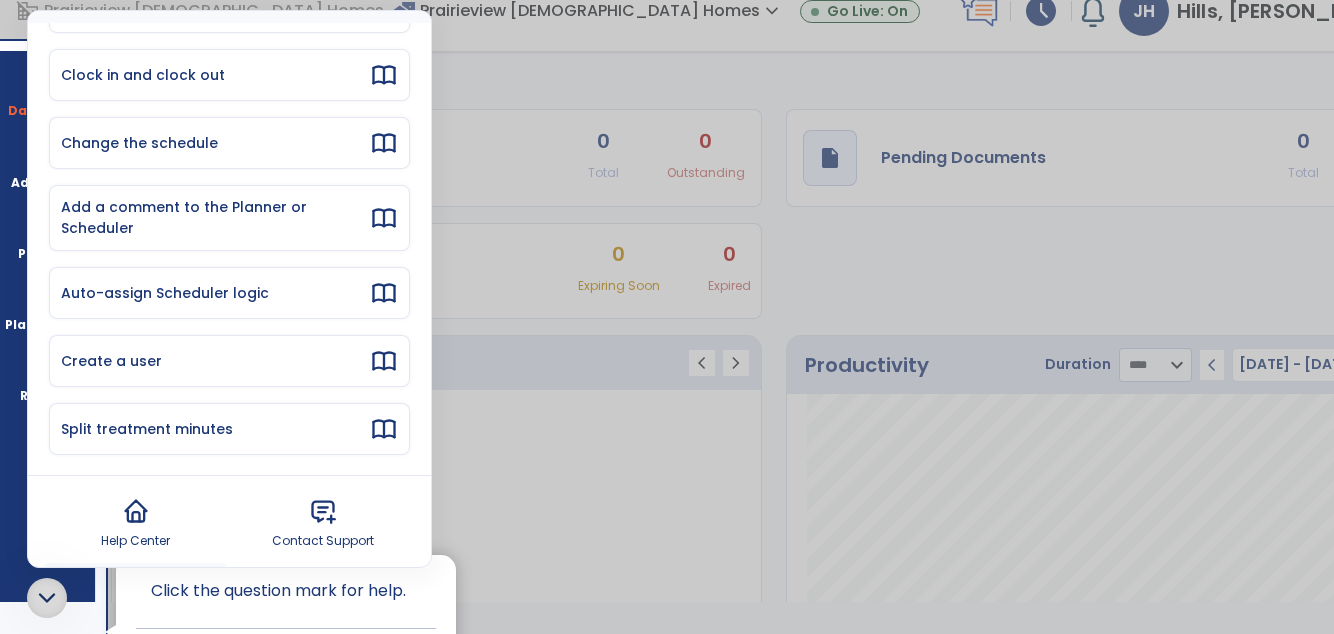 click on "Split treatment minutes" at bounding box center (229, 429) 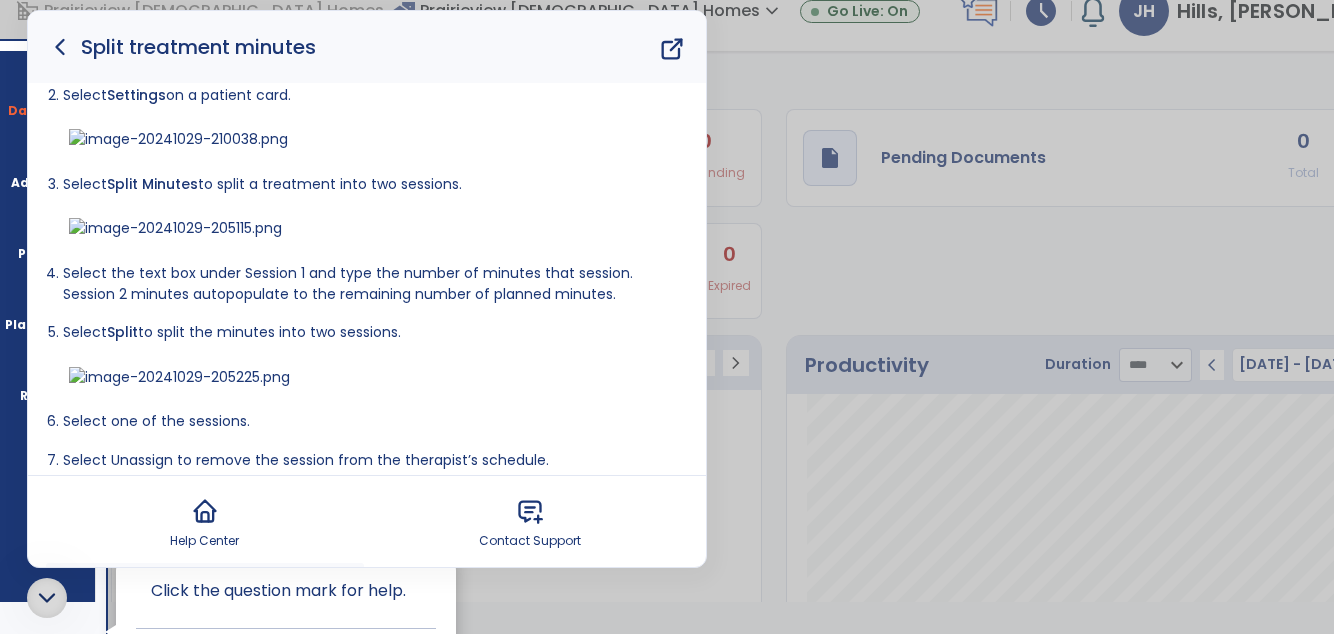 scroll, scrollTop: 203, scrollLeft: 0, axis: vertical 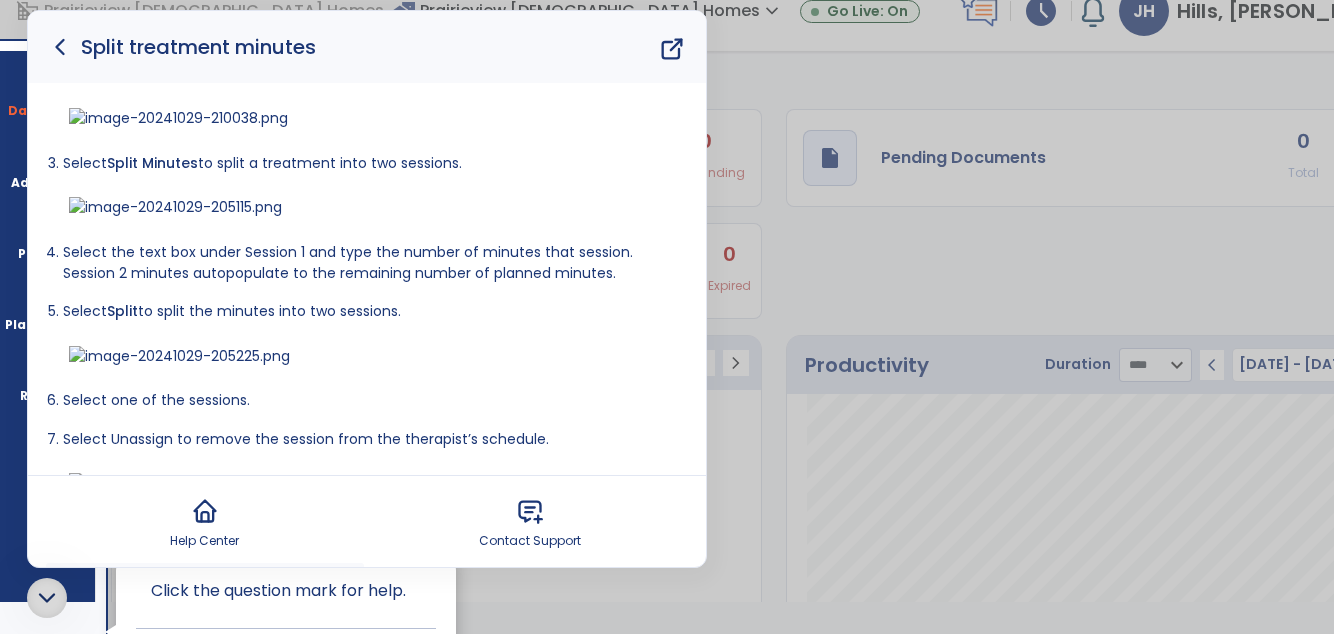 click 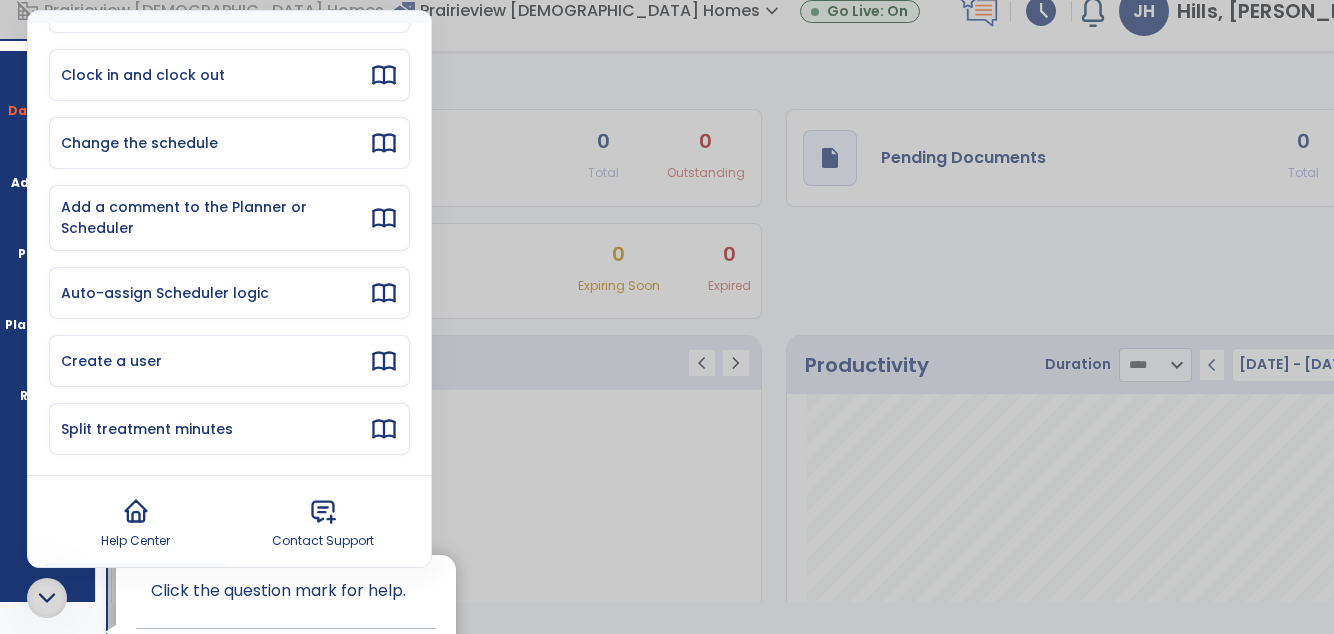 scroll, scrollTop: 203, scrollLeft: 0, axis: vertical 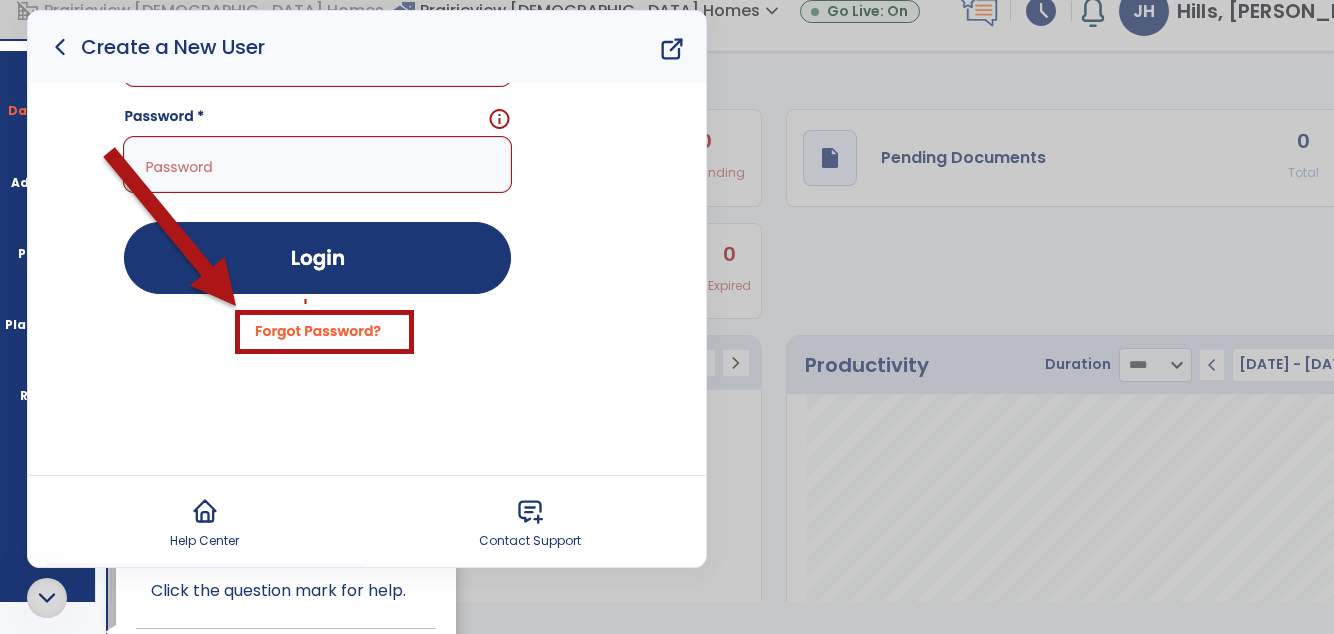 click 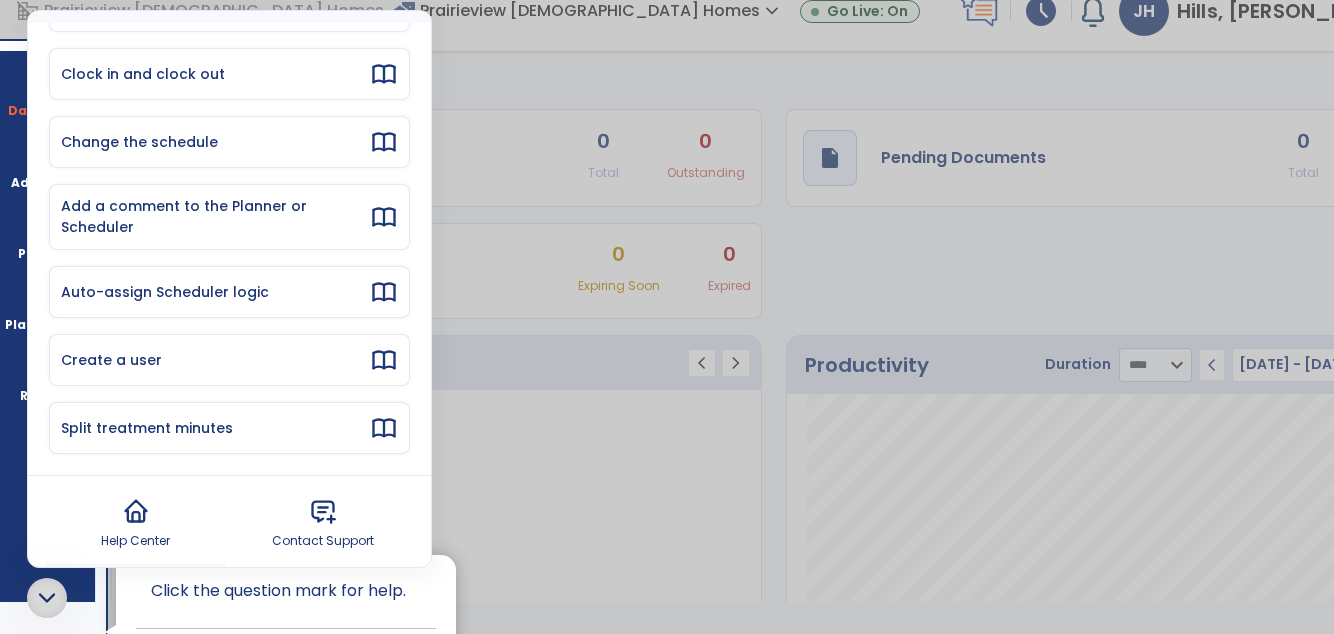 scroll, scrollTop: 189, scrollLeft: 0, axis: vertical 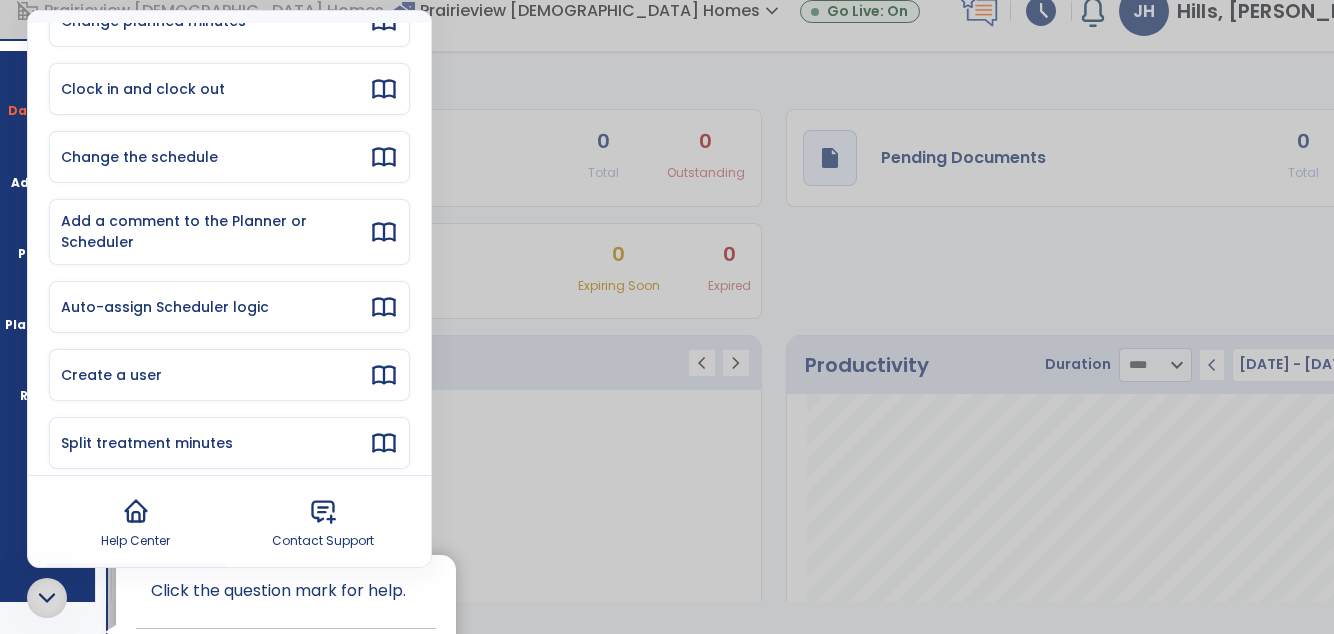 click on "Auto-assign Scheduler logic" at bounding box center [215, 307] 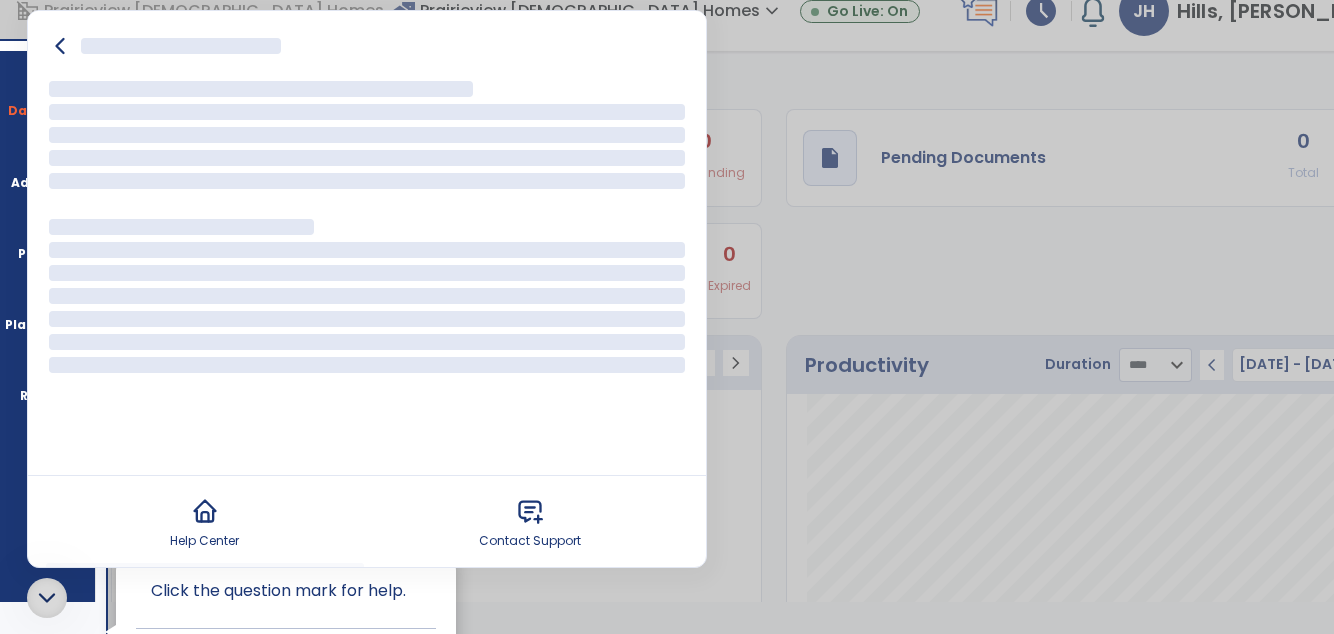 scroll, scrollTop: 0, scrollLeft: 0, axis: both 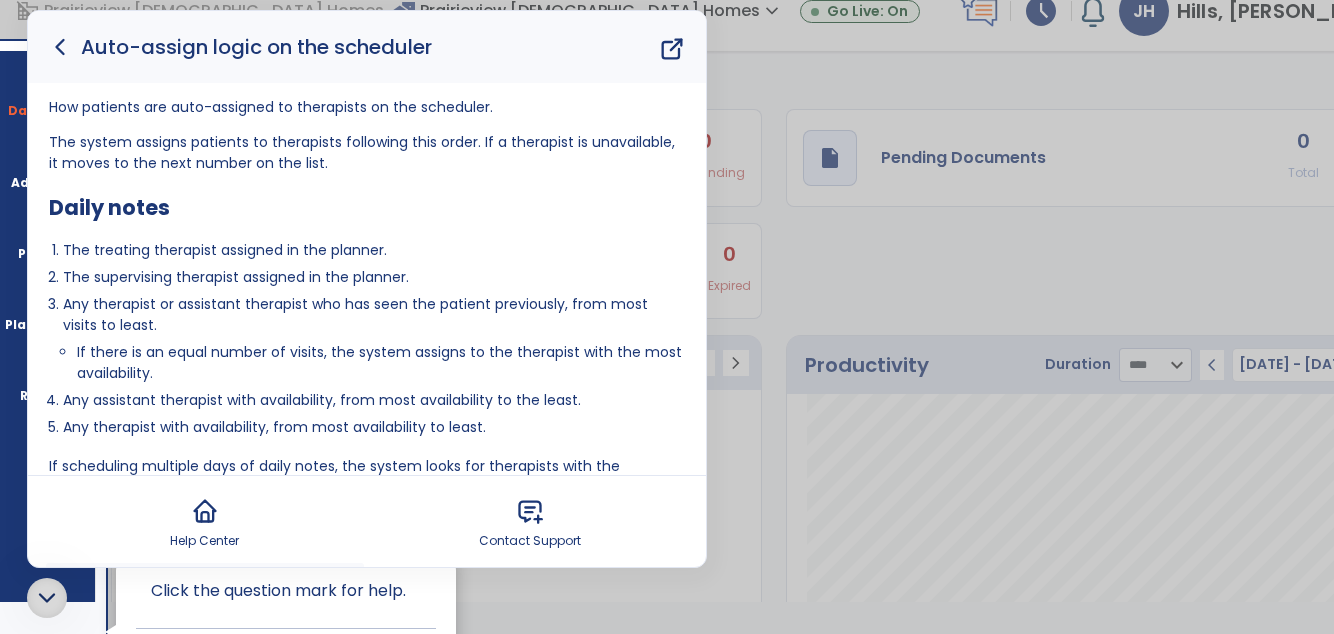 click 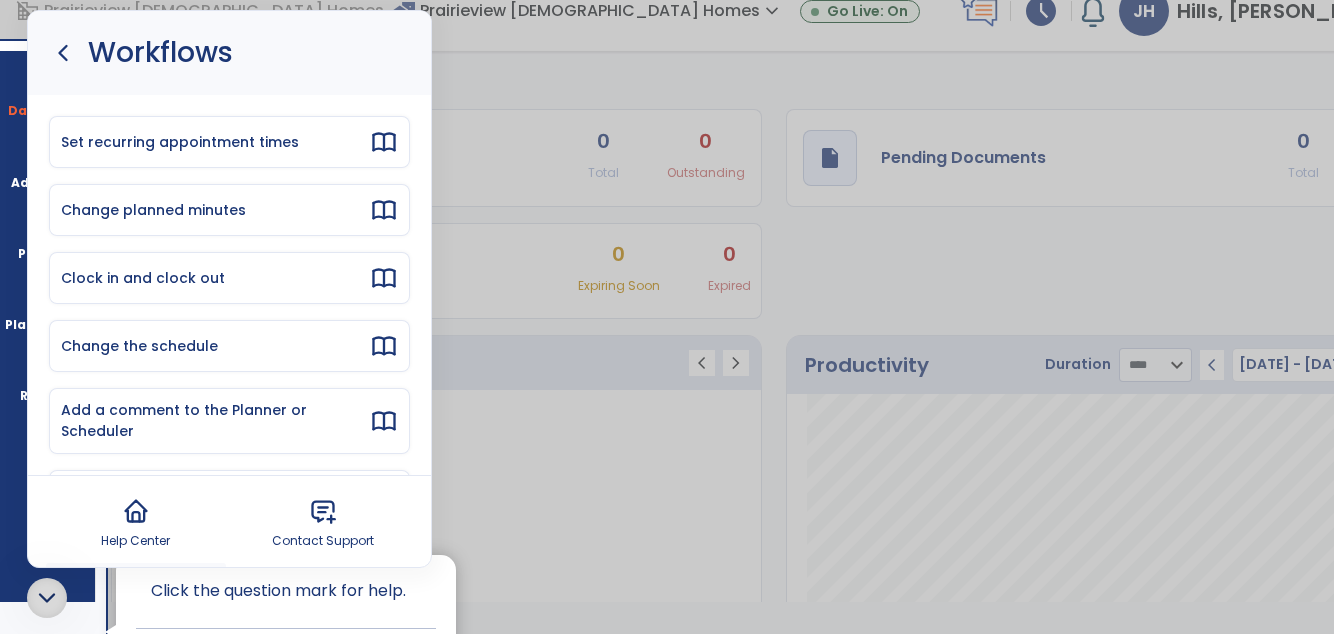 click on "Contact Support" at bounding box center (324, 522) 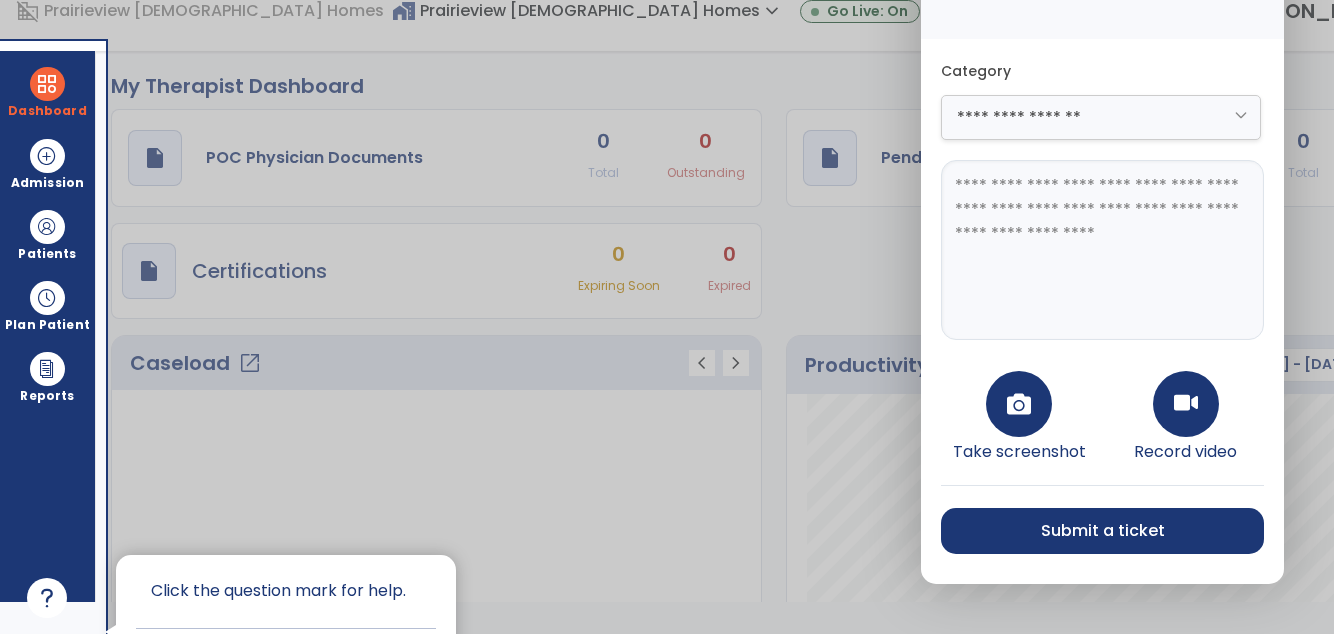 click on "How can we help?
×" at bounding box center [1102, -18] 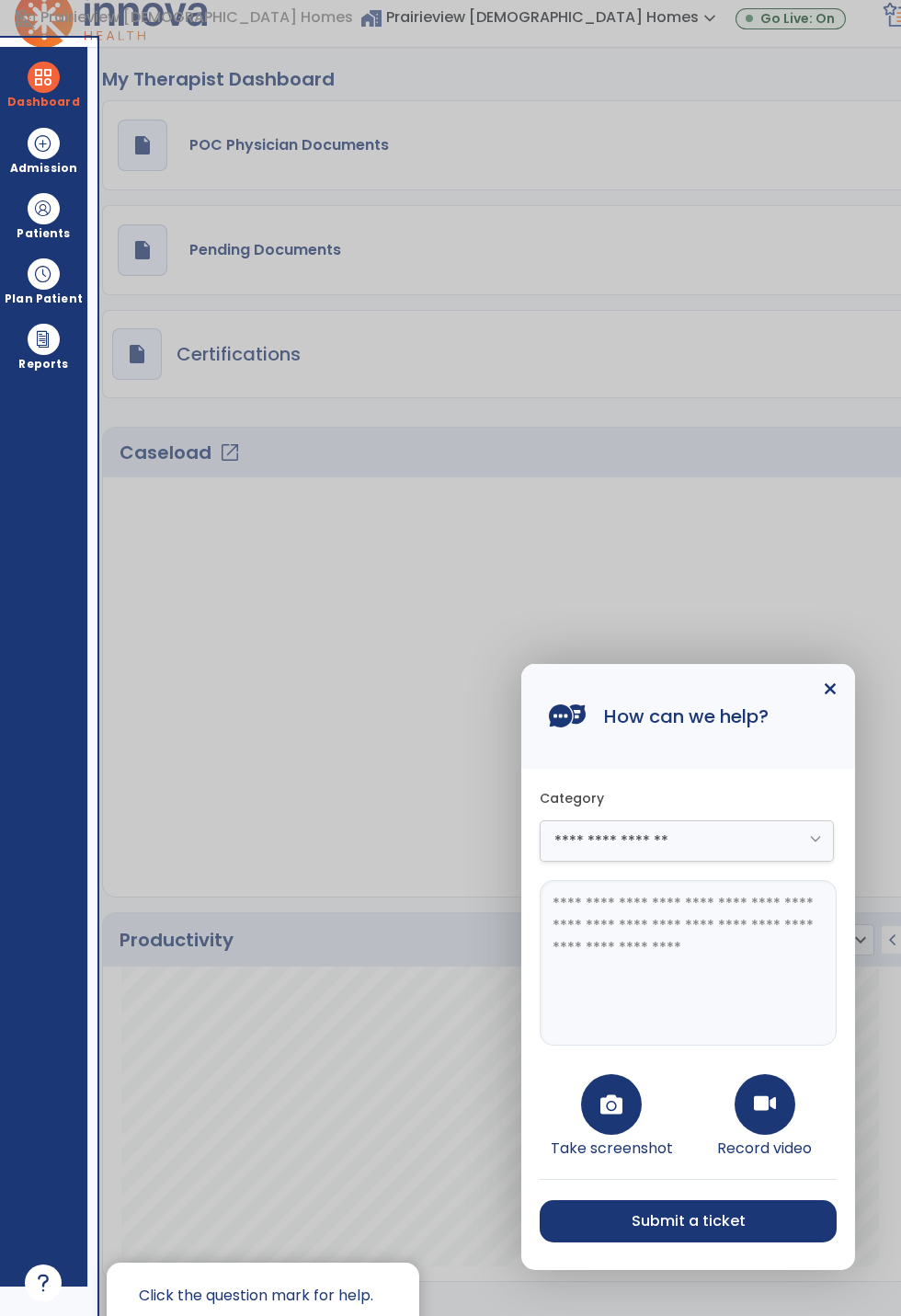 click on "×" at bounding box center [830, 689] 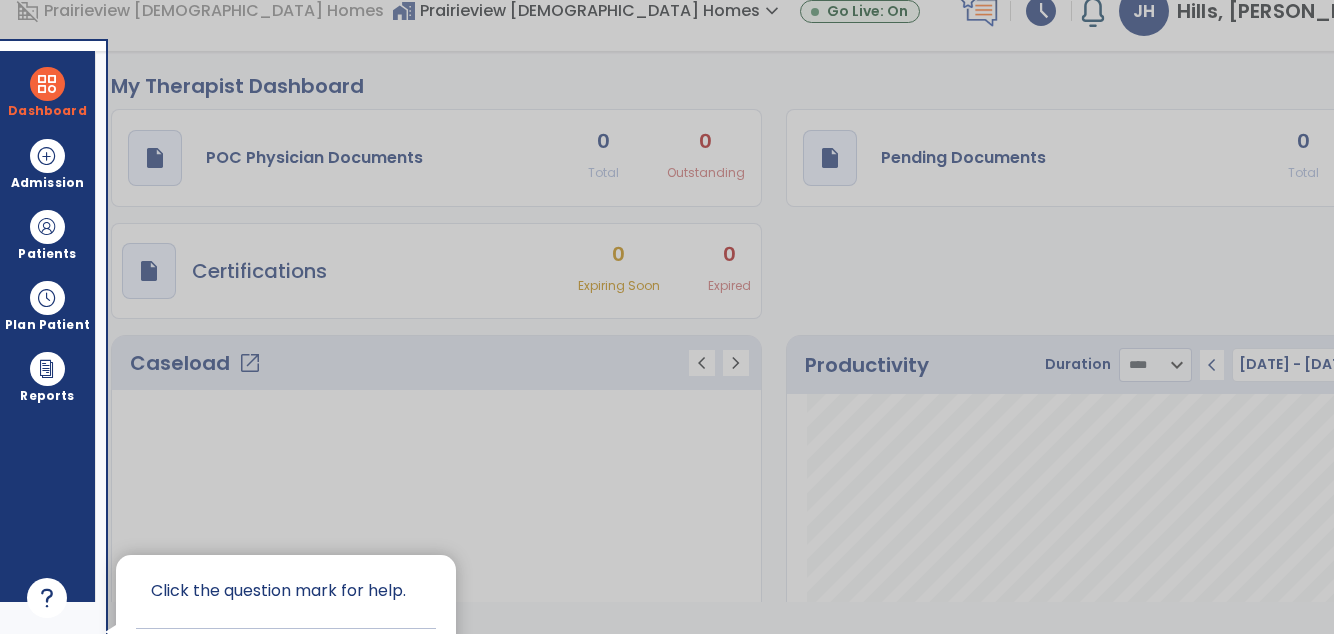 click 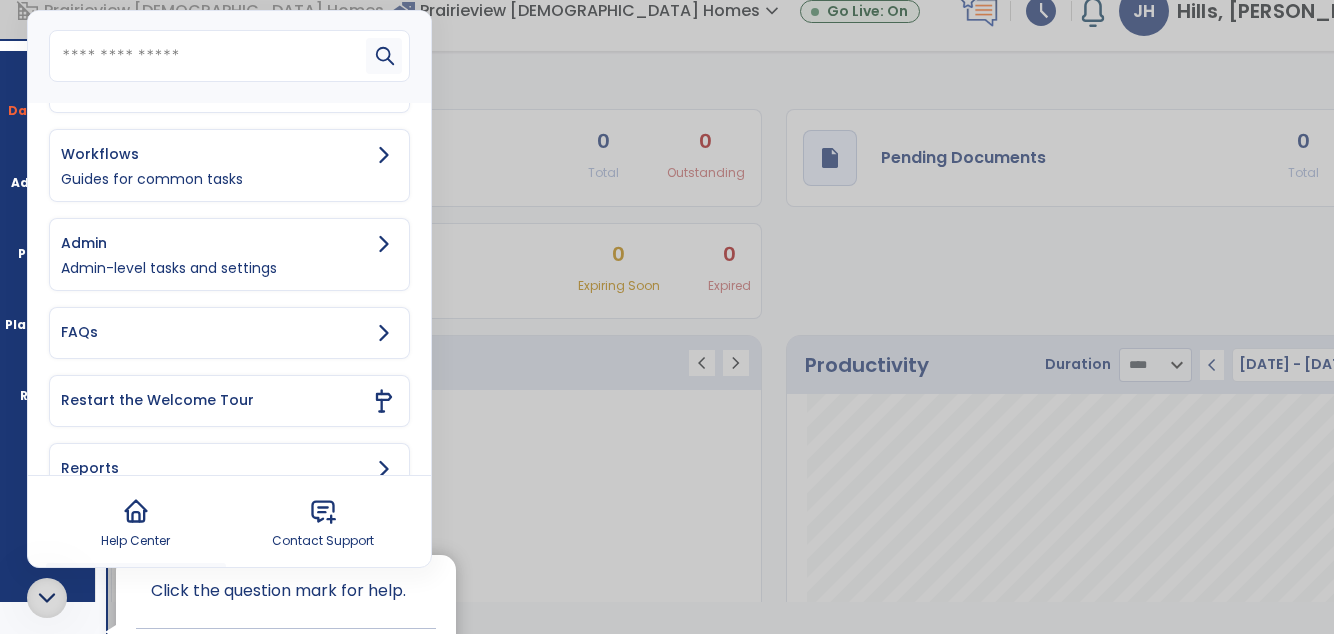 scroll, scrollTop: 363, scrollLeft: 0, axis: vertical 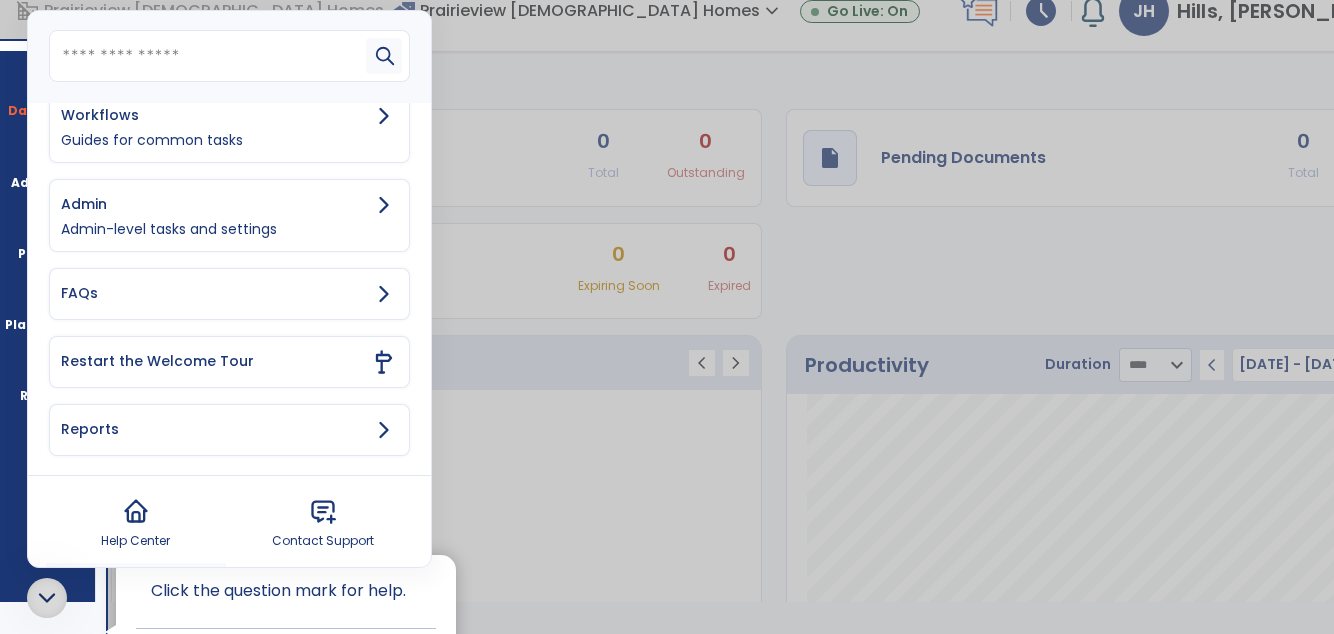 click 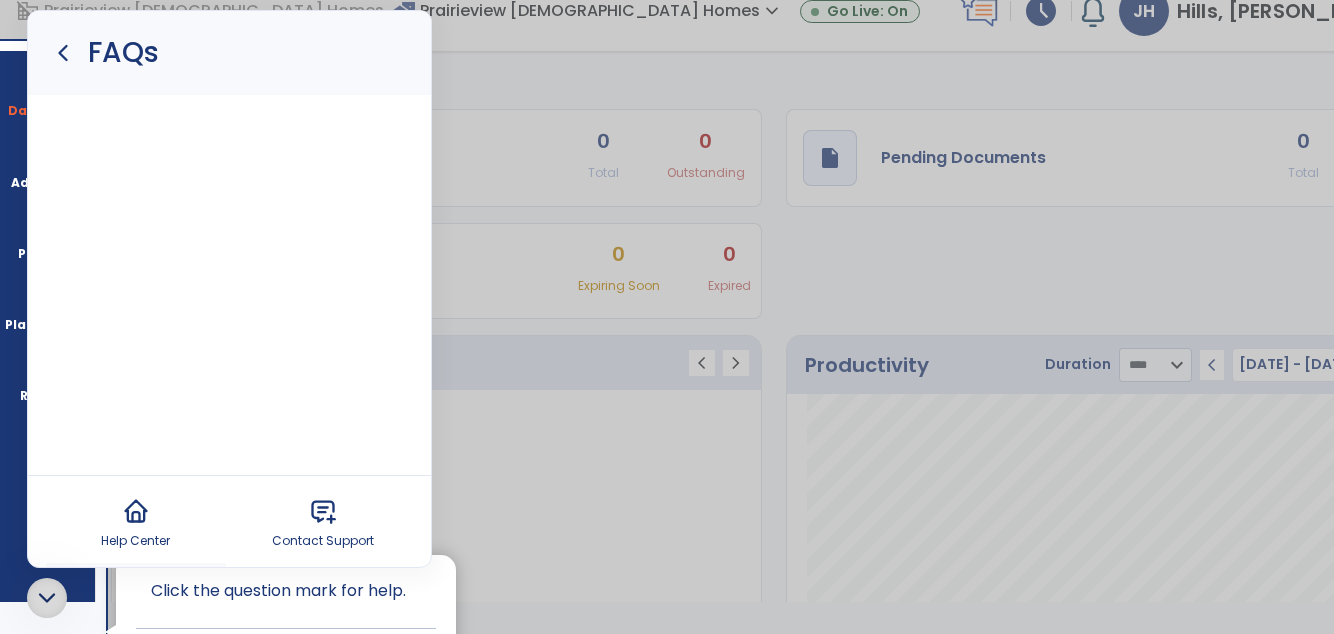scroll, scrollTop: 0, scrollLeft: 0, axis: both 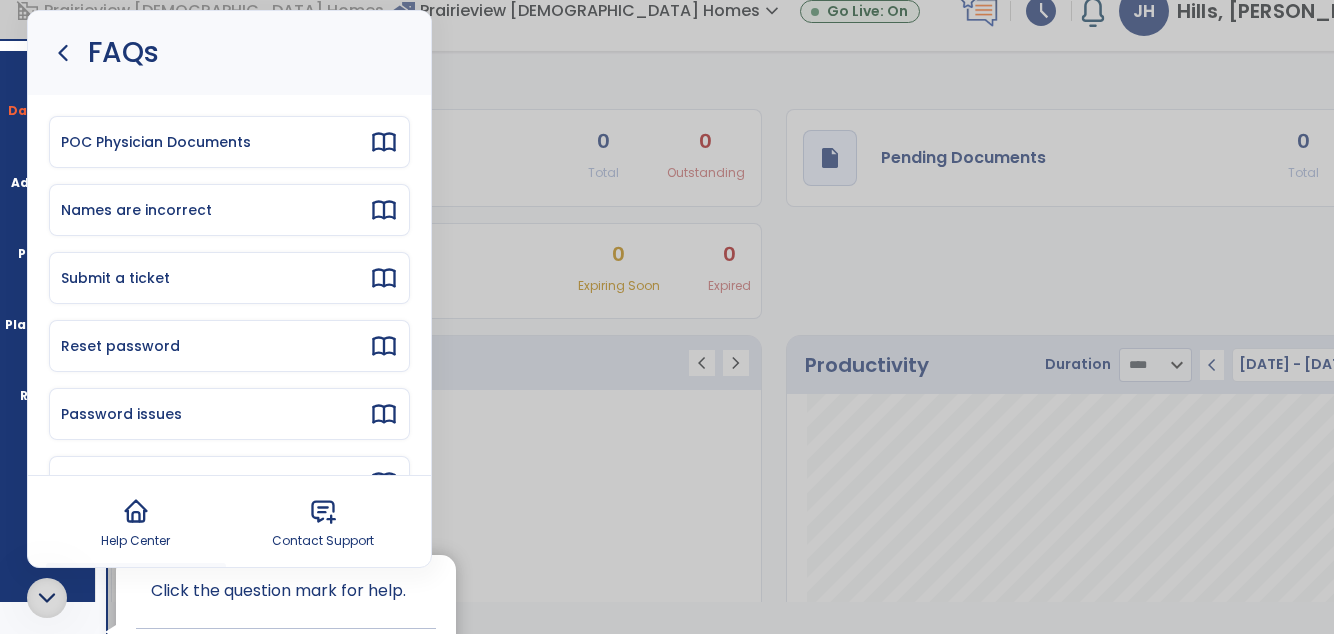 click on "POC Physician Documents" at bounding box center [229, 142] 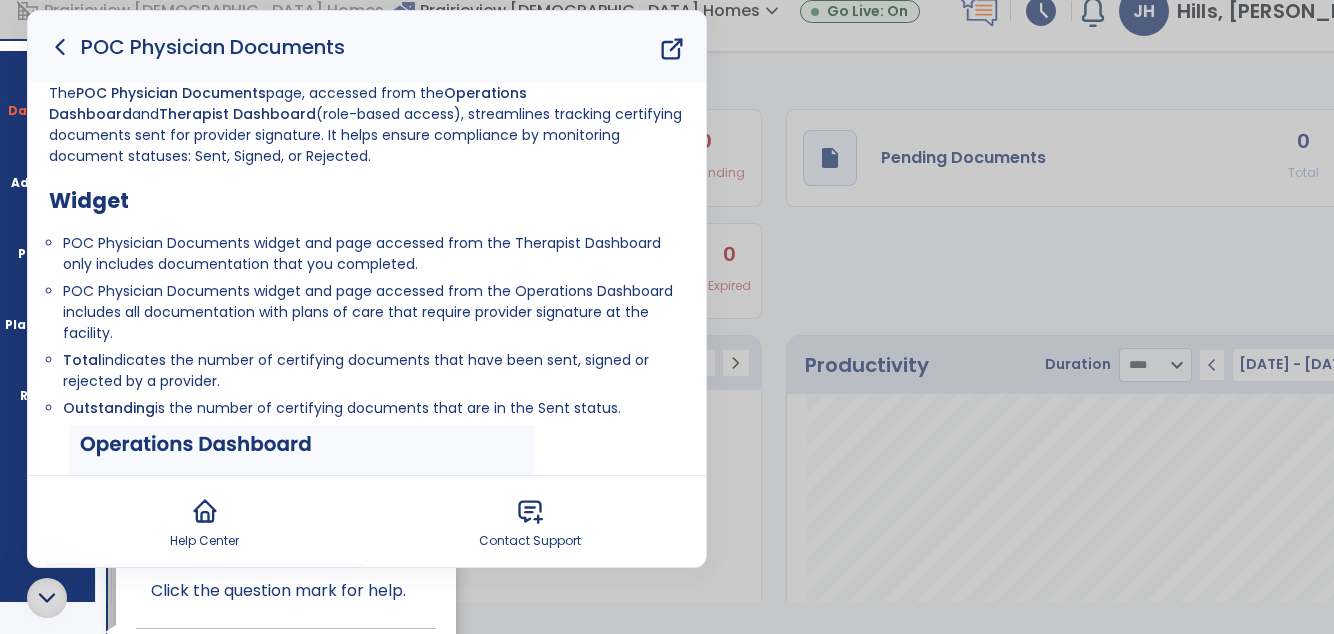 click 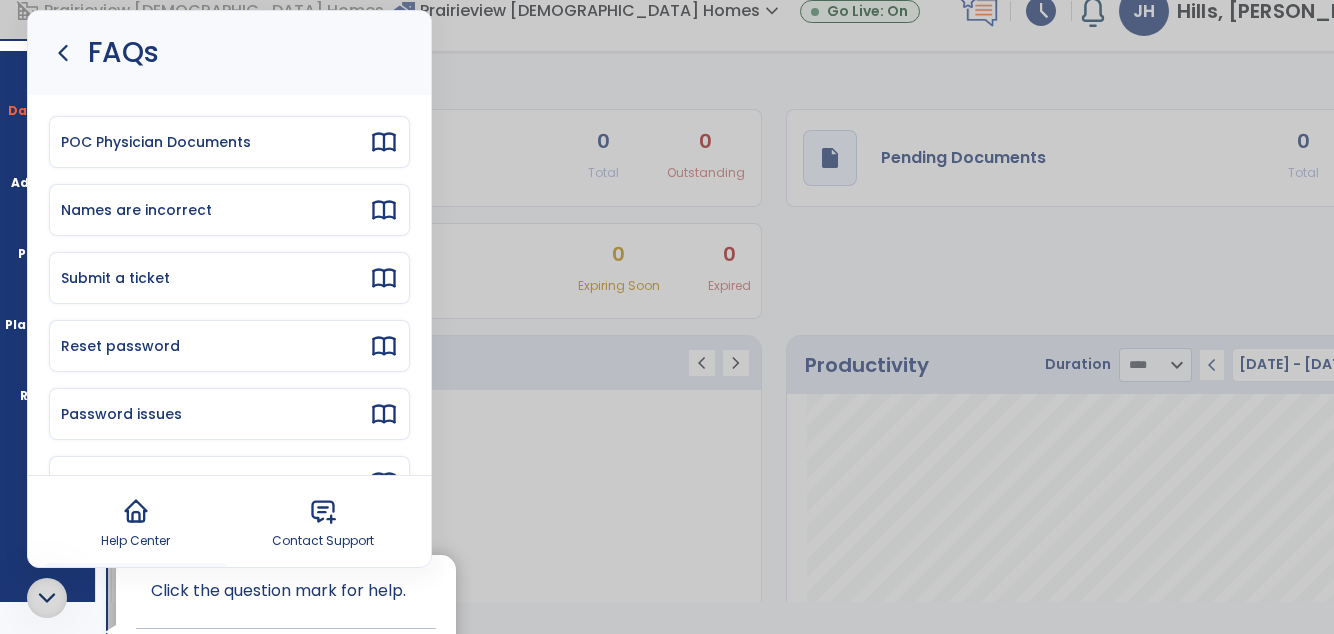 click on "Names are incorrect" at bounding box center [229, 210] 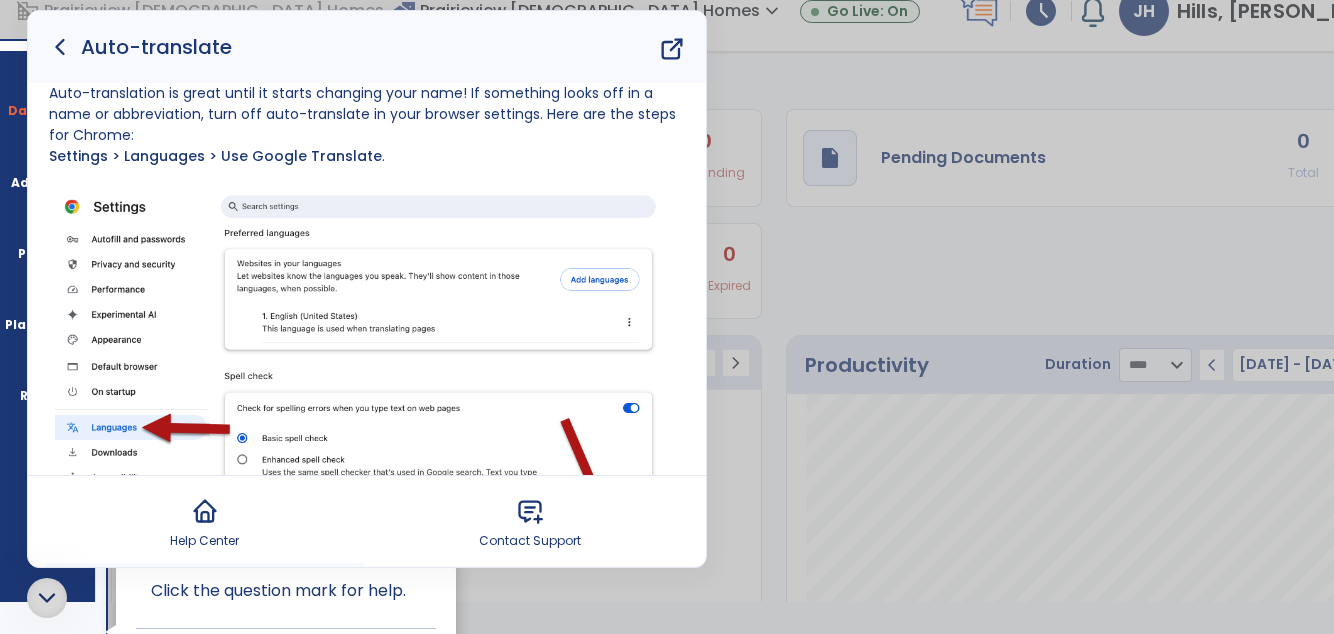 click 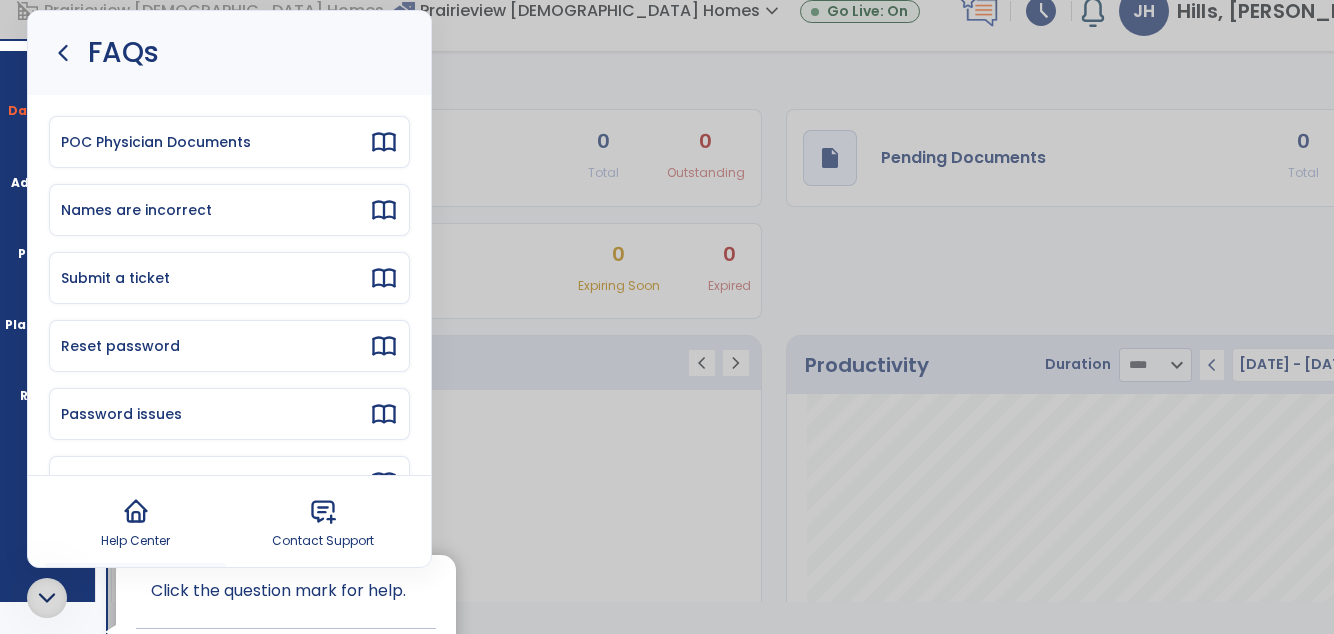 click 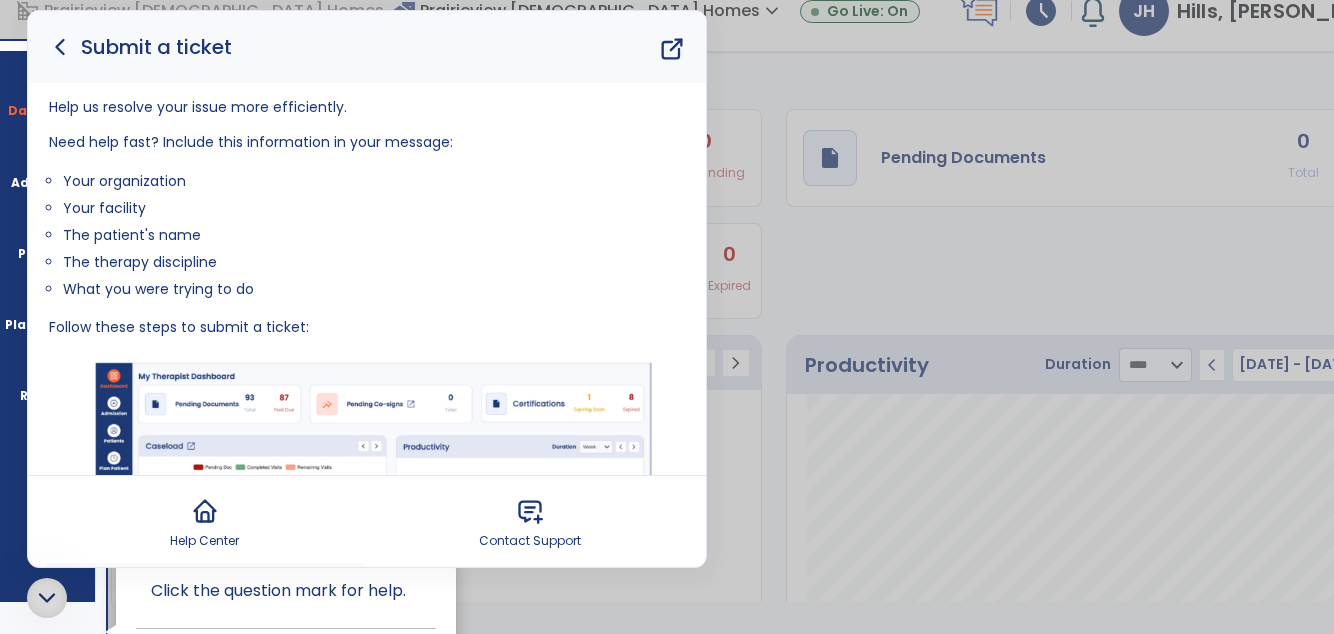 click 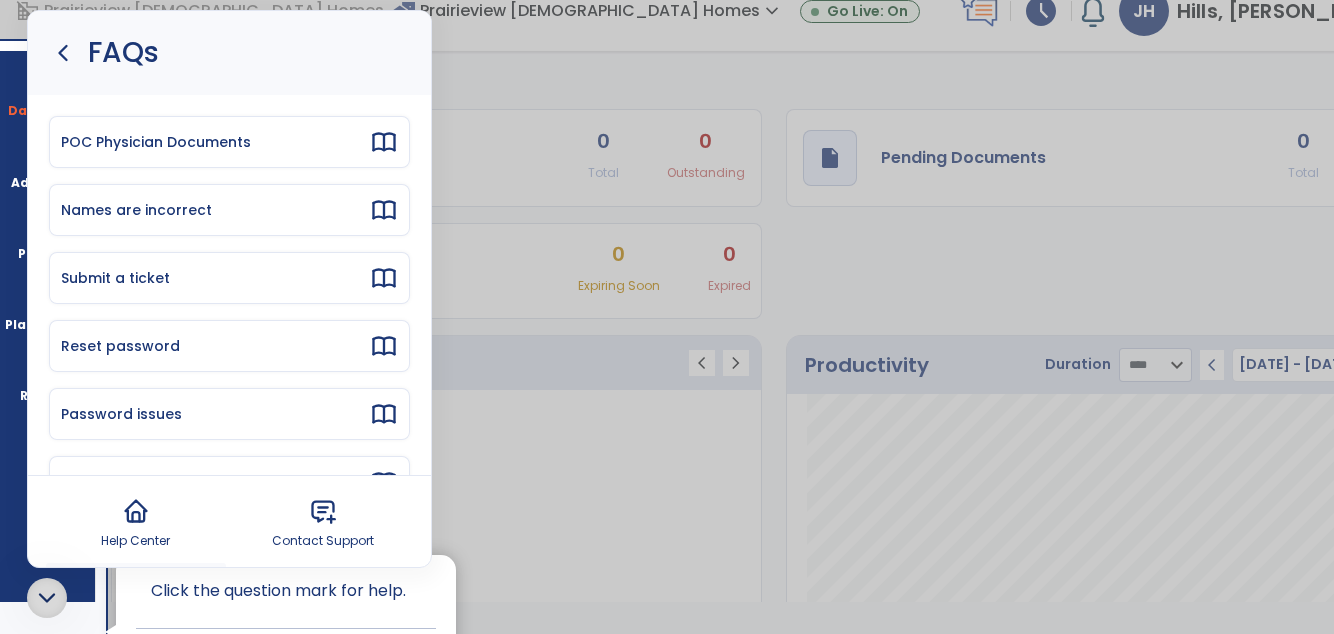 click on "Reset password" at bounding box center [229, 346] 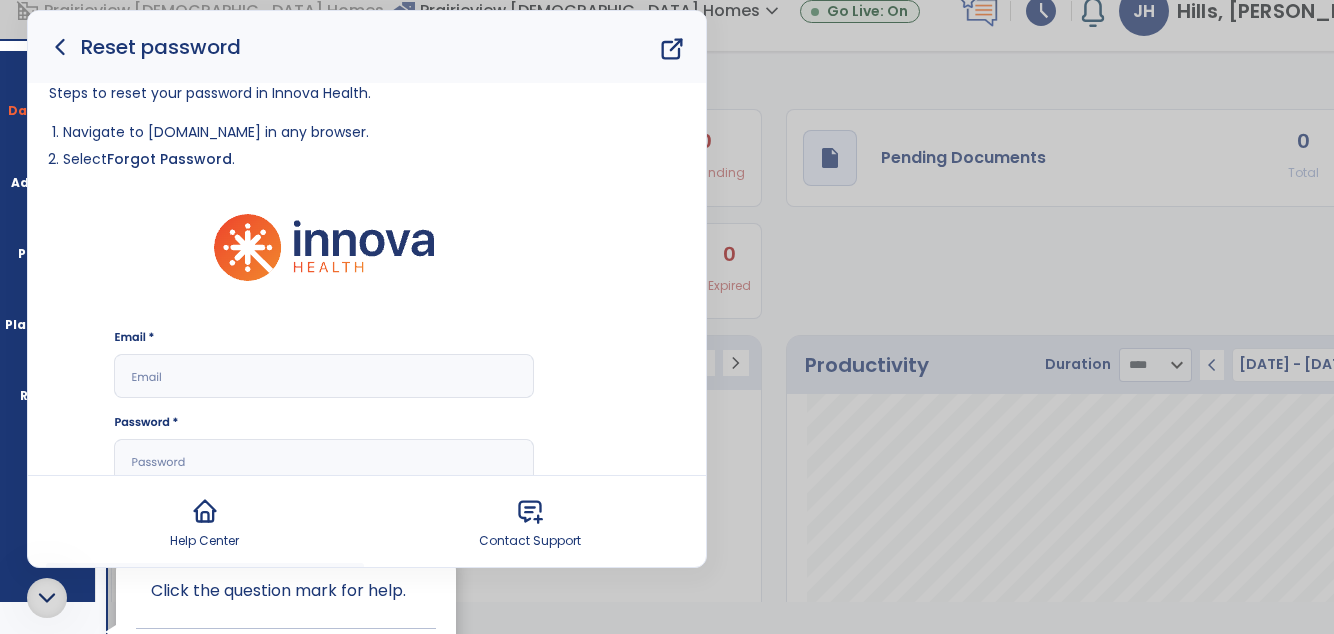 click 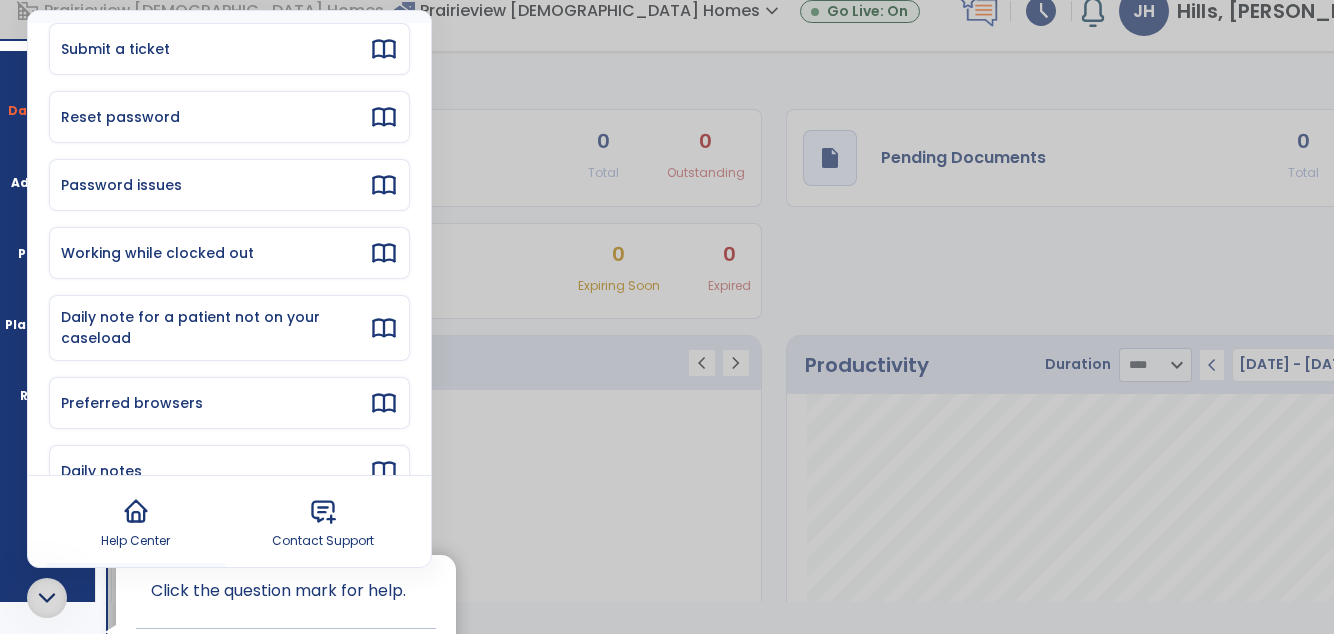 scroll, scrollTop: 271, scrollLeft: 0, axis: vertical 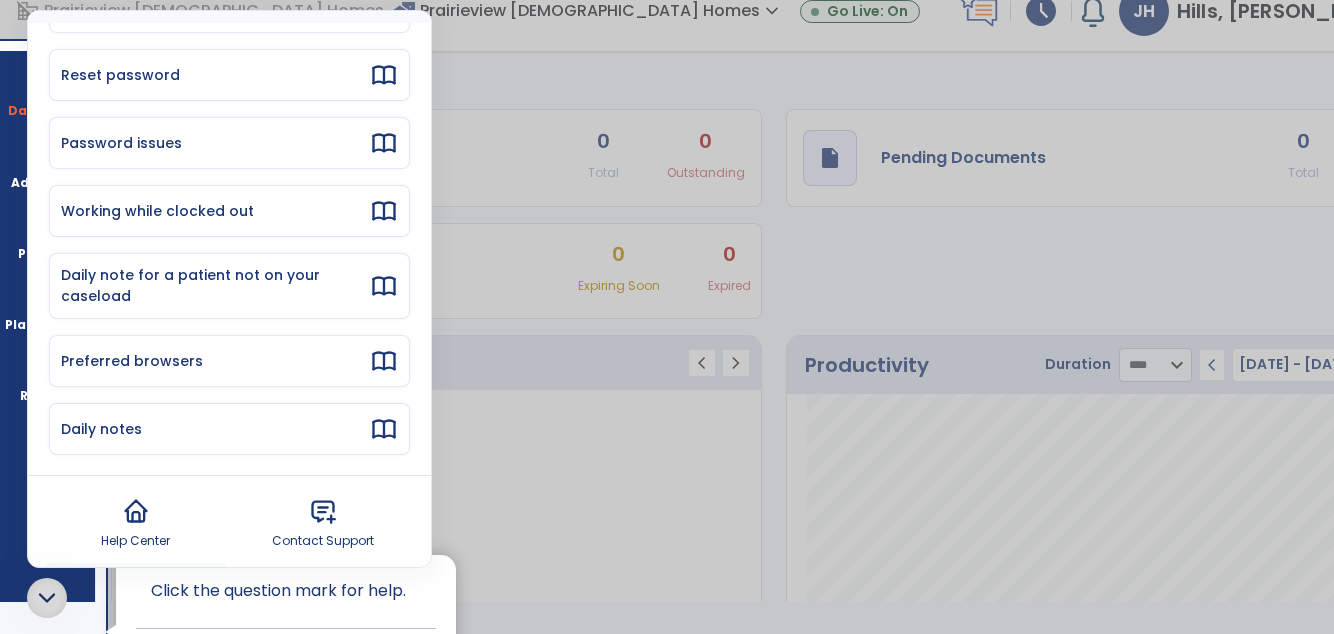 click on "Help Center" at bounding box center [136, 522] 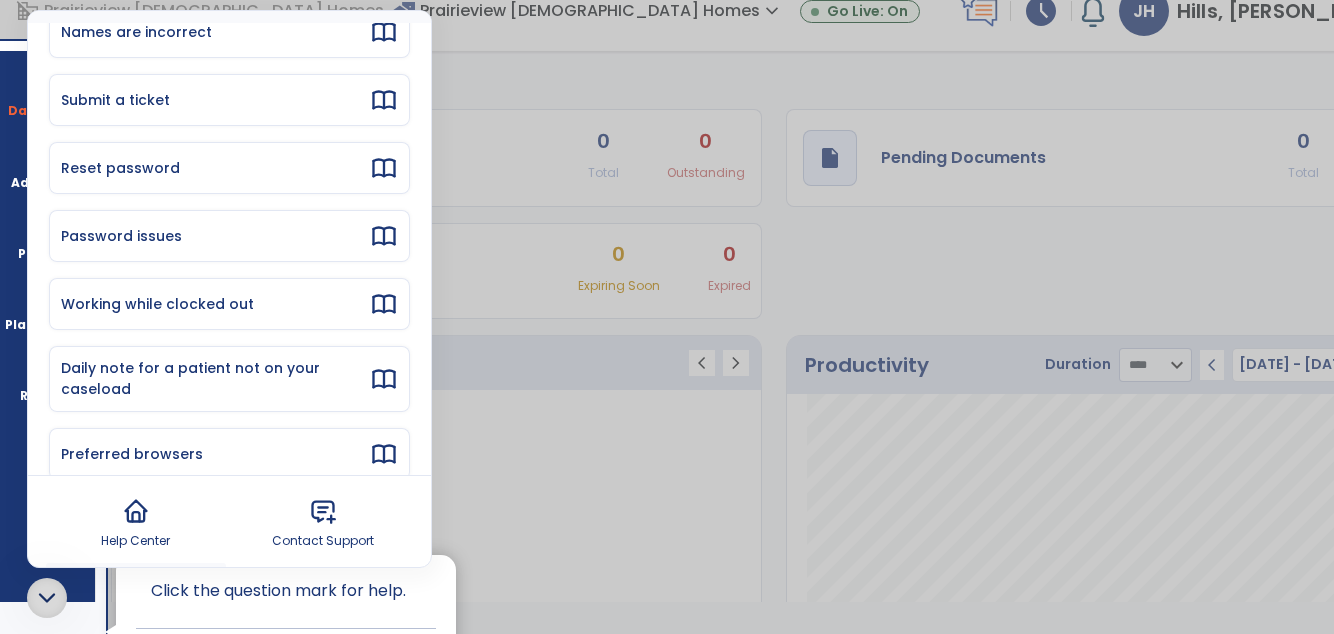 scroll, scrollTop: 0, scrollLeft: 0, axis: both 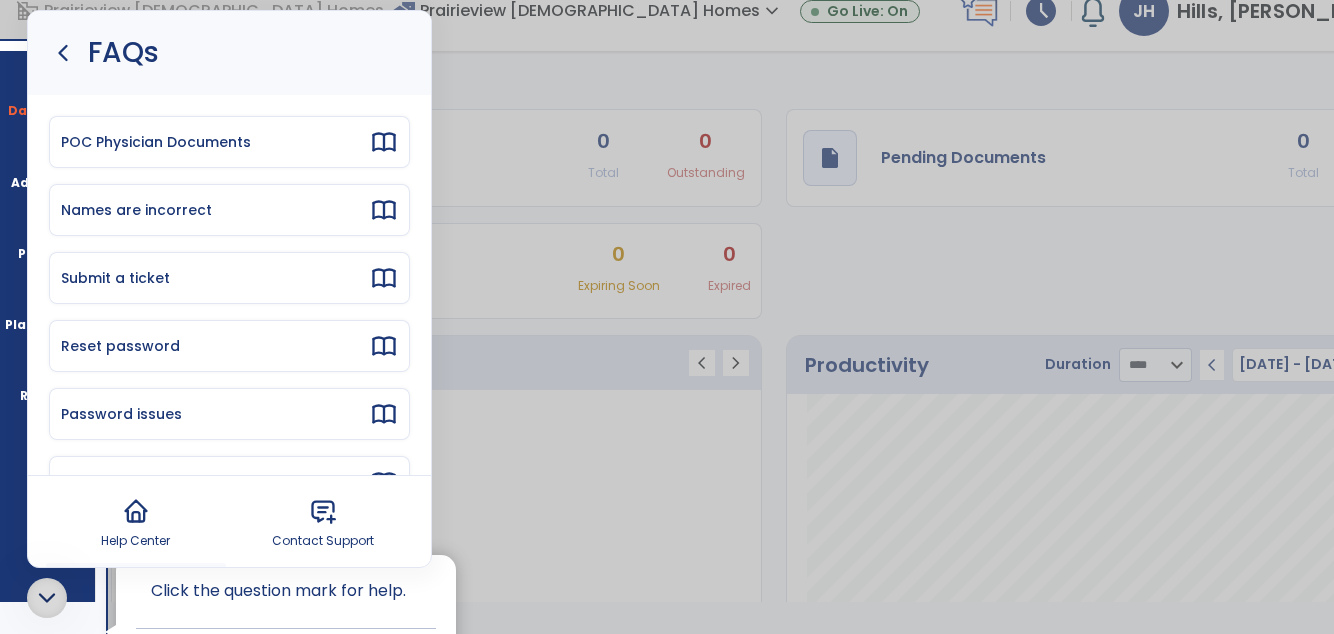 click on "Click the question mark for help." at bounding box center [278, 591] 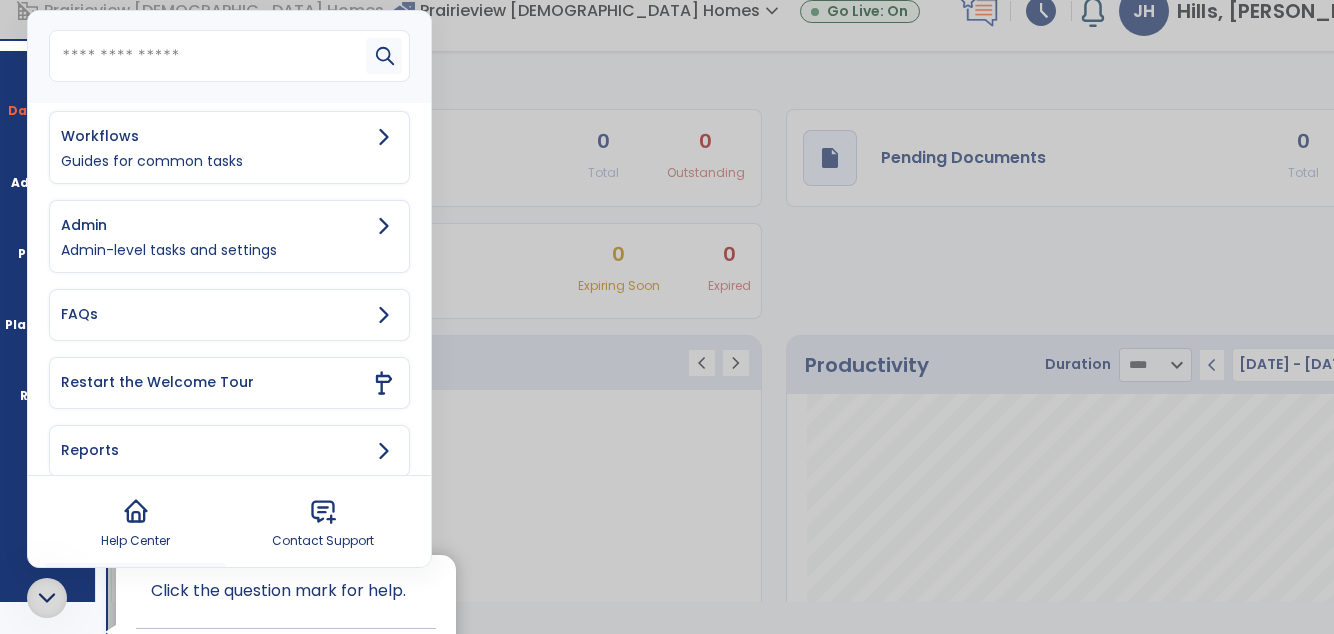 scroll, scrollTop: 363, scrollLeft: 0, axis: vertical 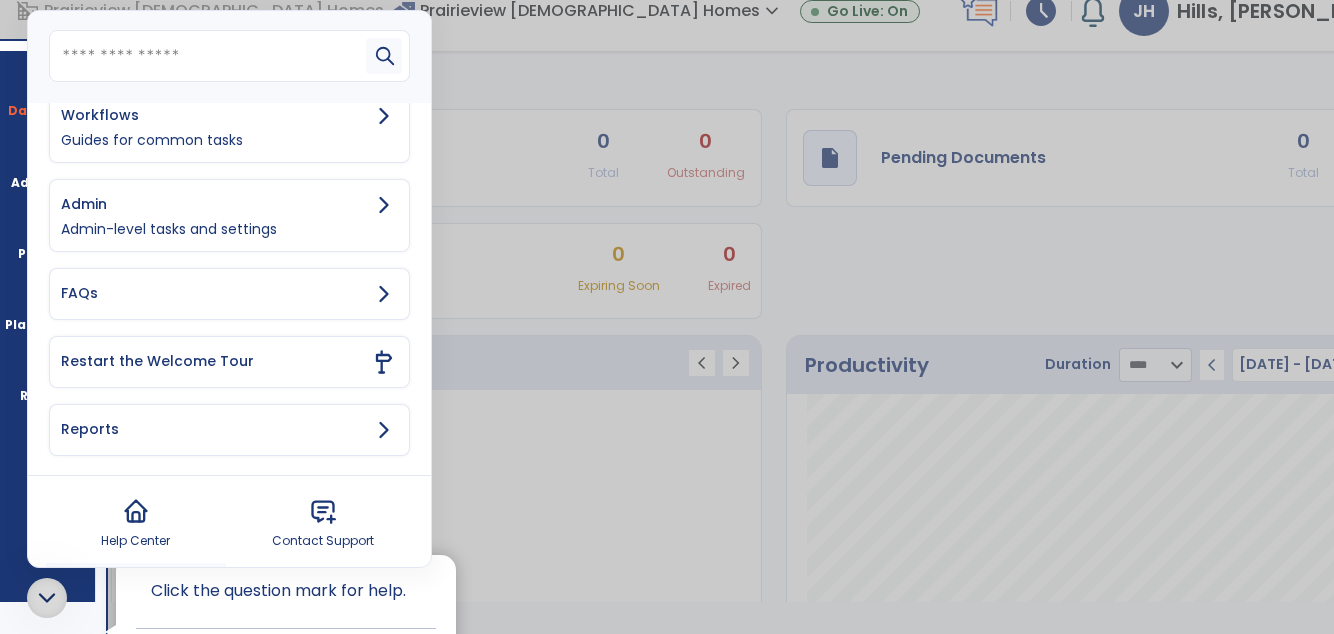 click 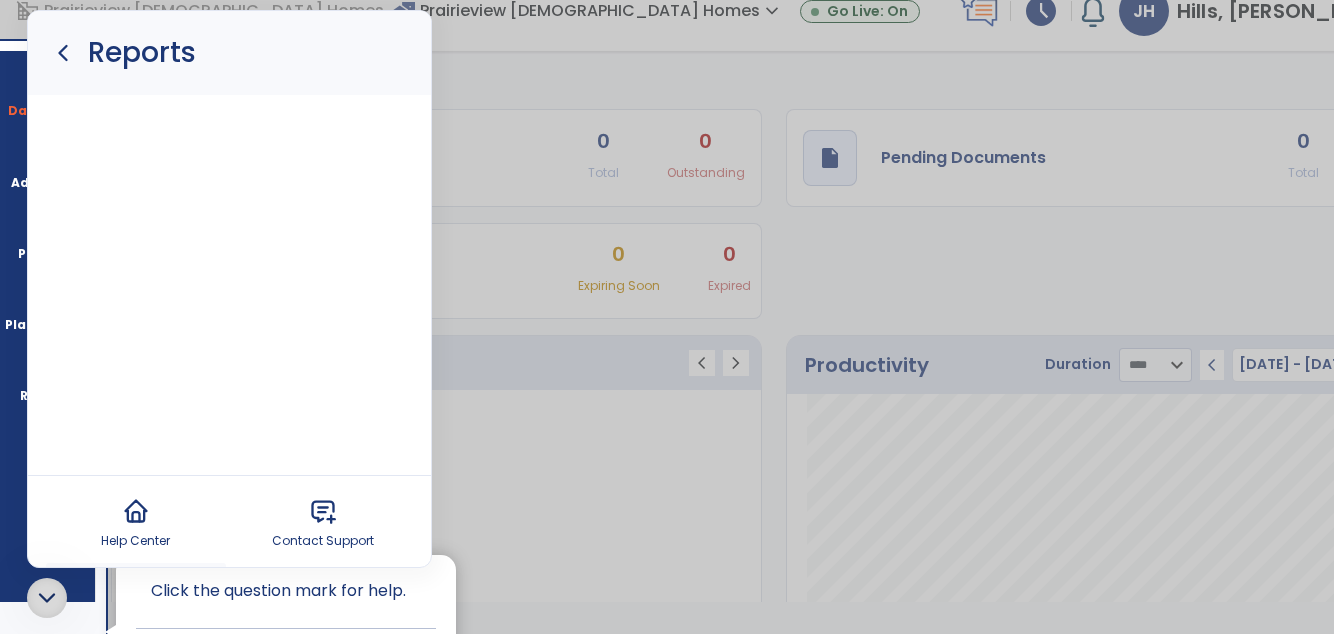scroll, scrollTop: 0, scrollLeft: 0, axis: both 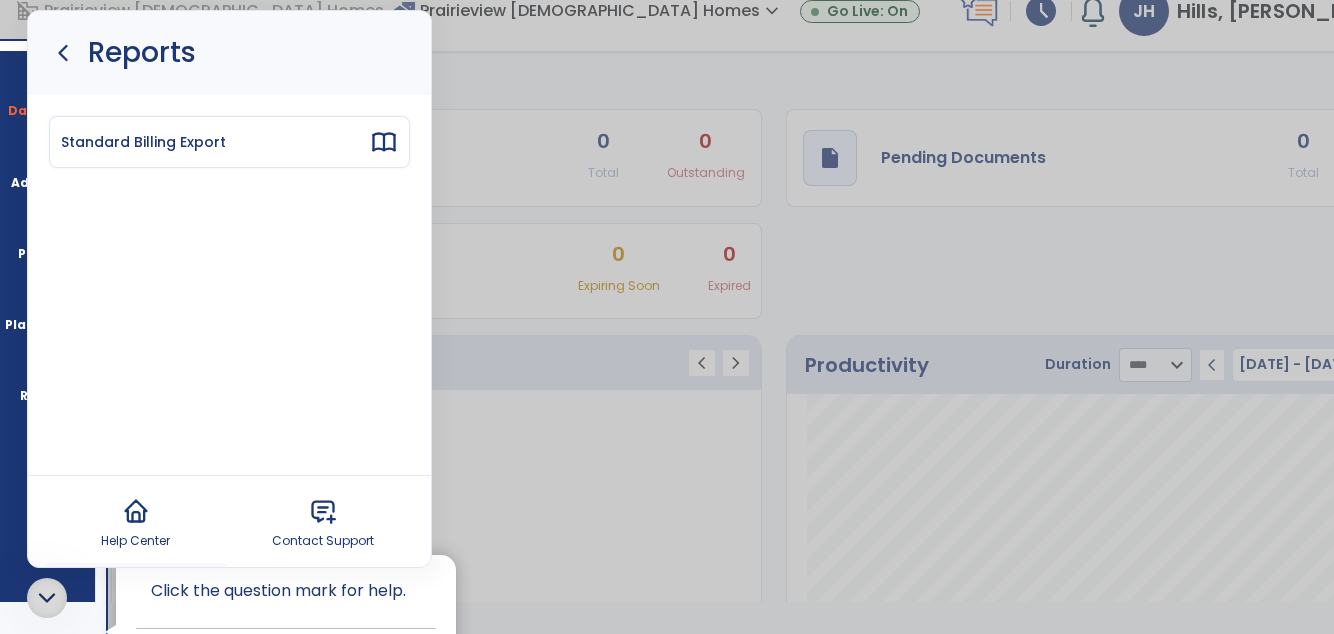 click on "Standard Billing Export" at bounding box center (229, 142) 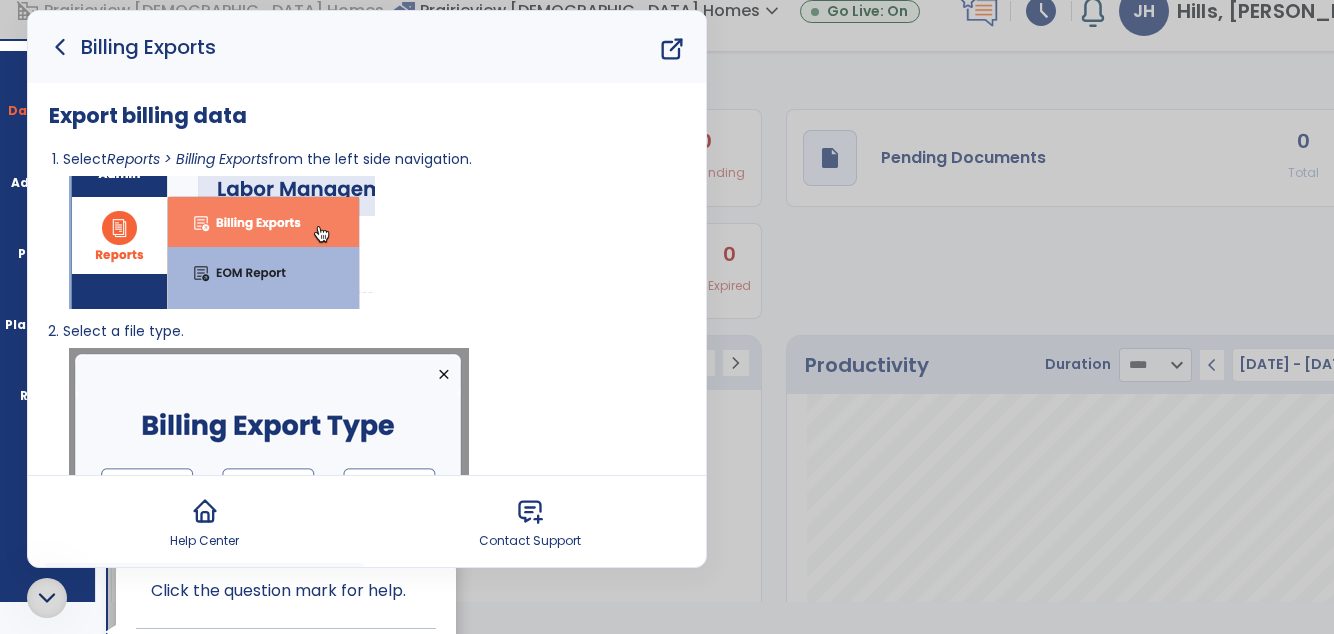 click 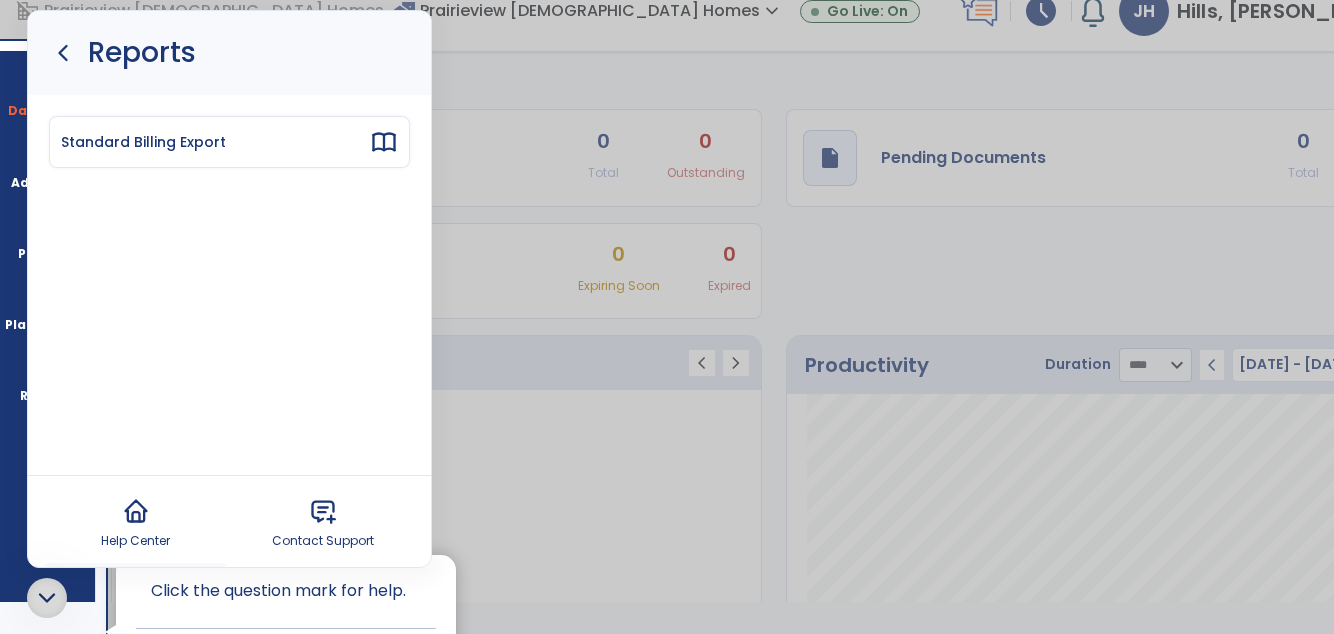 click 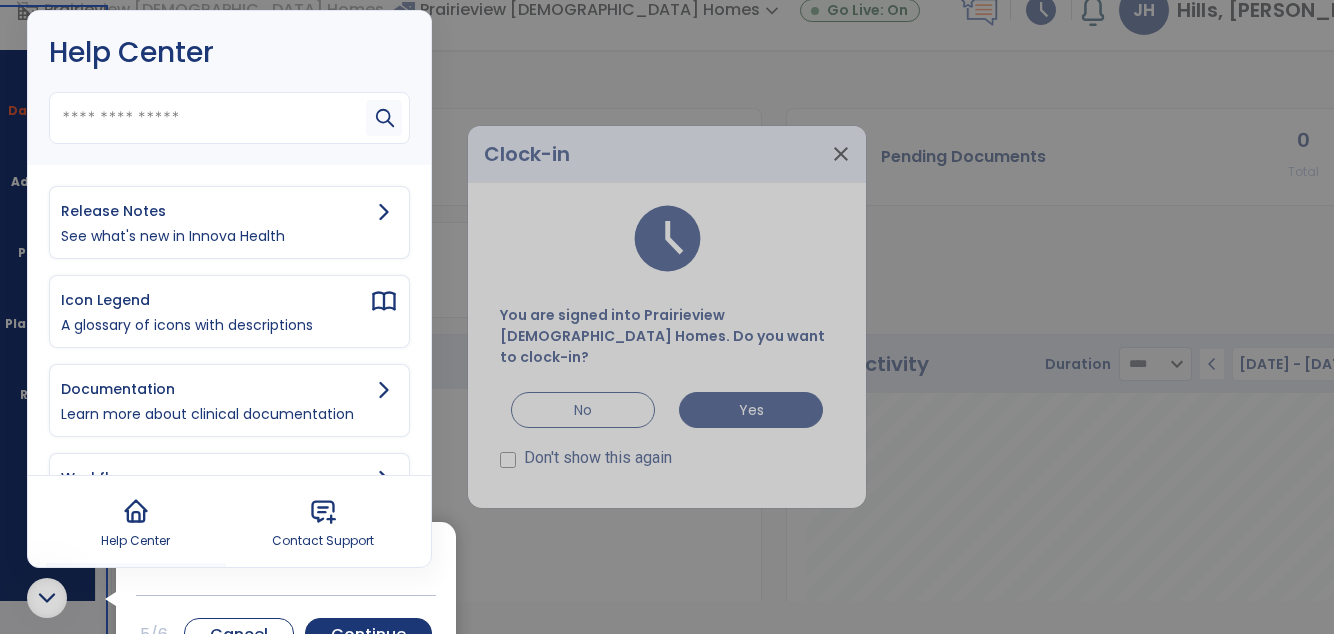 scroll, scrollTop: 0, scrollLeft: 0, axis: both 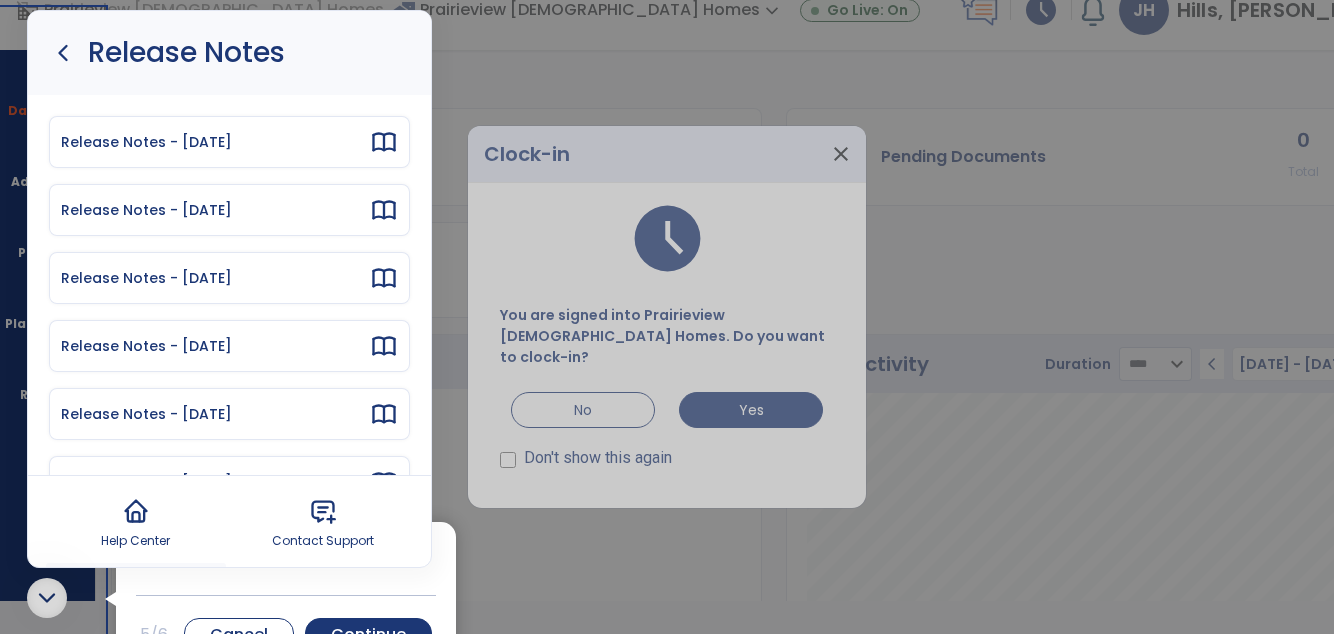 click on "Release Notes - [DATE]" at bounding box center [215, 142] 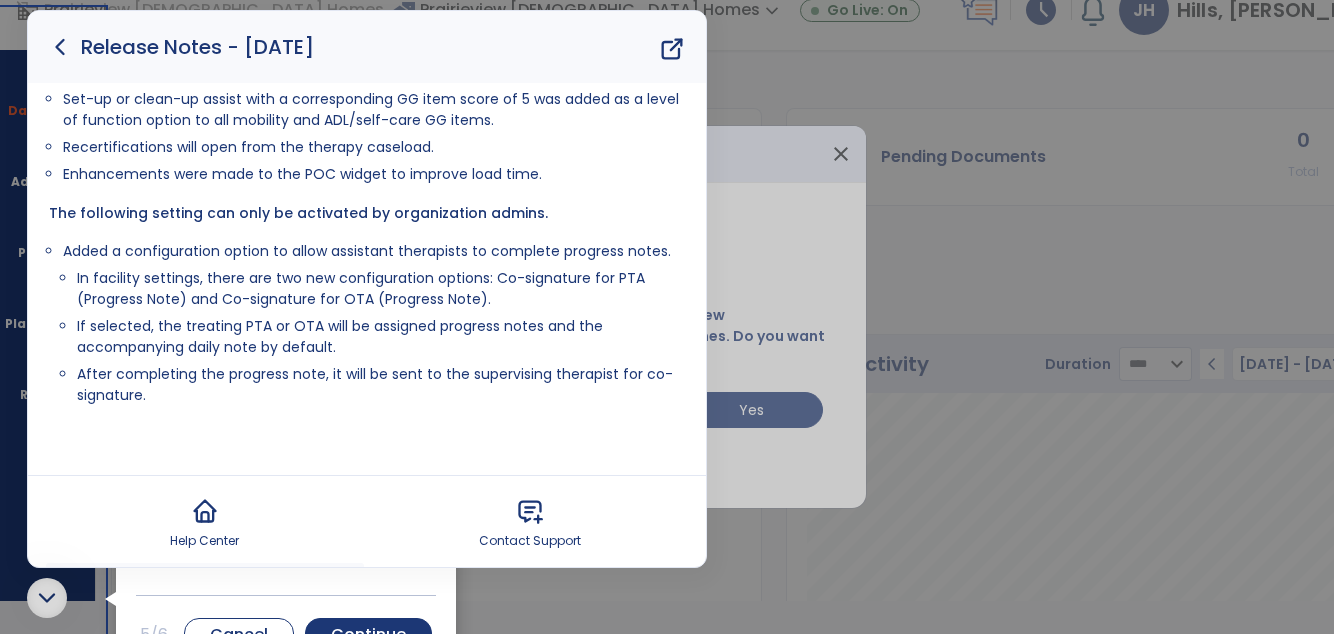 click 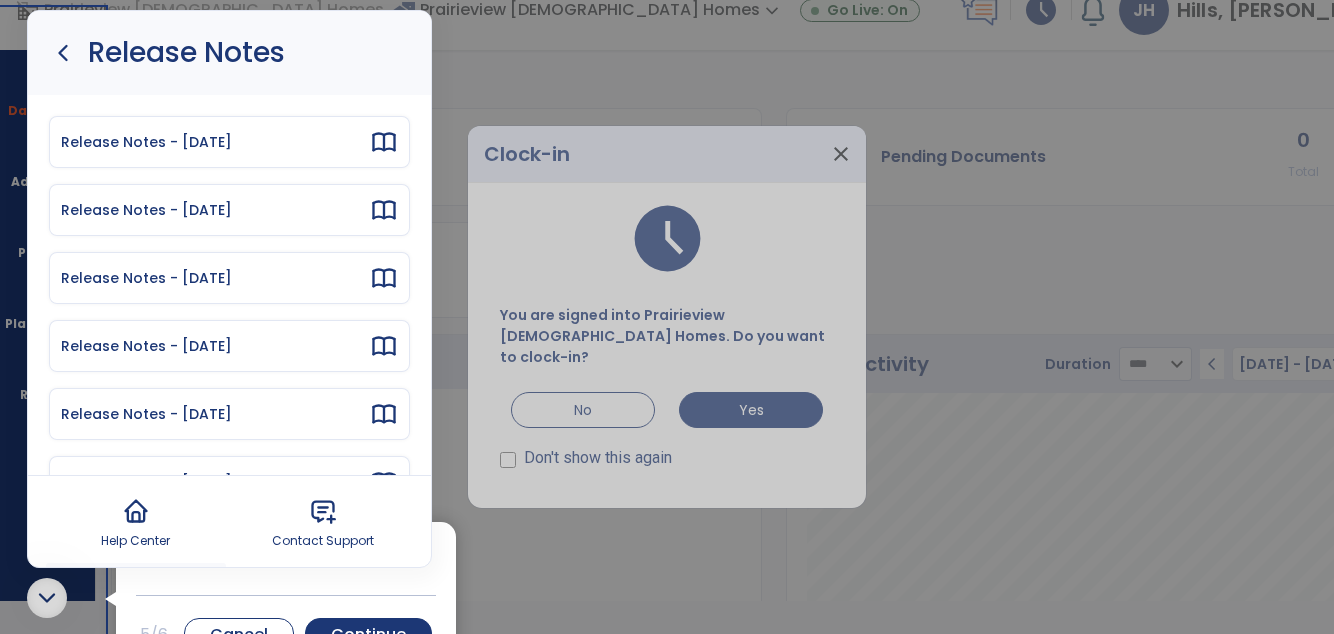 click on "Release Notes - [DATE]" at bounding box center [215, 210] 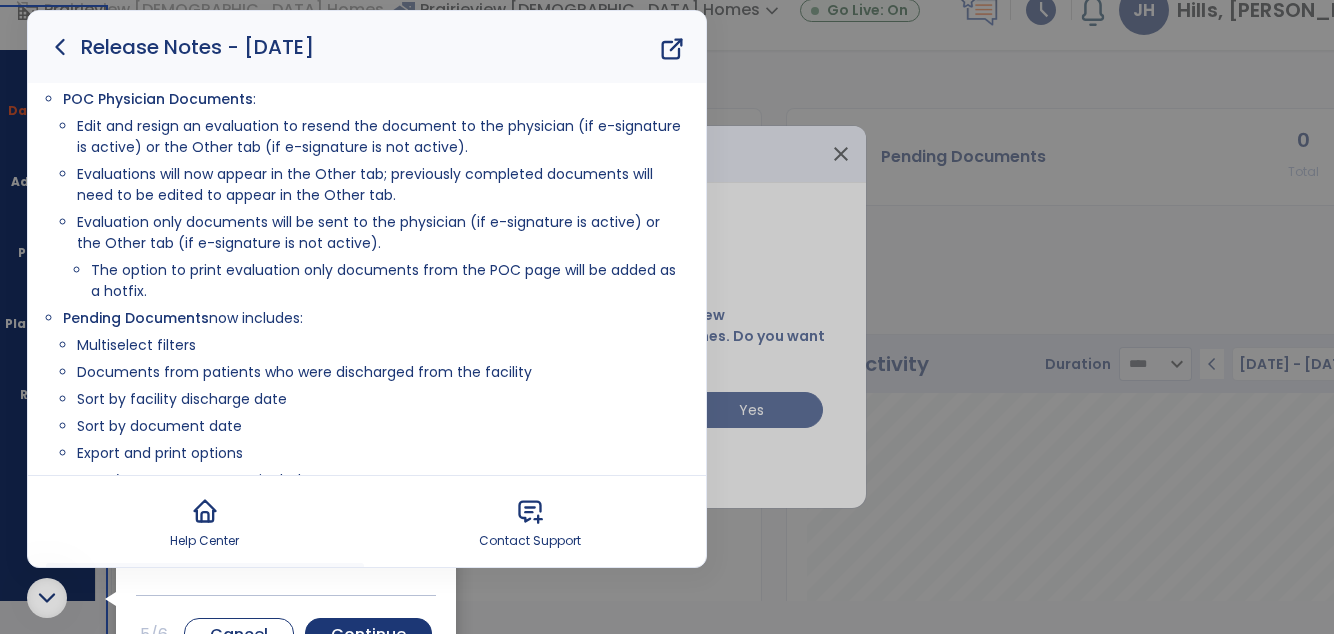 click 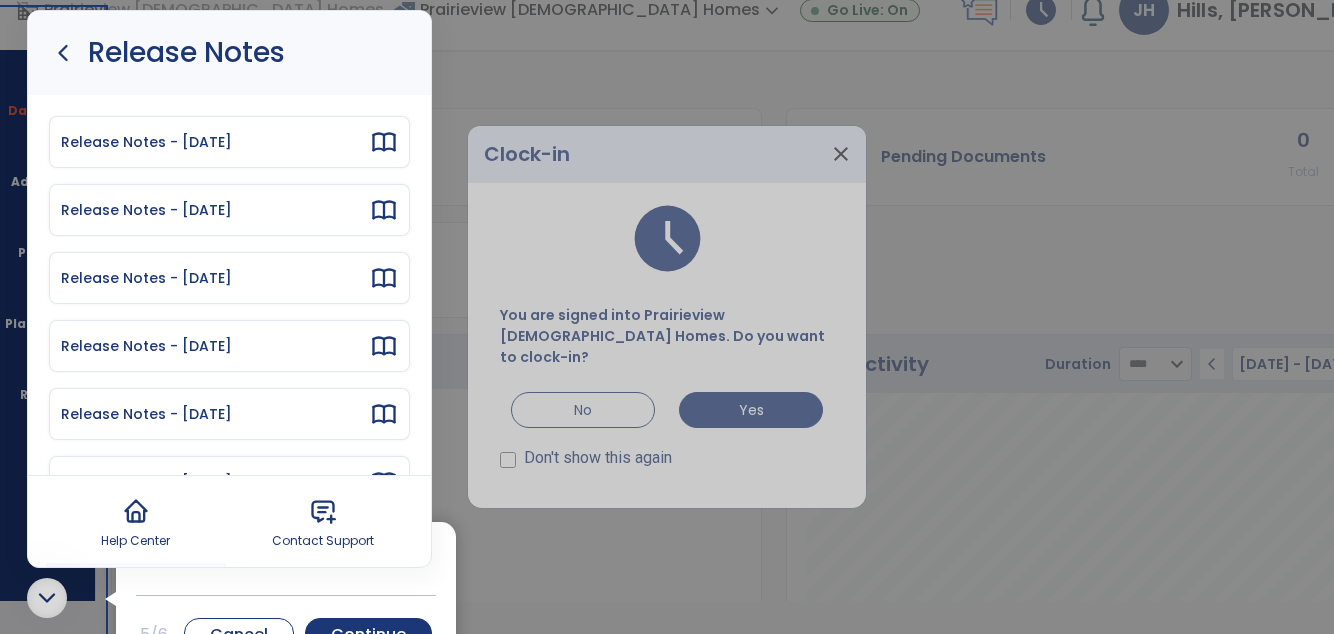 click on "Release Notes - [DATE]" at bounding box center [215, 278] 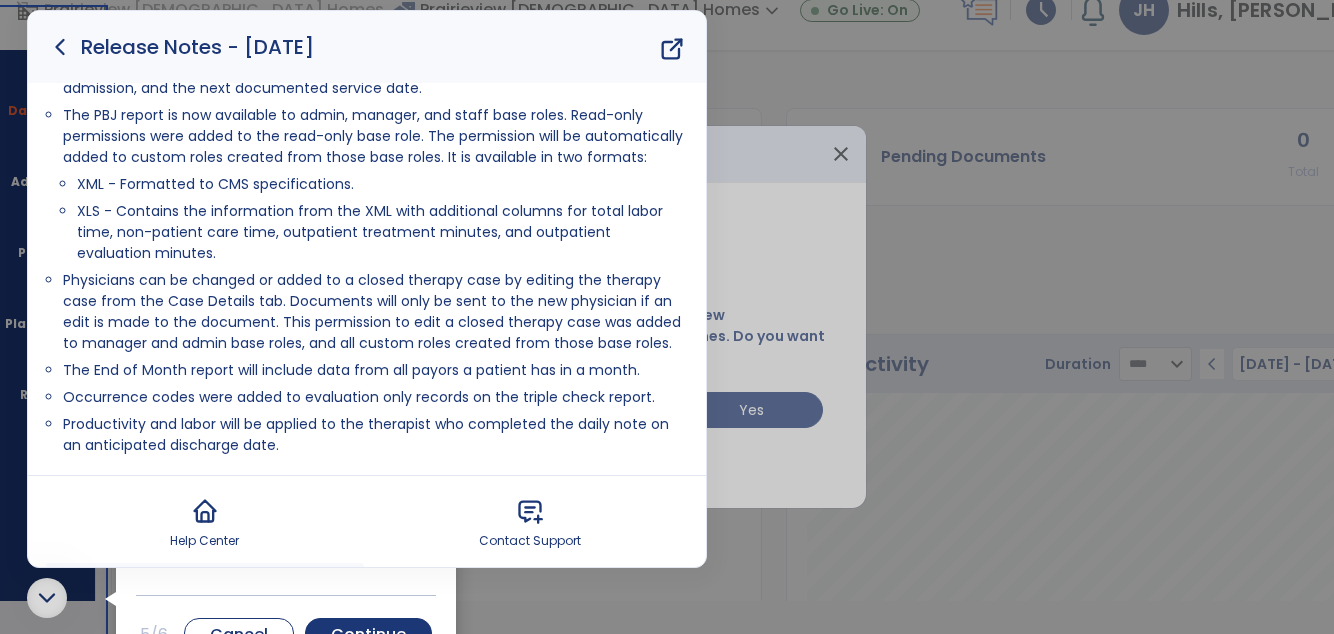 scroll, scrollTop: 150, scrollLeft: 0, axis: vertical 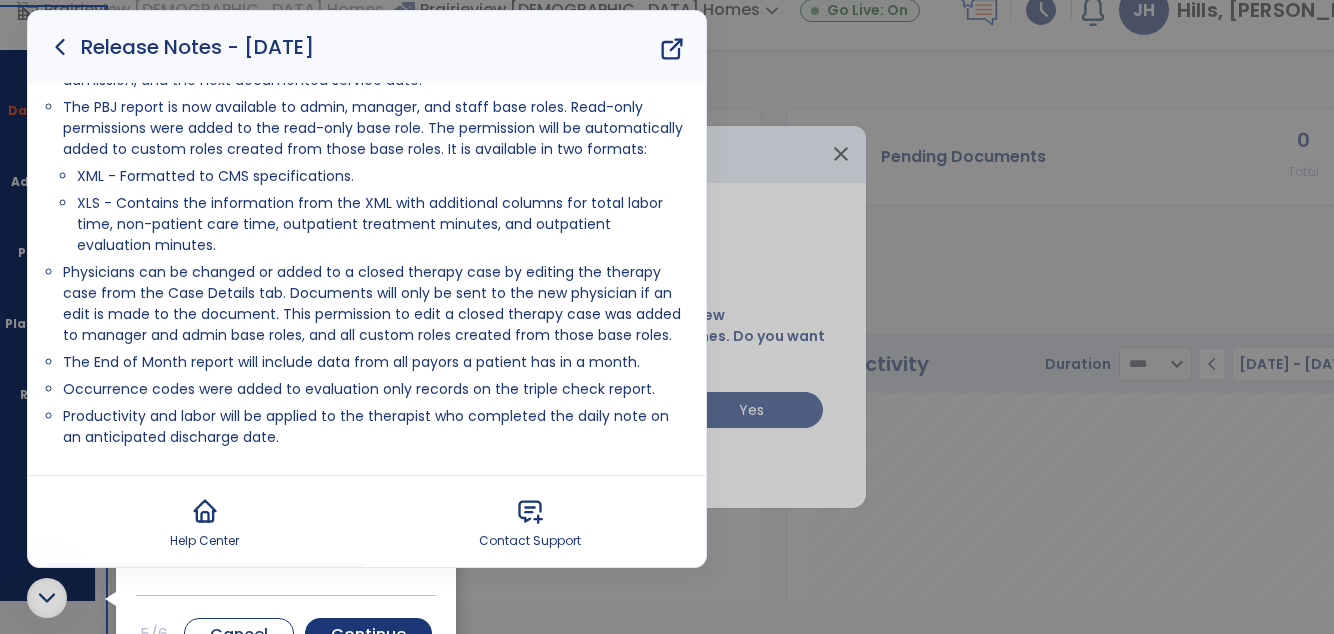 click 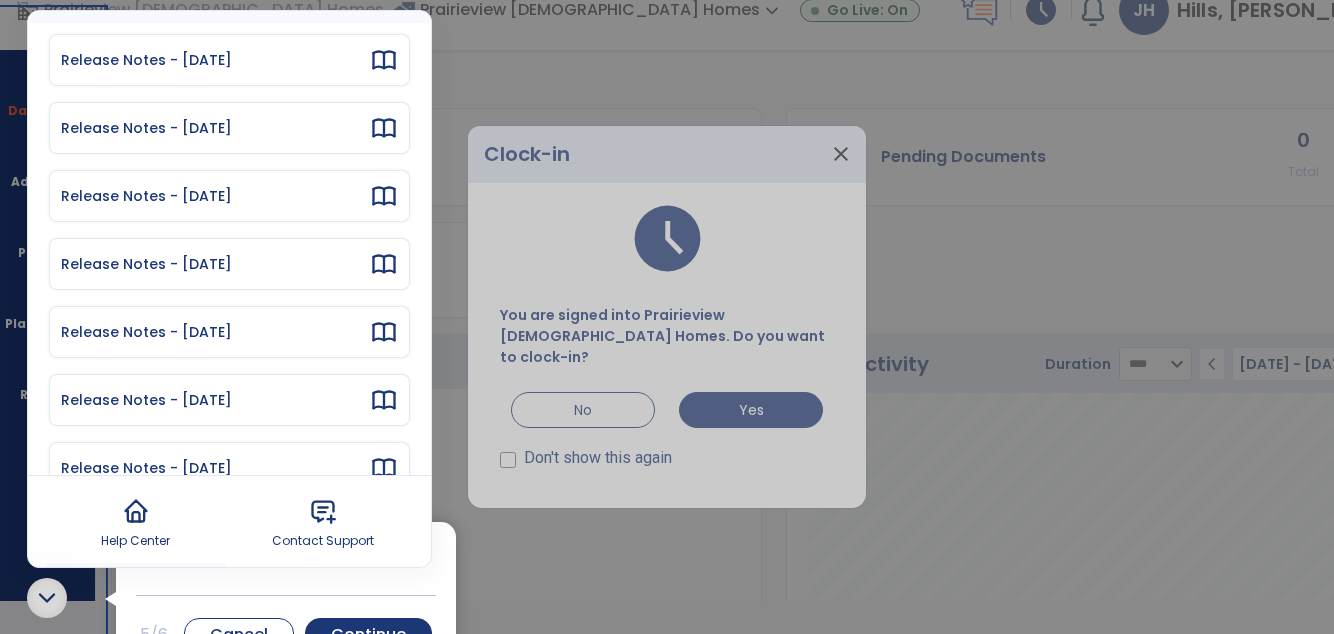click on "Release Notes - [DATE]" at bounding box center (215, 332) 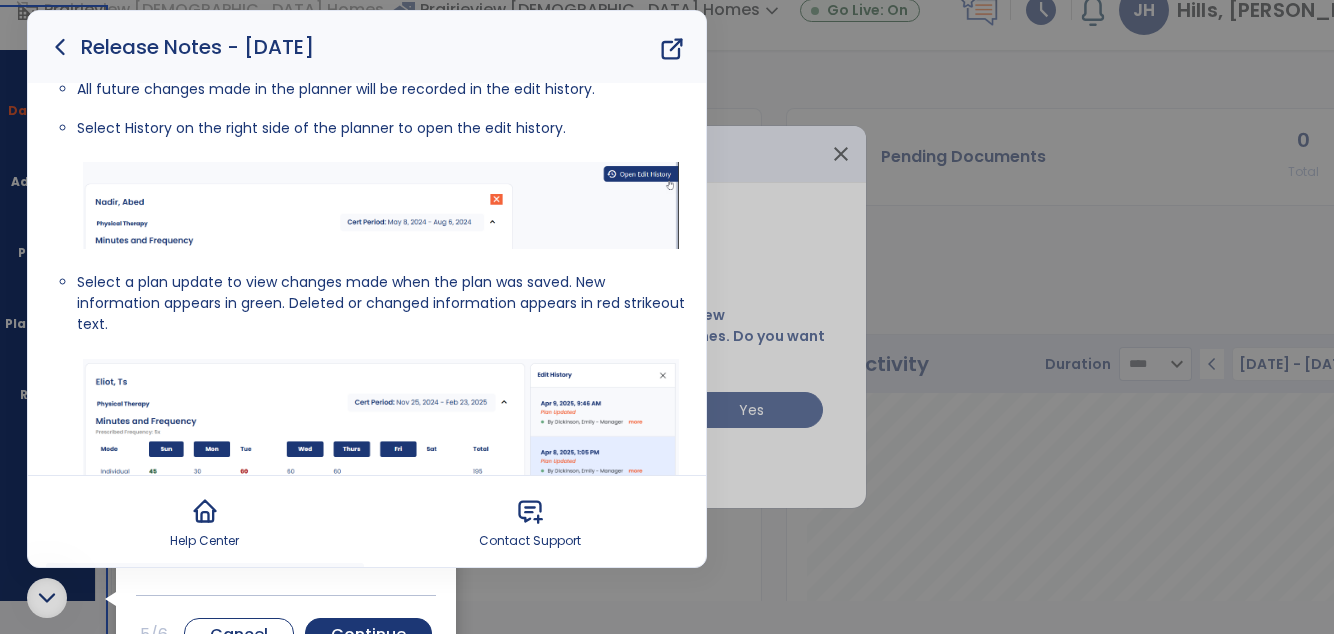 scroll, scrollTop: 630, scrollLeft: 0, axis: vertical 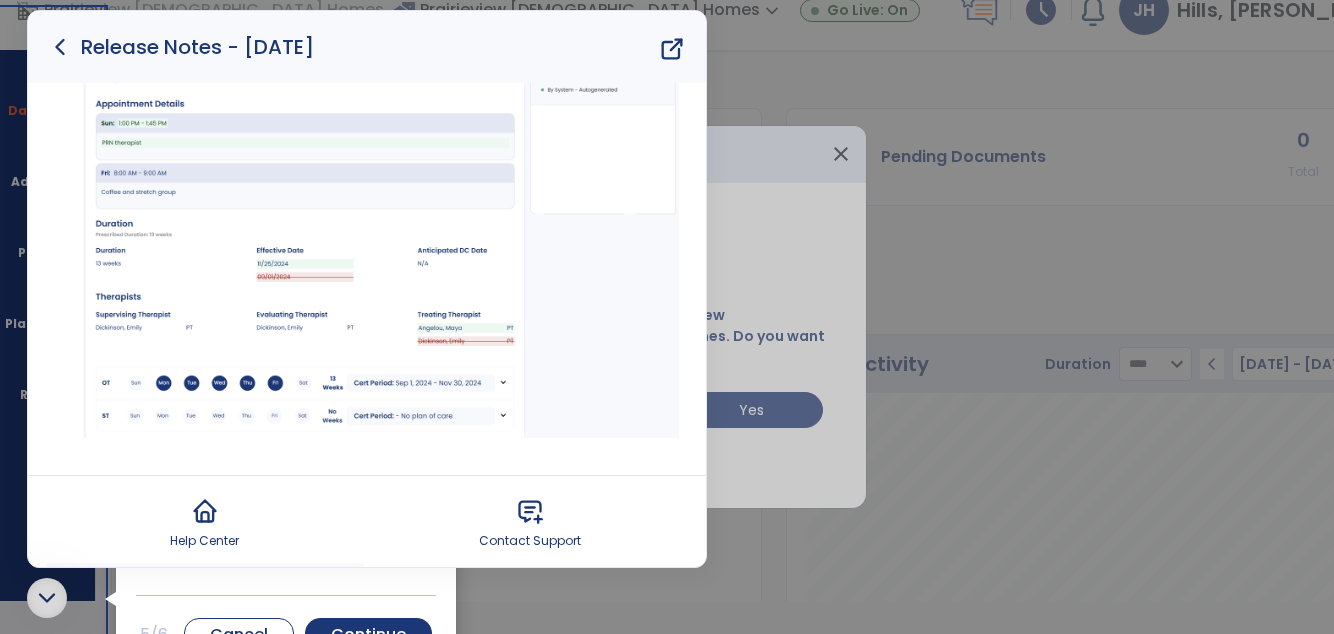 click 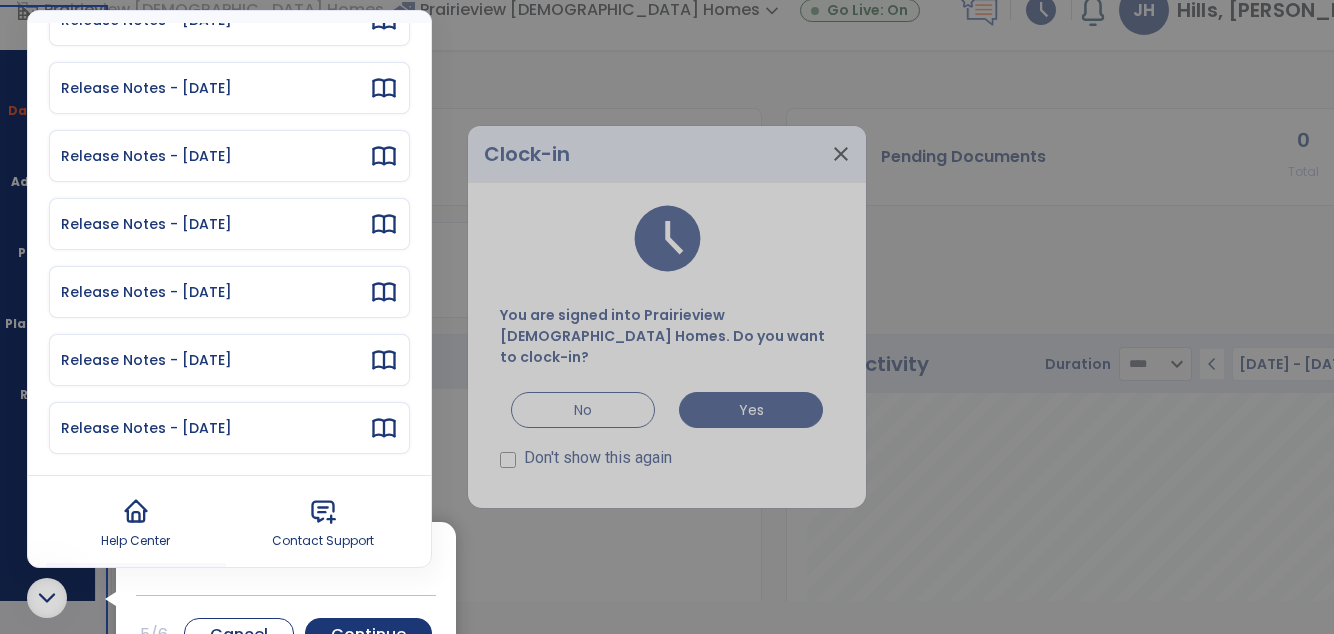 scroll, scrollTop: 529, scrollLeft: 0, axis: vertical 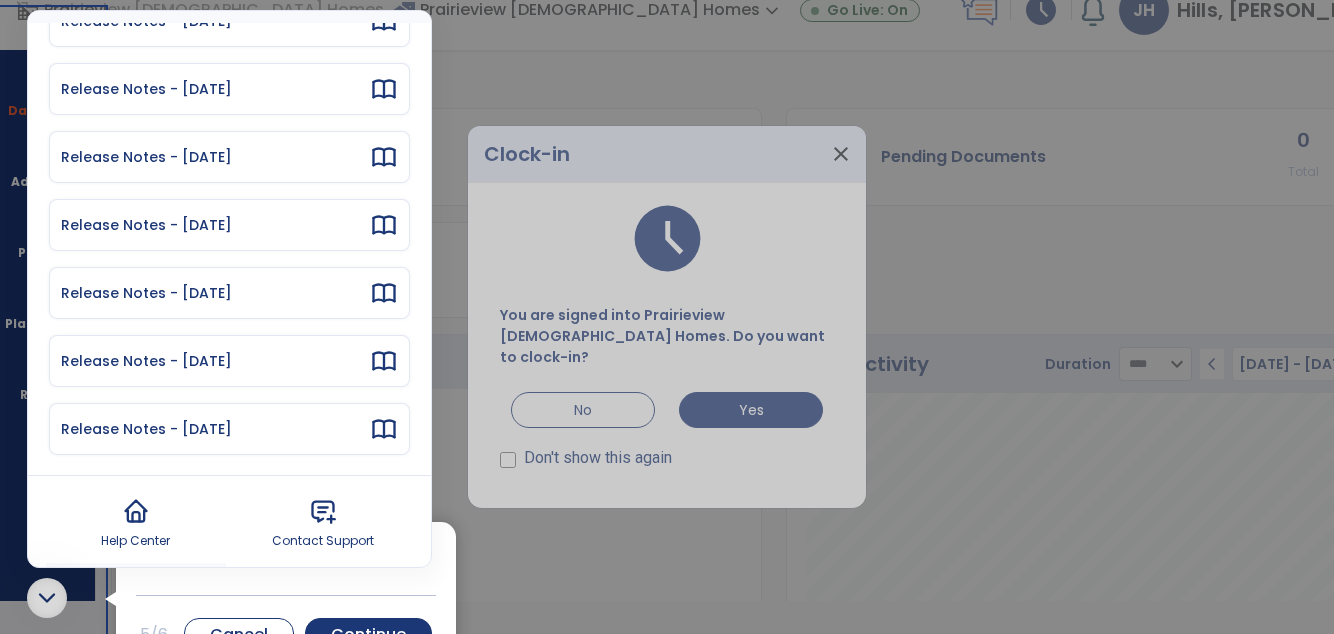 click on "Release Notes - [DATE]" at bounding box center [229, 293] 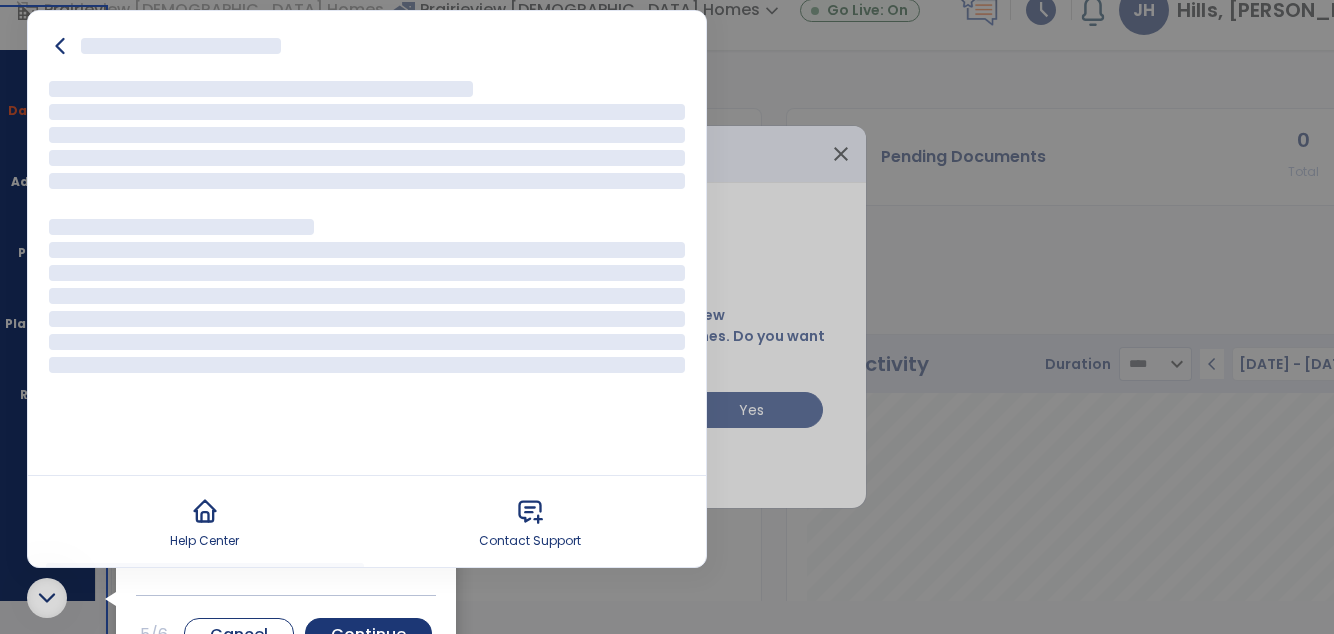 scroll, scrollTop: 0, scrollLeft: 0, axis: both 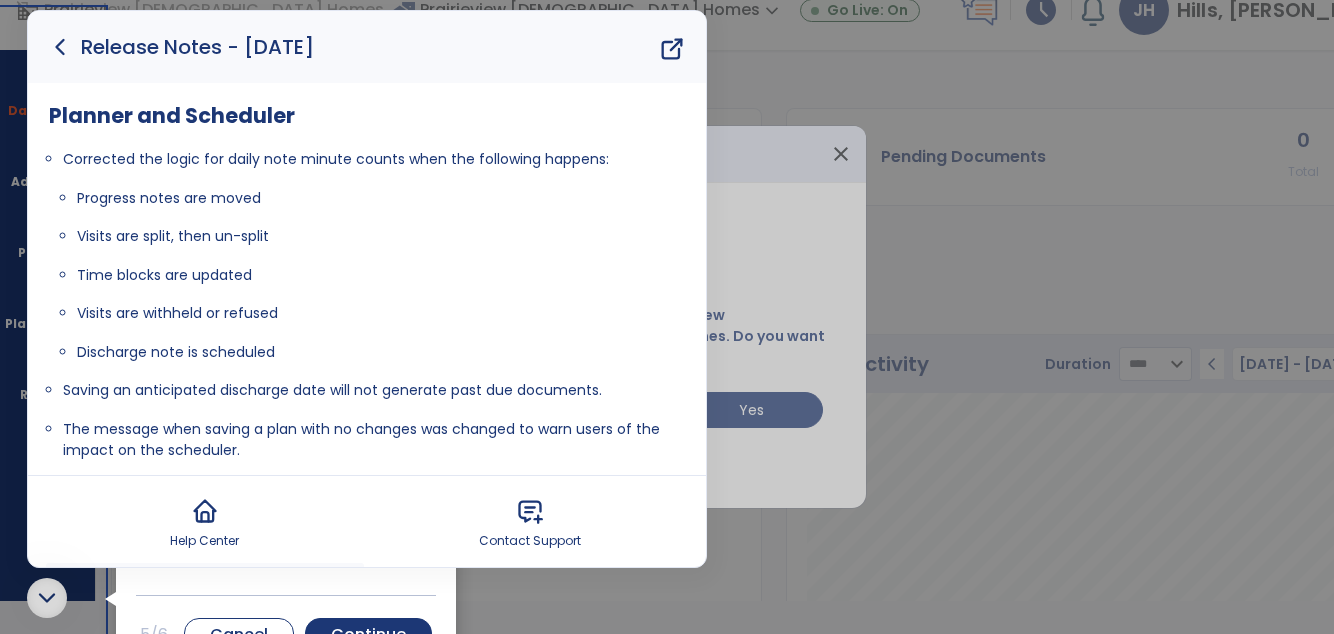 click 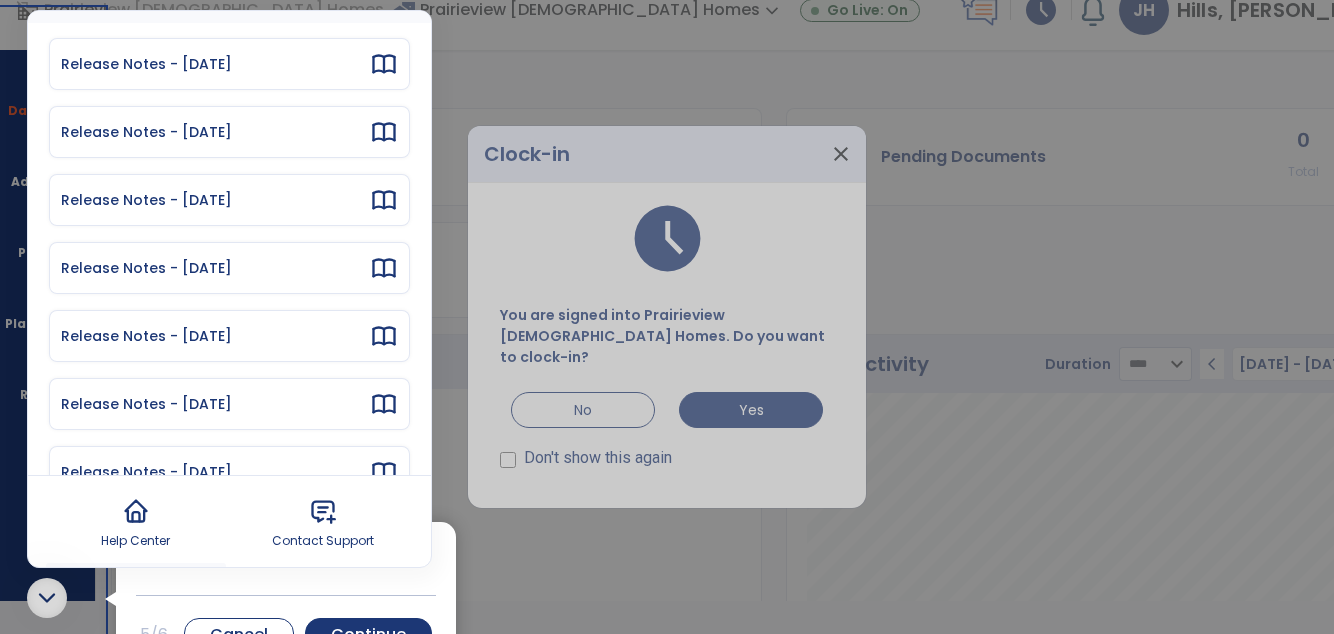 scroll, scrollTop: 0, scrollLeft: 0, axis: both 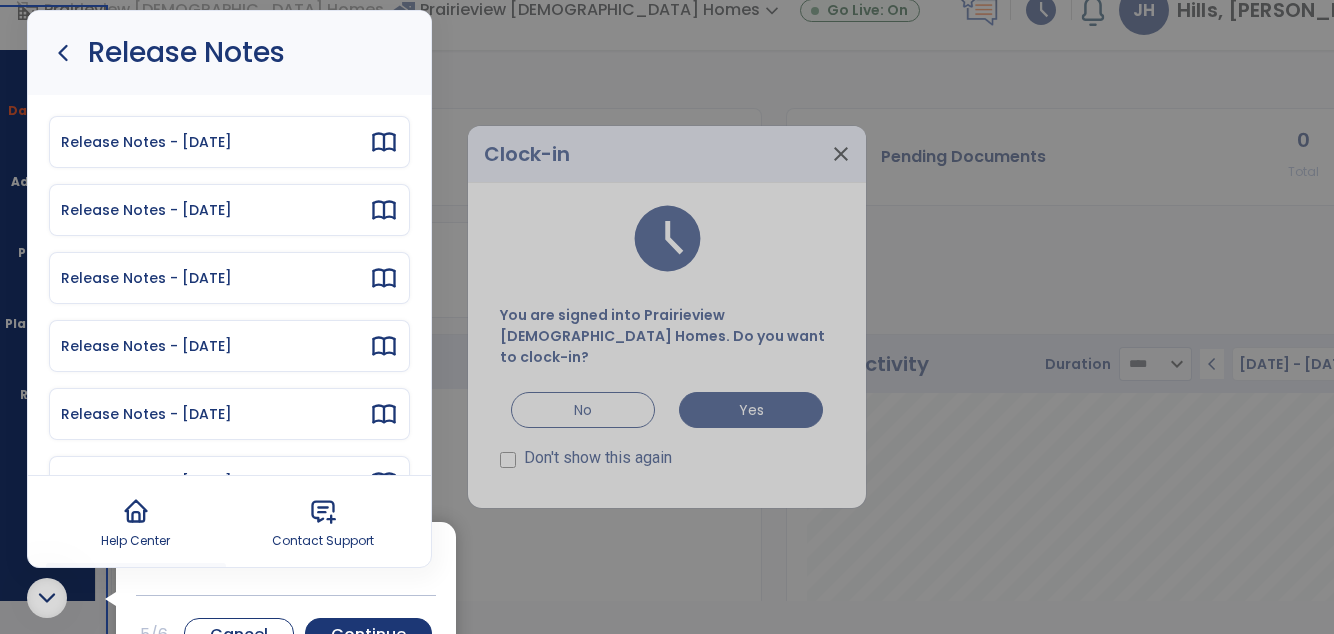 click 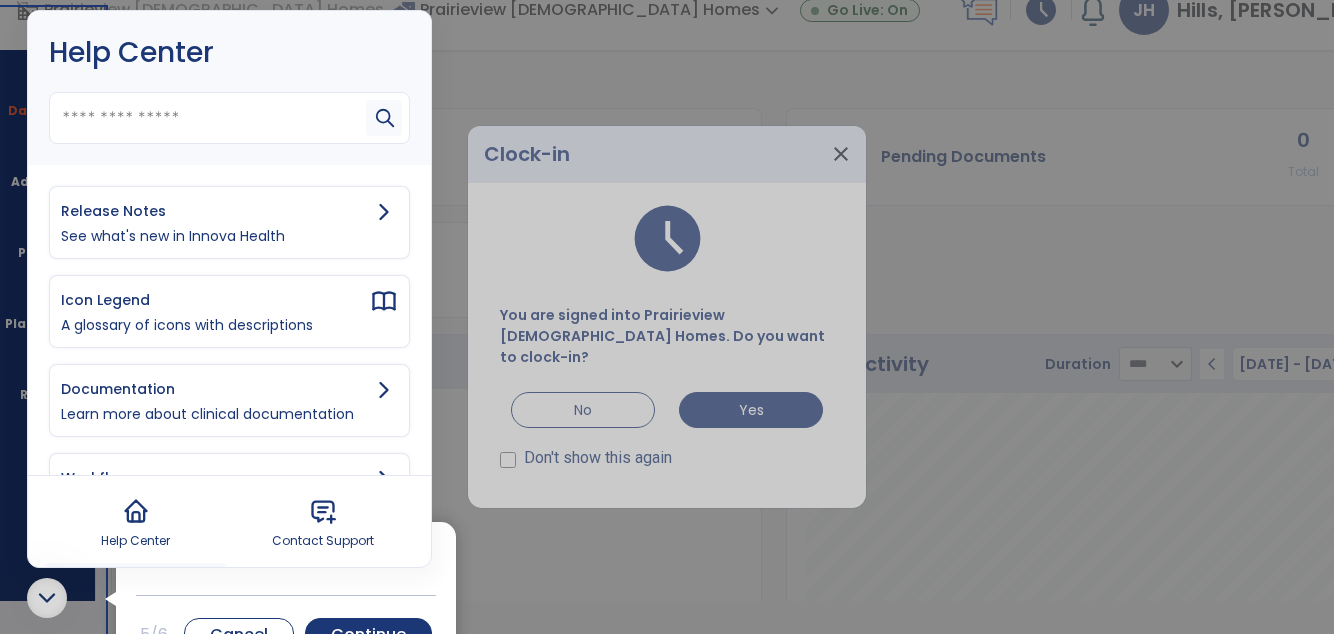 click on "A glossary of icons with descriptions" at bounding box center [229, 325] 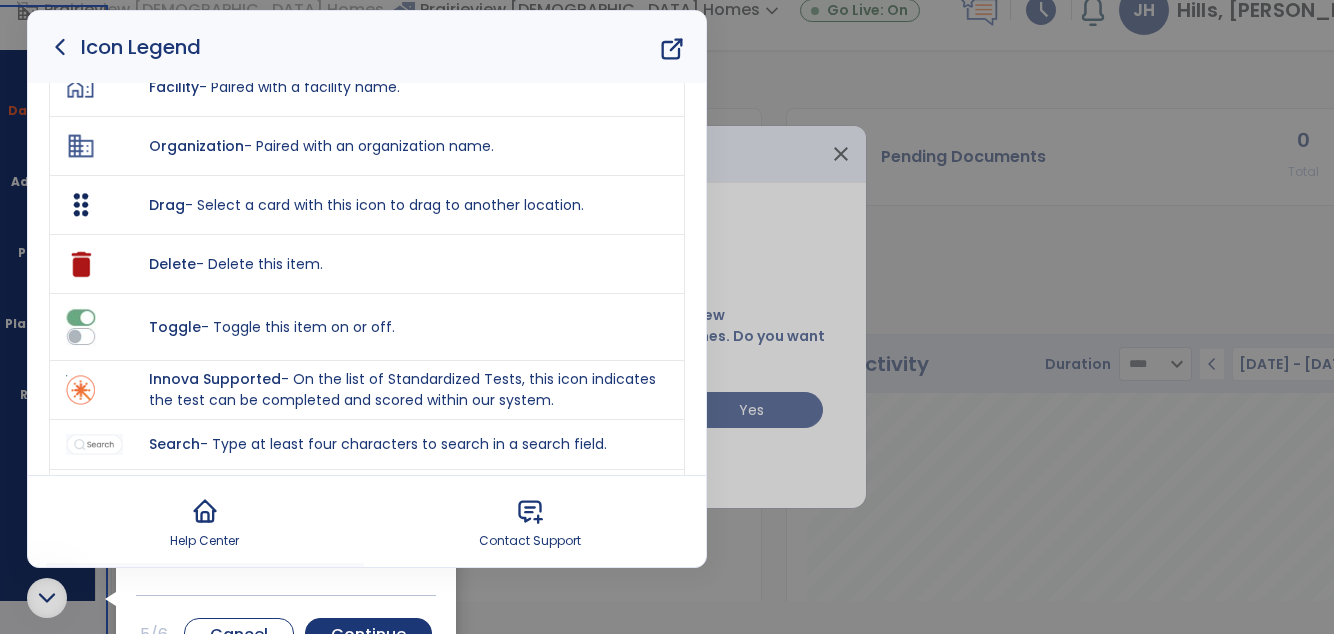 scroll, scrollTop: 1276, scrollLeft: 0, axis: vertical 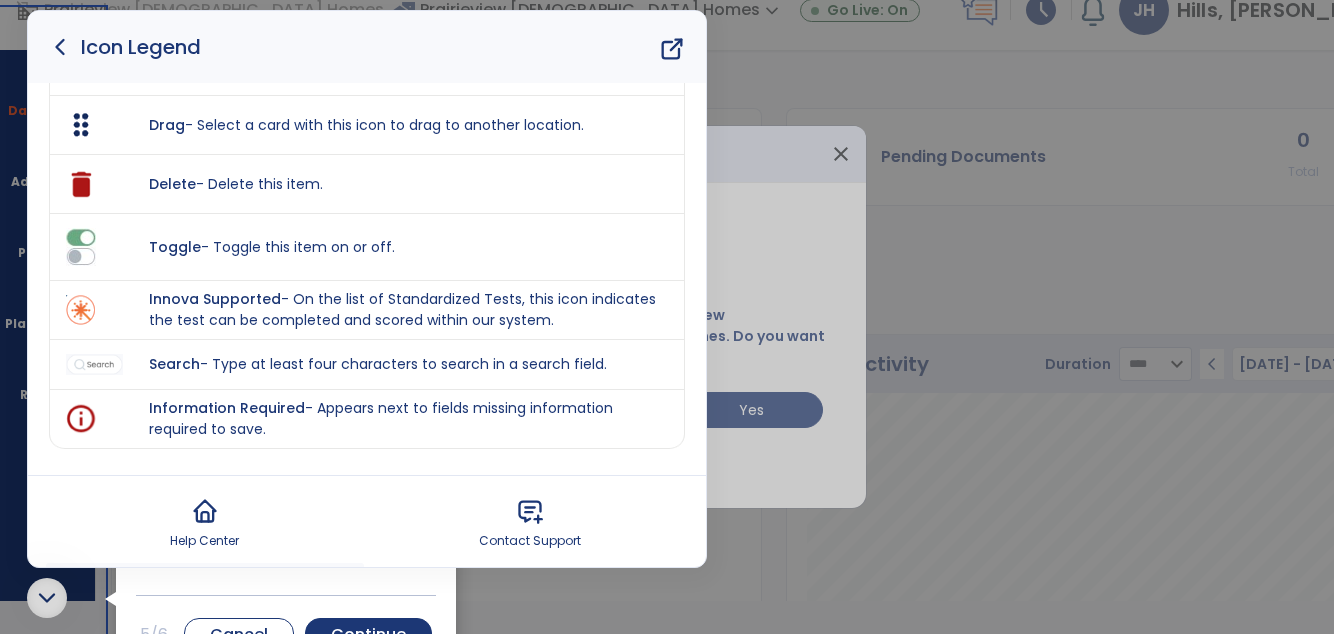 click at bounding box center [81, 247] 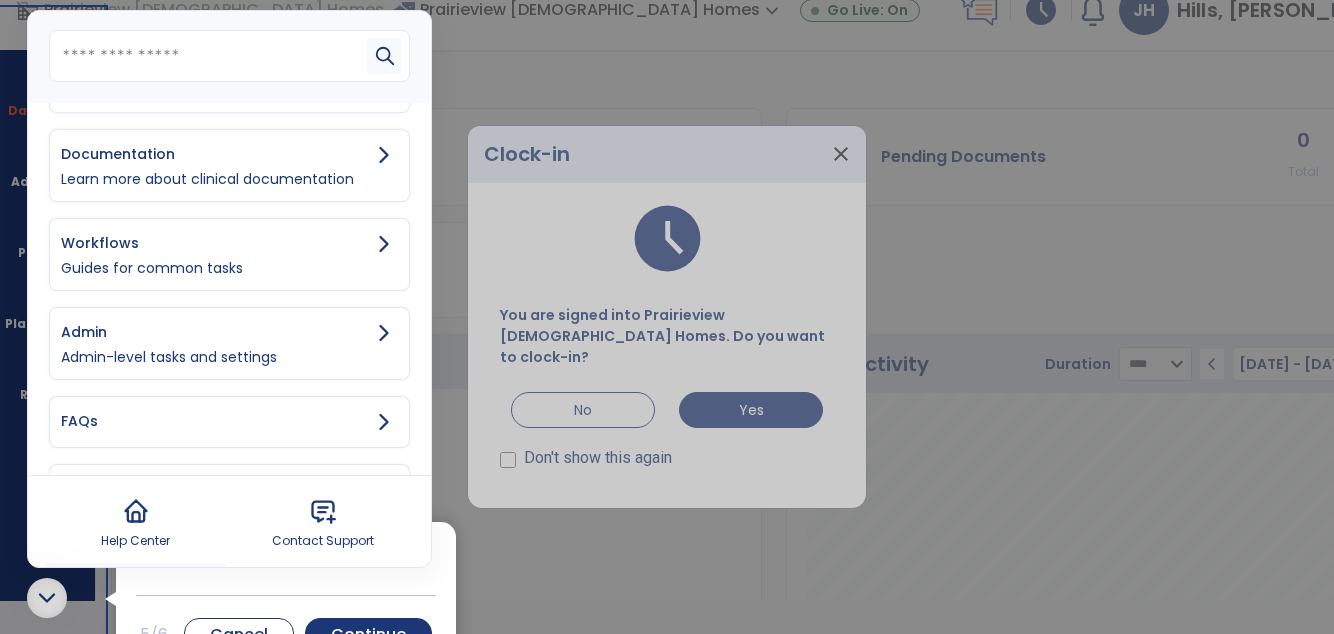 scroll, scrollTop: 363, scrollLeft: 0, axis: vertical 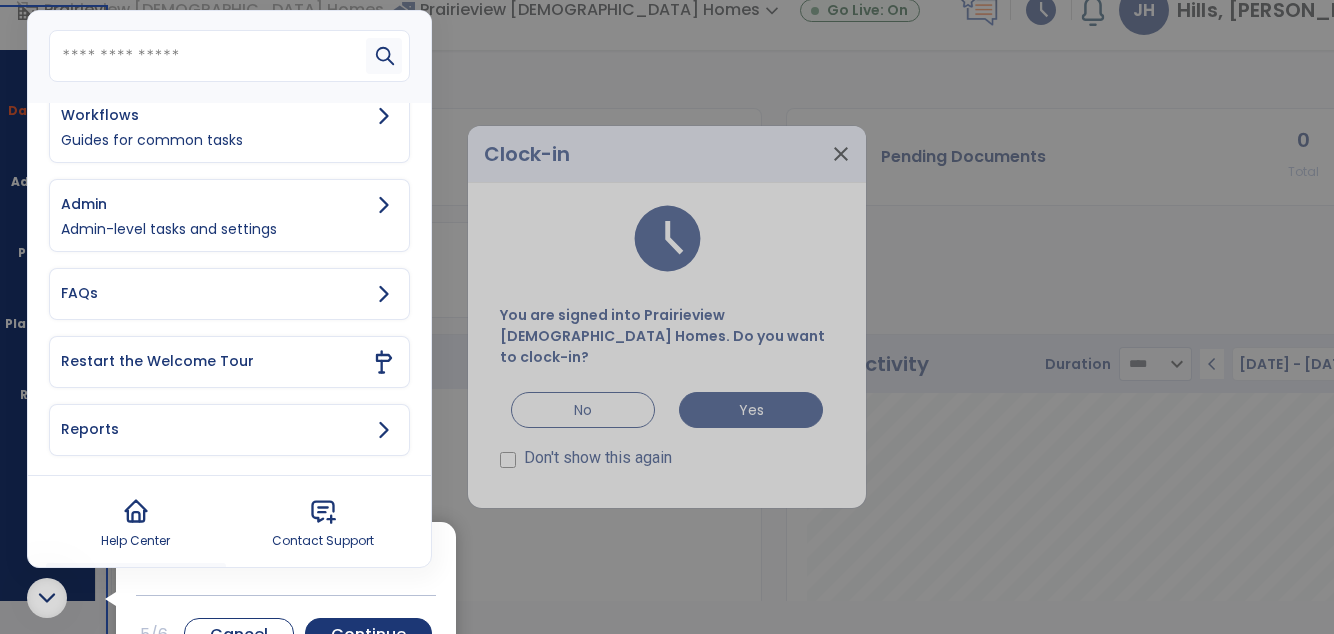 click on "Restart the Welcome Tour" at bounding box center [215, 361] 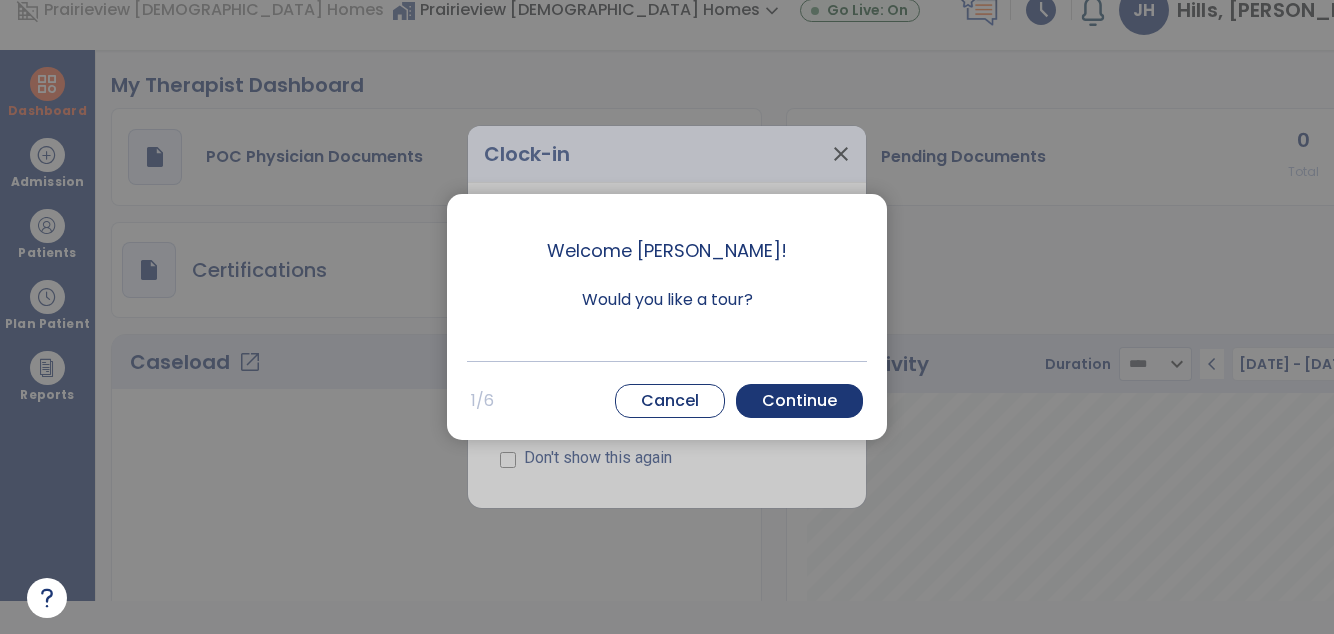 click on "Cancel" at bounding box center [670, 401] 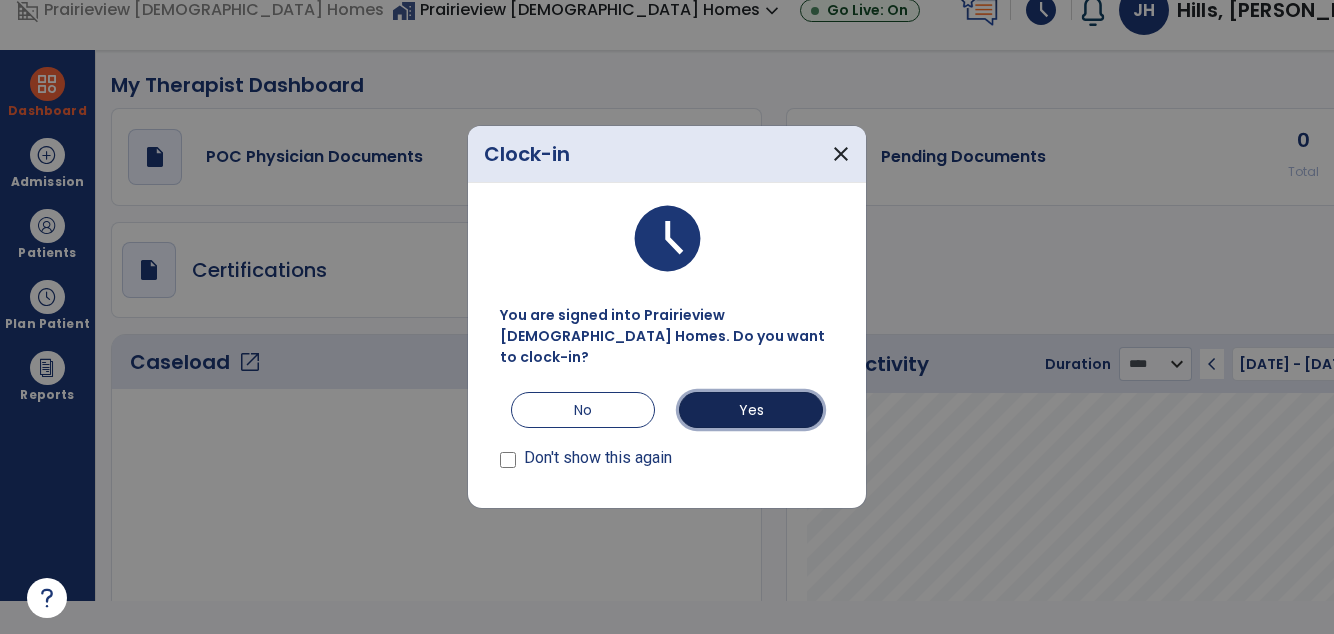 click on "Yes" at bounding box center (751, 410) 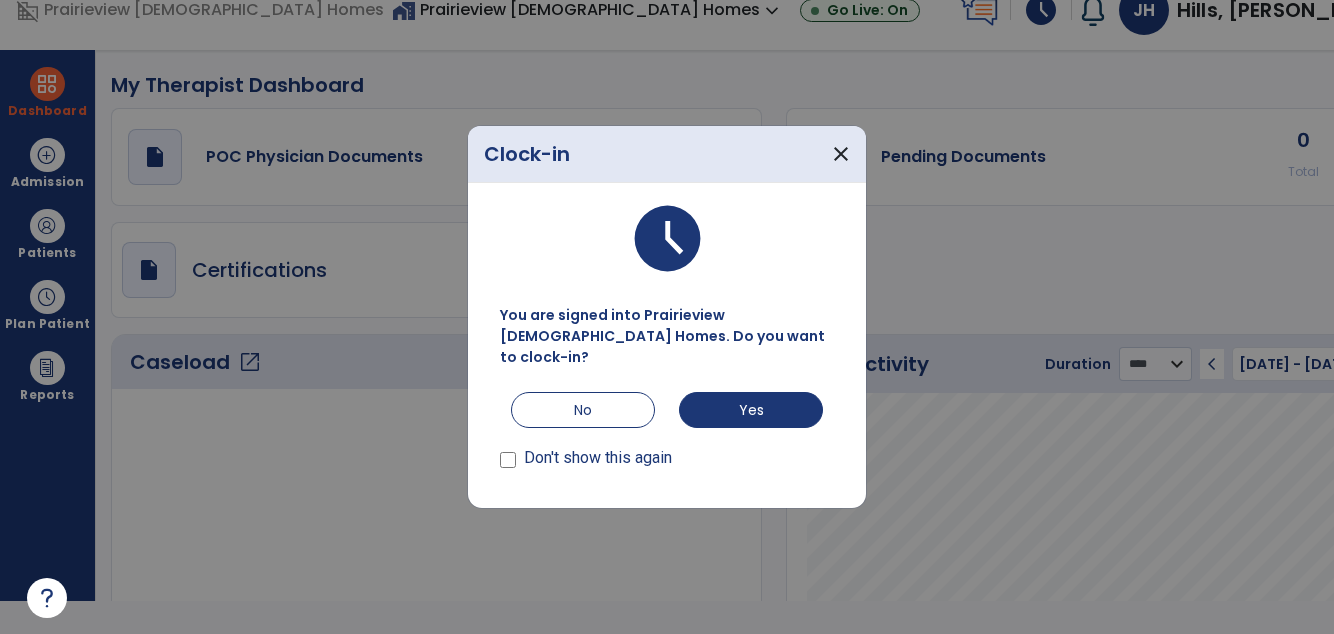 scroll, scrollTop: 32, scrollLeft: 0, axis: vertical 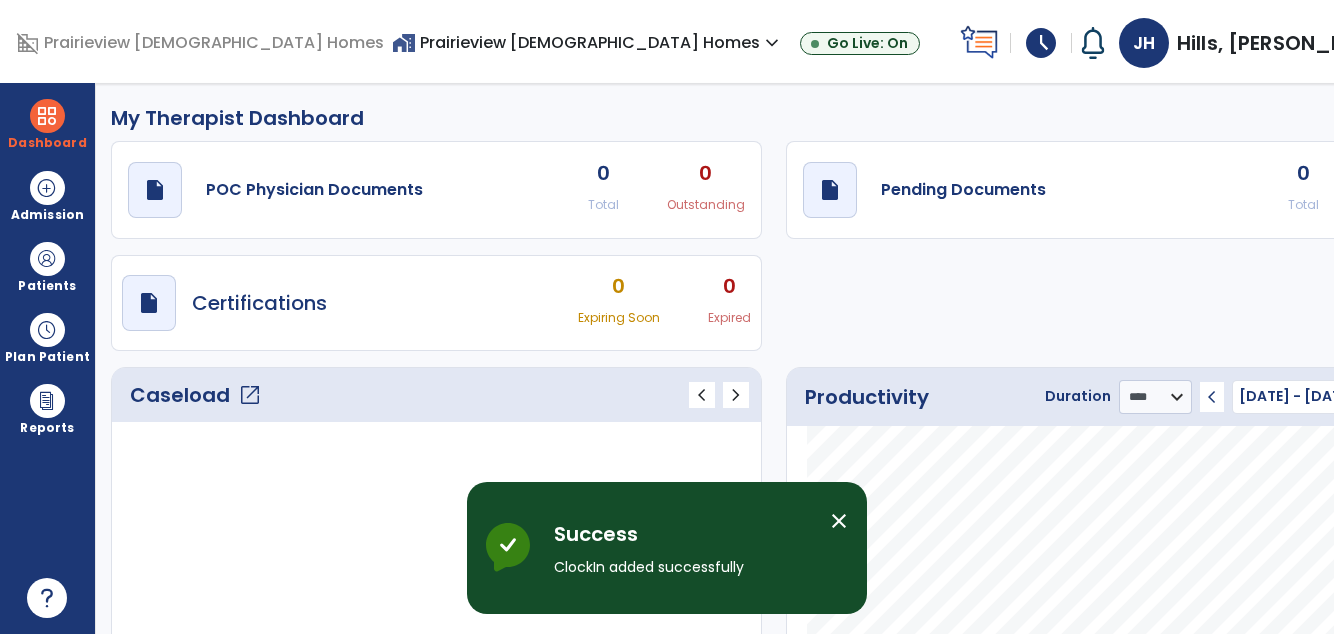 click on "close" at bounding box center [839, 521] 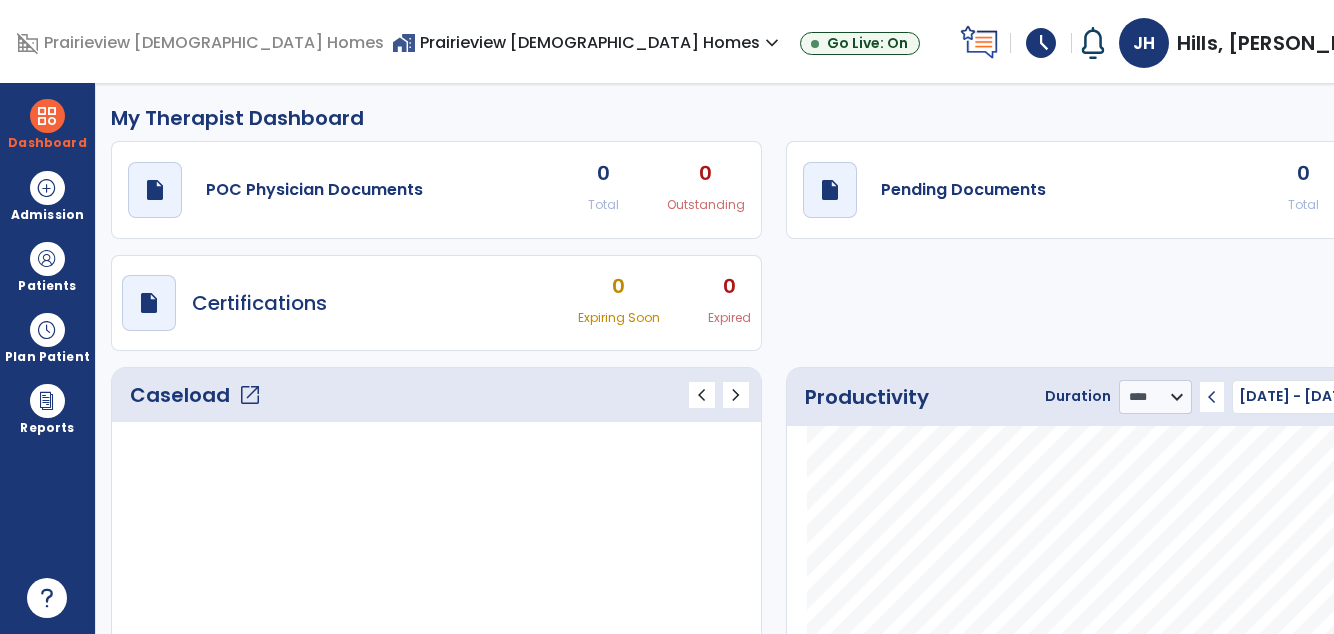 click on "Dashboard" at bounding box center (47, 143) 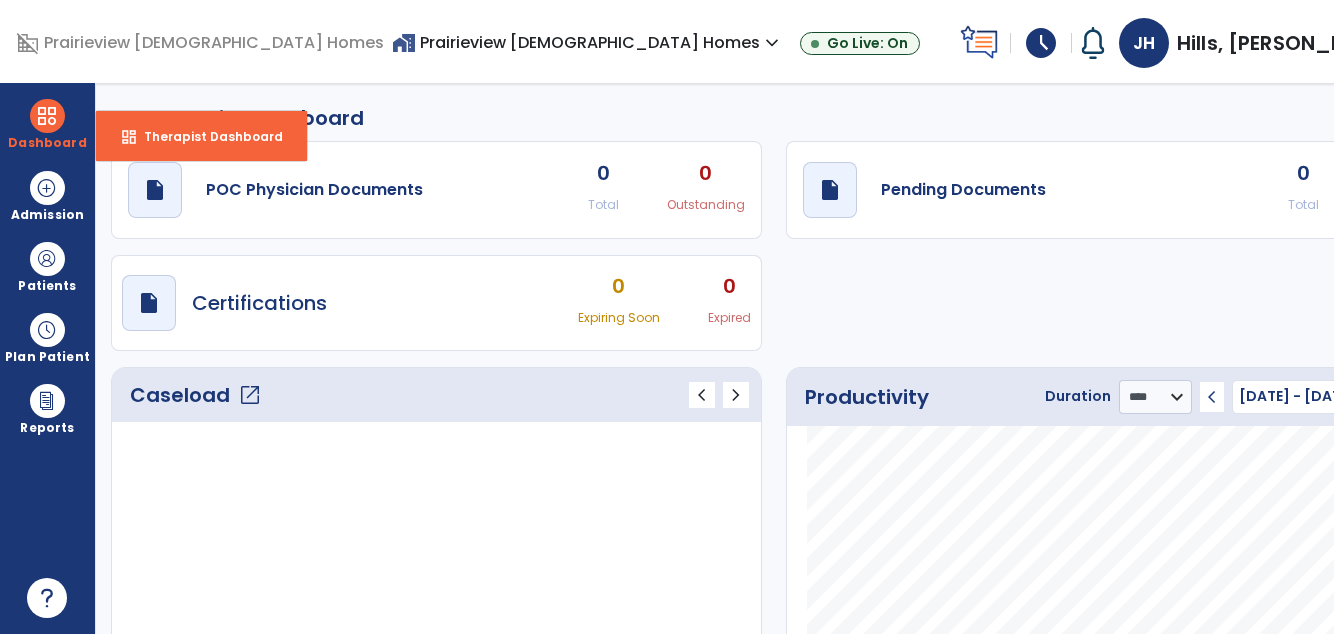 click on "draft   open_in_new  POC Physician Documents" 